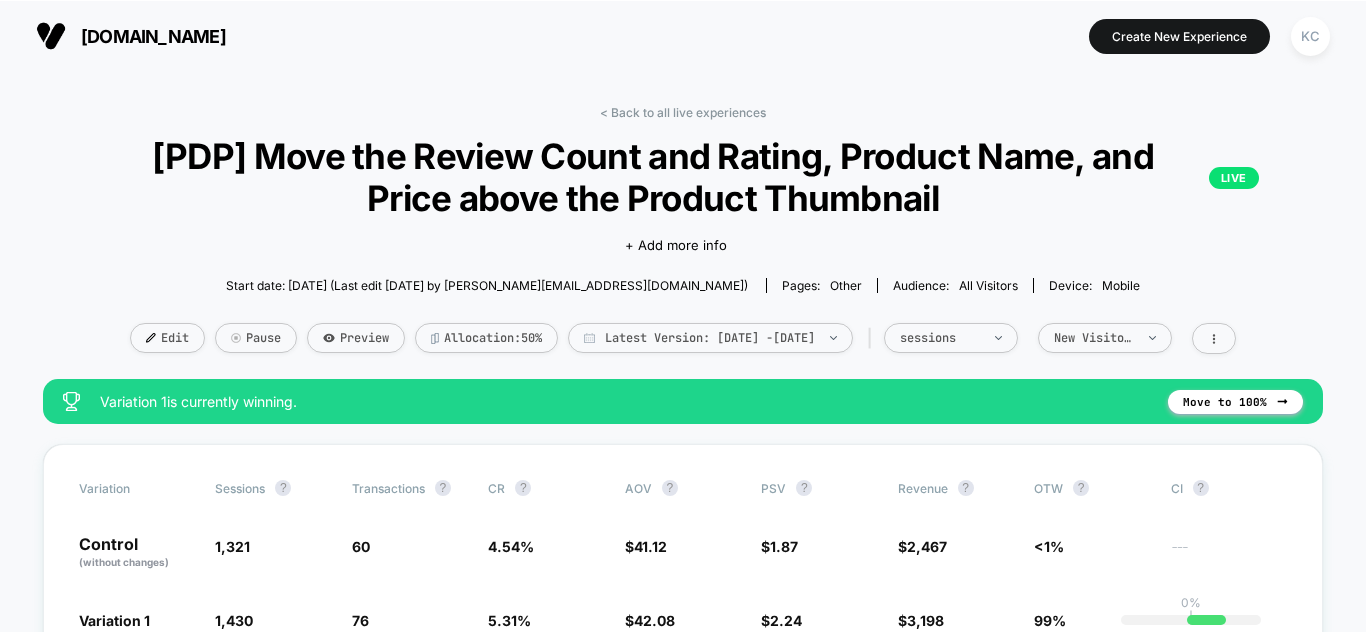 scroll, scrollTop: 0, scrollLeft: 0, axis: both 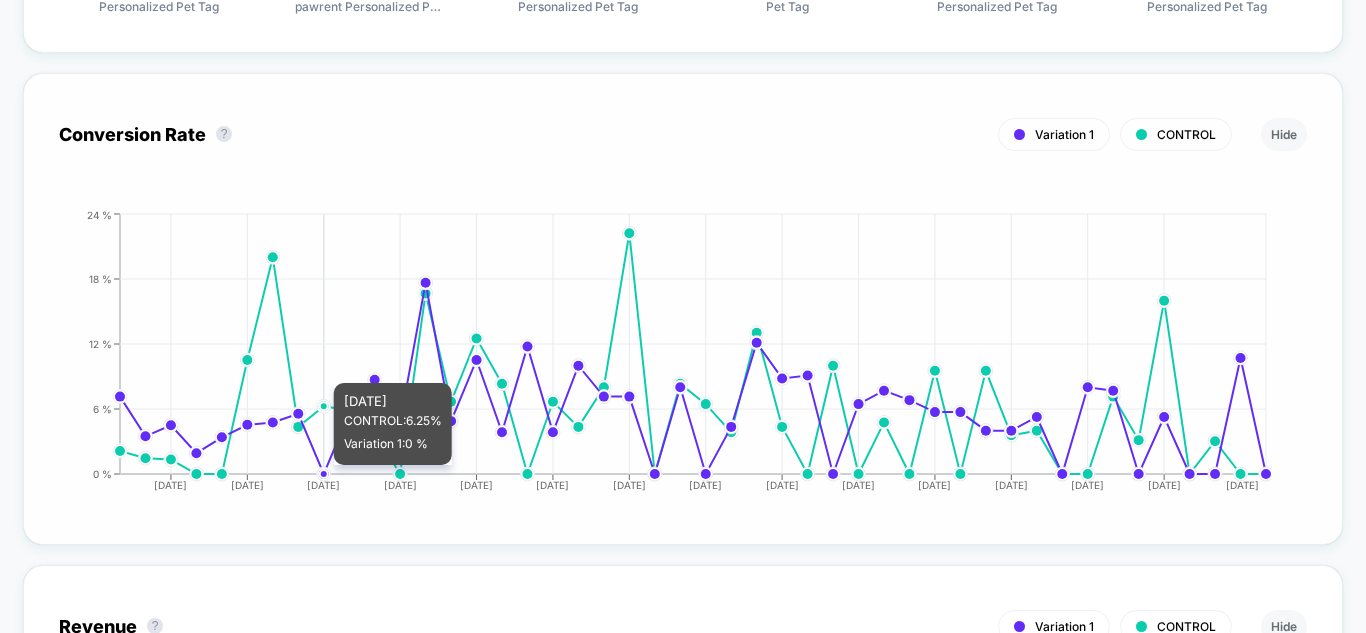 drag, startPoint x: 276, startPoint y: 257, endPoint x: 314, endPoint y: 373, distance: 122.06556 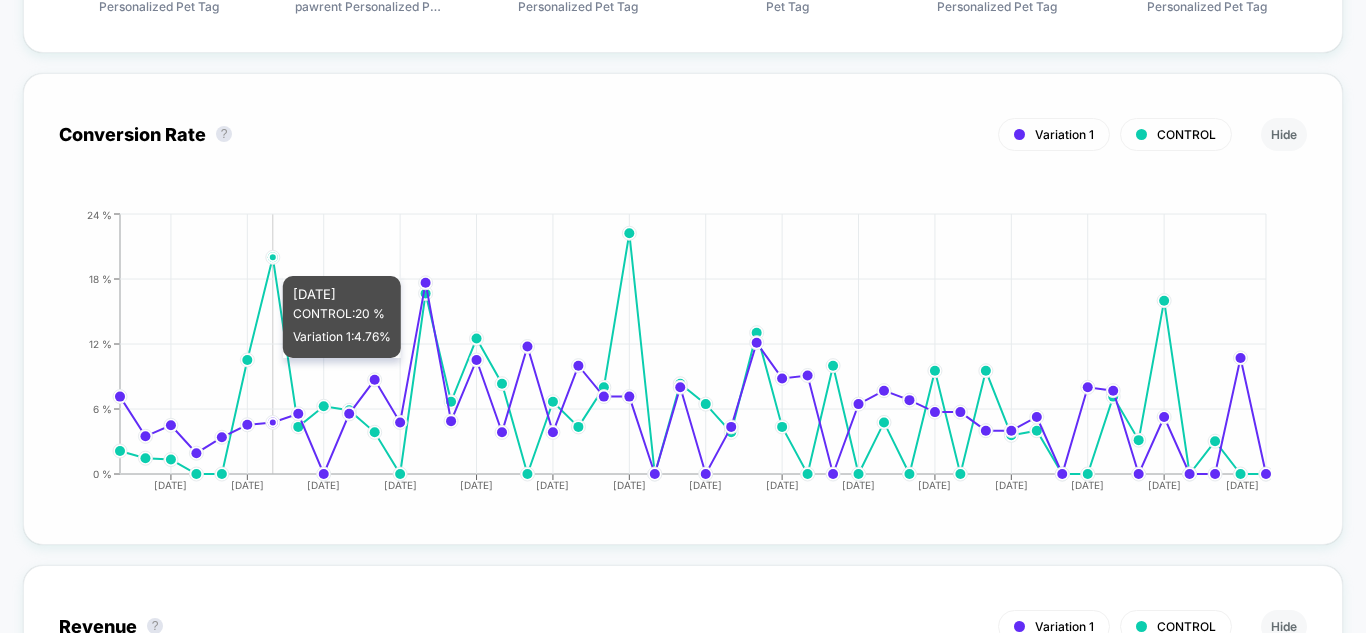 click on "2025-05-21 2025-05-24 2025-05-27 2025-05-30 2025-06-02 2025-06-05 2025-06-08 2025-06-11 2025-06-14 2025-06-17 2025-06-20 2025-06-23 2025-06-26 2025-06-29 2025-07-03 0 % 6 % 12 % 18 % 24 %" 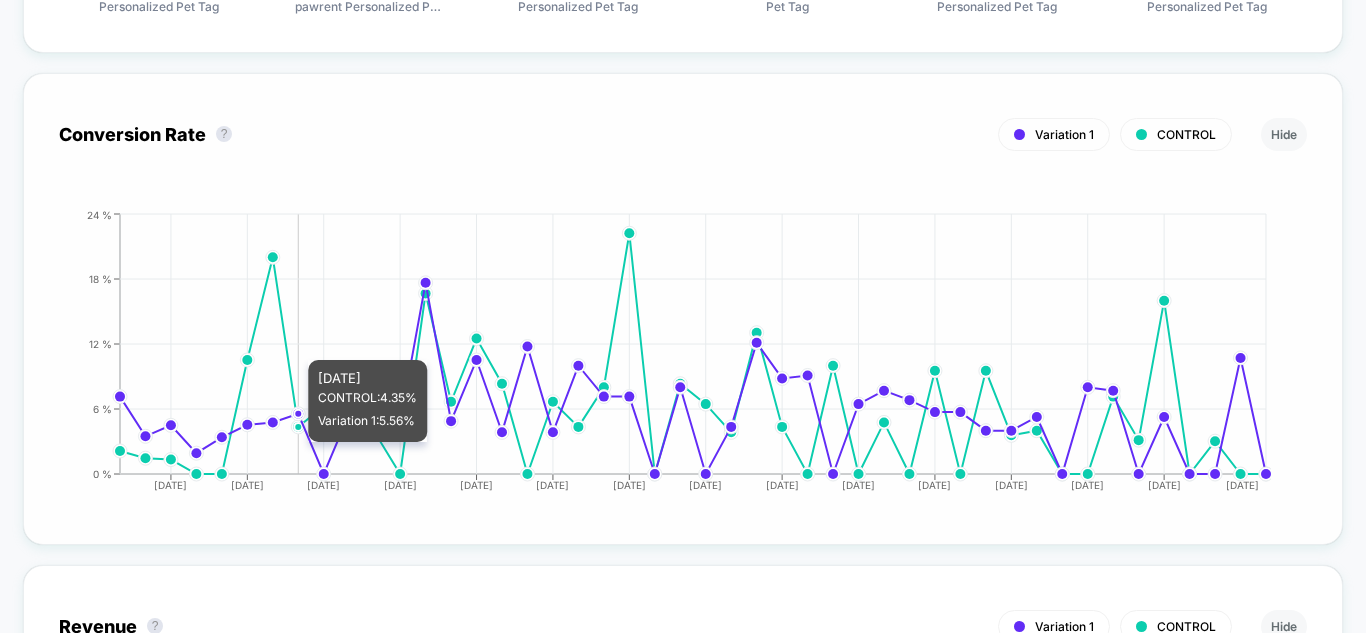 click on "2025-05-21 2025-05-24 2025-05-27 2025-05-30 2025-06-02 2025-06-05 2025-06-08 2025-06-11 2025-06-14 2025-06-17 2025-06-20 2025-06-23 2025-06-26 2025-06-29 2025-07-03 0 % 6 % 12 % 18 % 24 %" 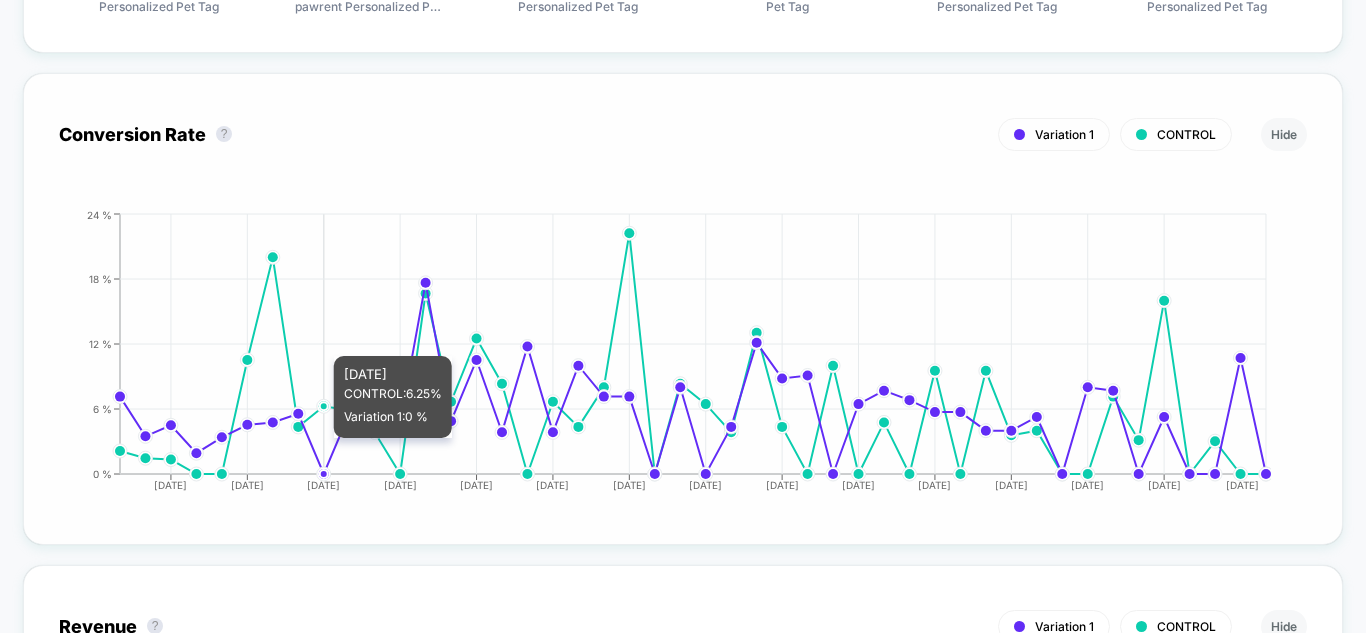 click 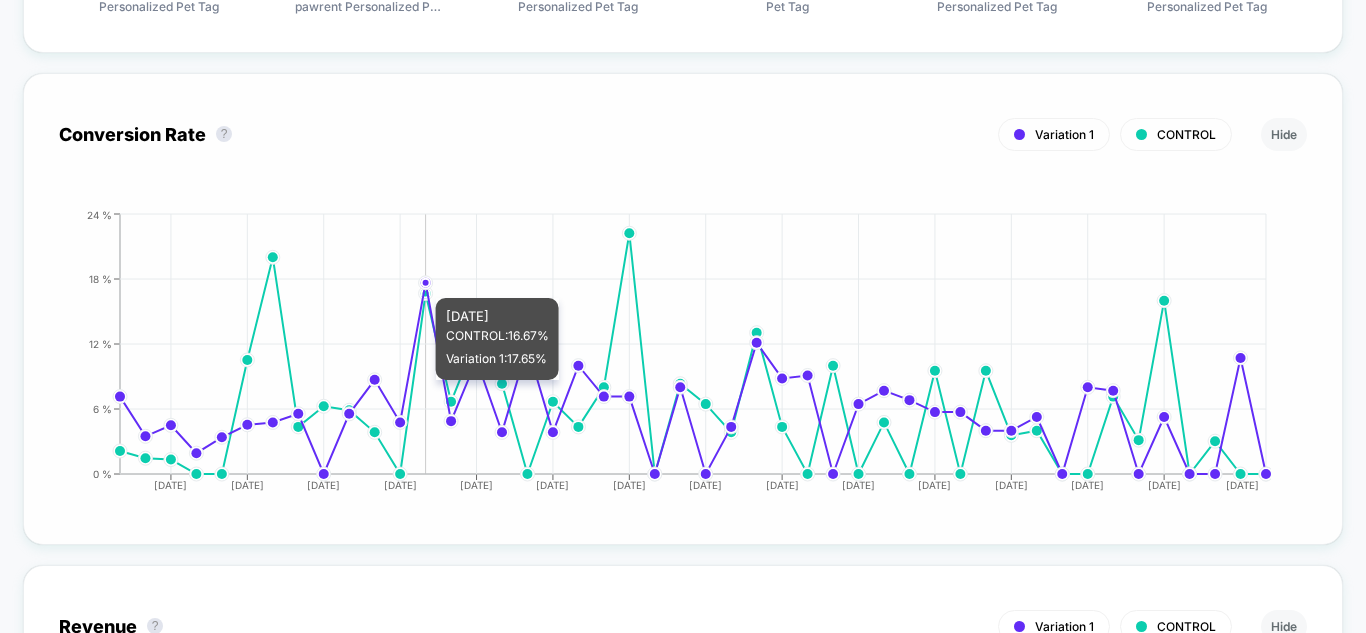 click 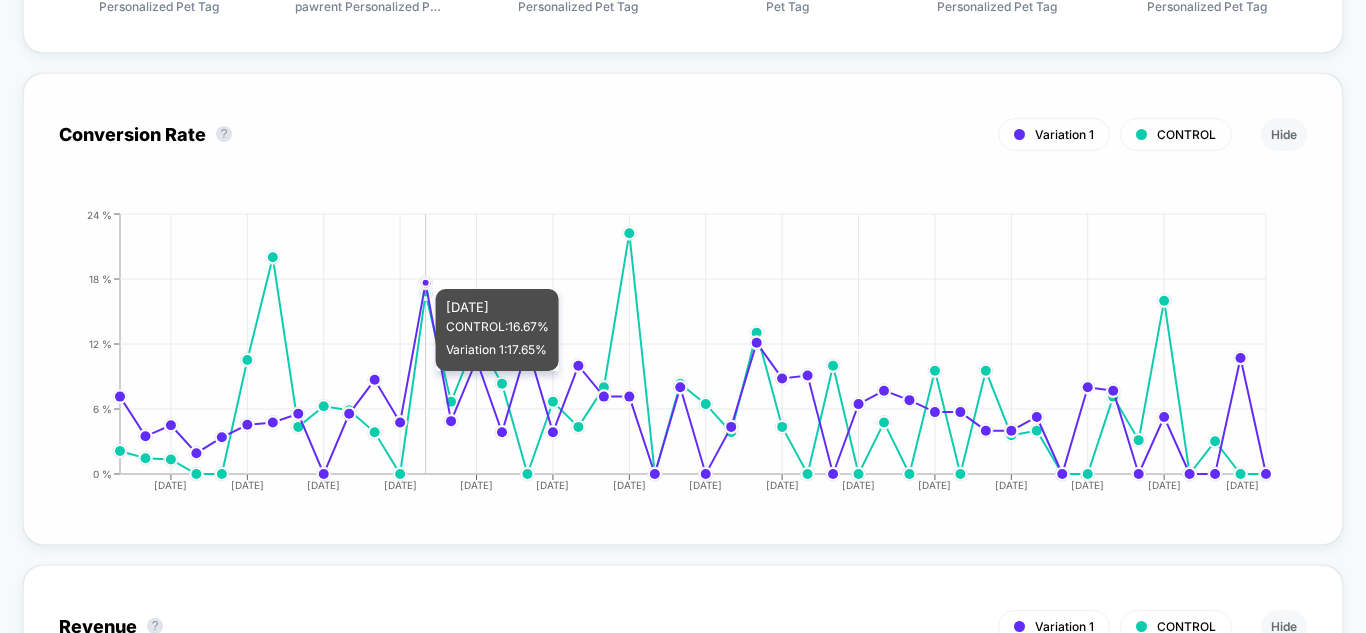 drag, startPoint x: 421, startPoint y: 279, endPoint x: 425, endPoint y: 381, distance: 102.0784 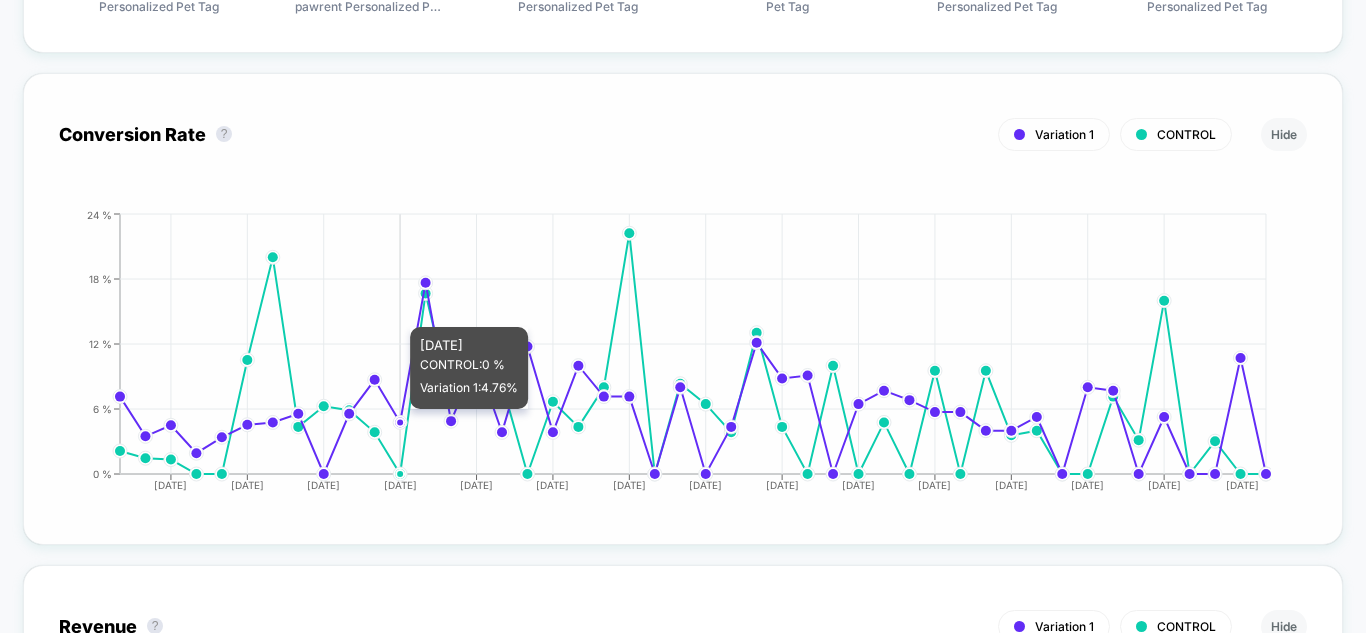 click on "2025-05-21 2025-05-24 2025-05-27 2025-05-30 2025-06-02 2025-06-05 2025-06-08 2025-06-11 2025-06-14 2025-06-17 2025-06-20 2025-06-23 2025-06-26 2025-06-29 2025-07-03 0 % 6 % 12 % 18 % 24 %" 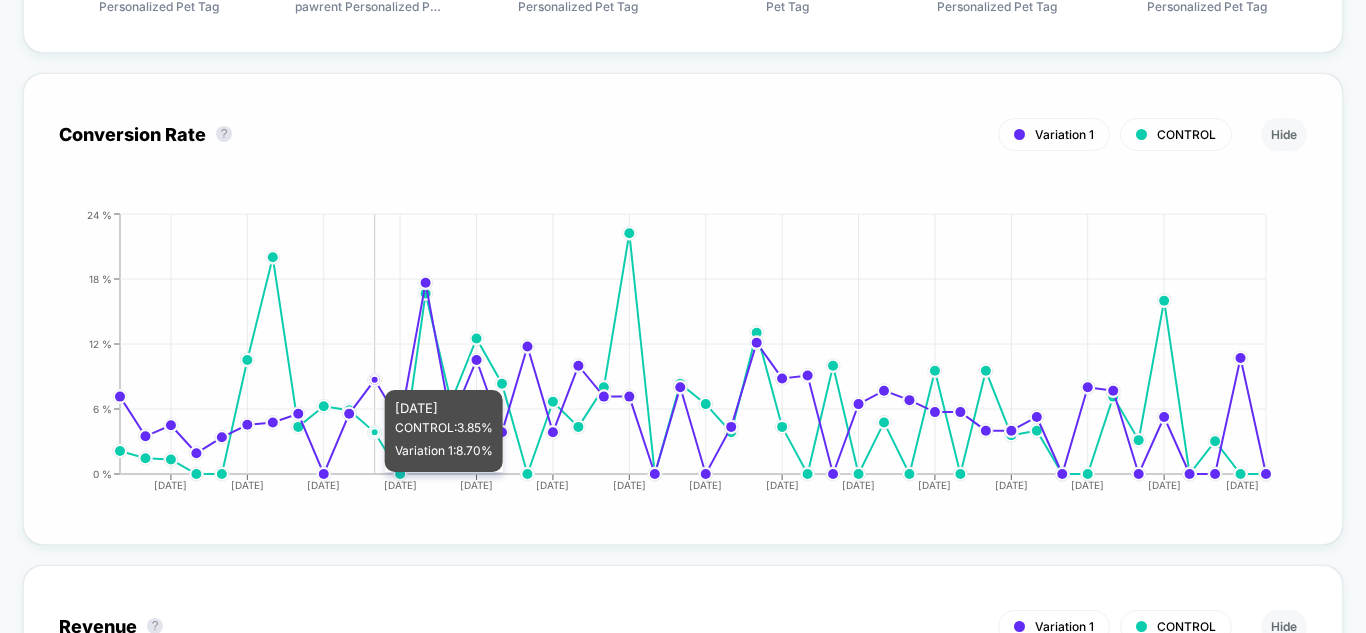 click 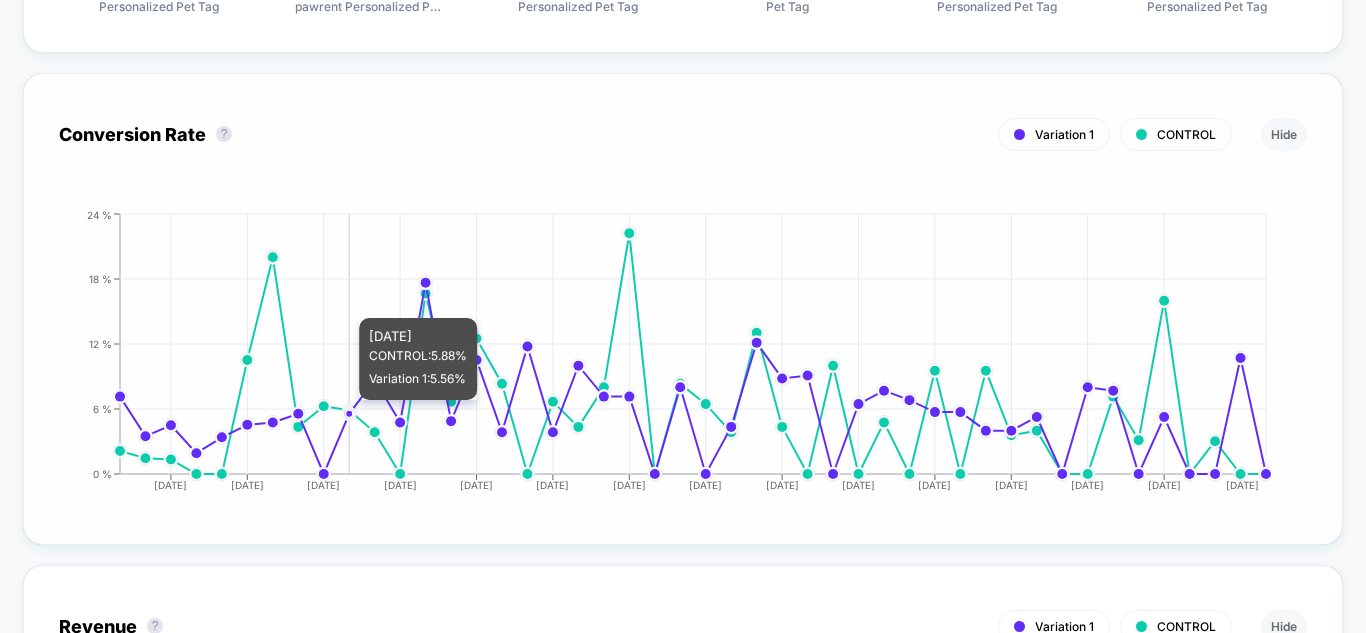 click 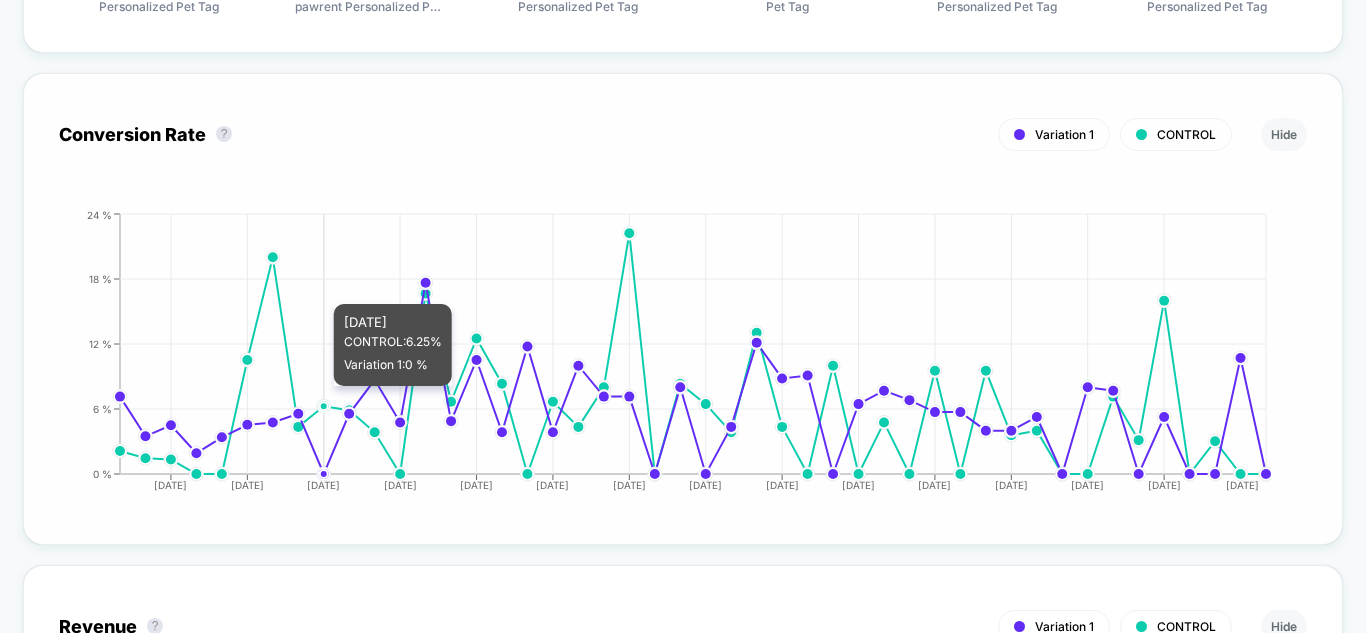 click on "2025-05-21 2025-05-24 2025-05-27 2025-05-30 2025-06-02 2025-06-05 2025-06-08 2025-06-11 2025-06-14 2025-06-17 2025-06-20 2025-06-23 2025-06-26 2025-06-29 2025-07-03 0 % 6 % 12 % 18 % 24 %" 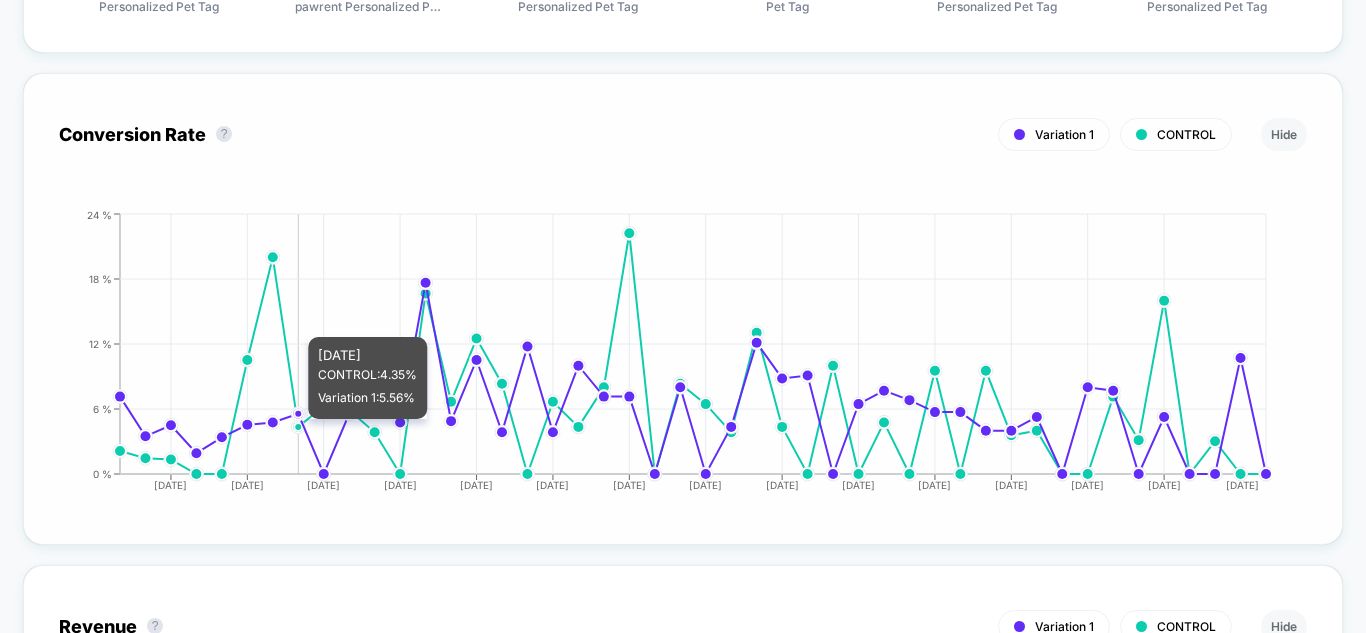click 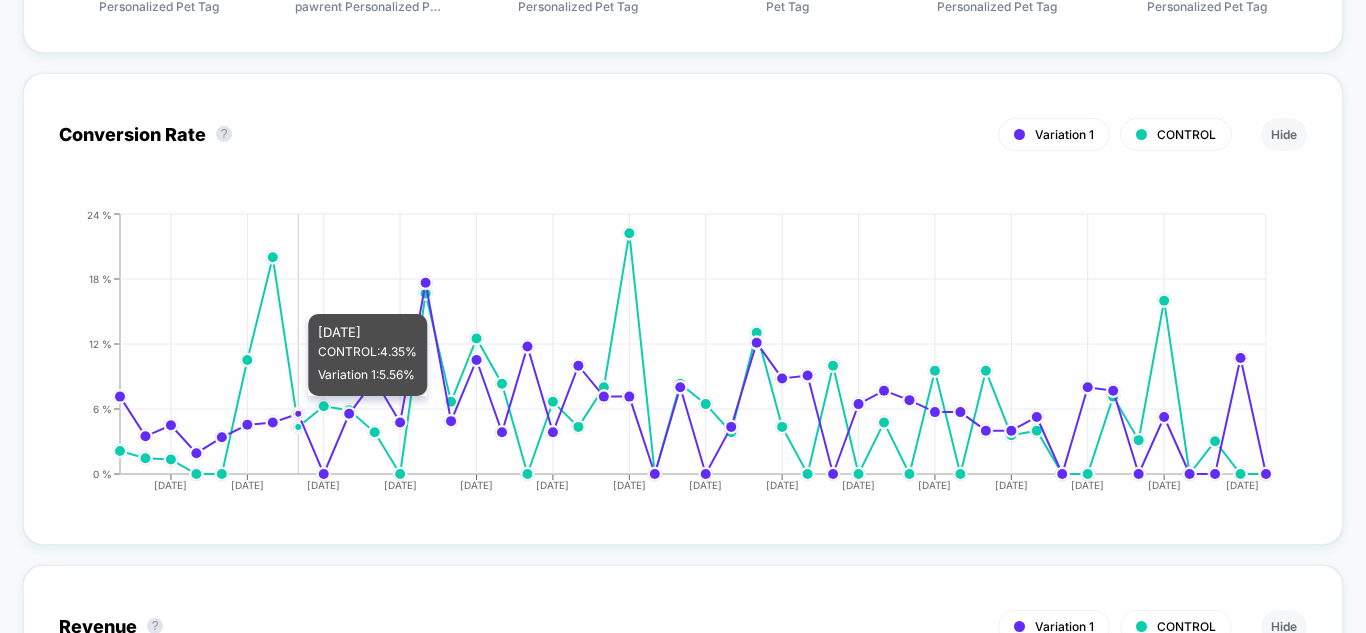 click on "2025-05-21 2025-05-24 2025-05-27 2025-05-30 2025-06-02 2025-06-05 2025-06-08 2025-06-11 2025-06-14 2025-06-17 2025-06-20 2025-06-23 2025-06-26 2025-06-29 2025-07-03 0 % 6 % 12 % 18 % 24 %" 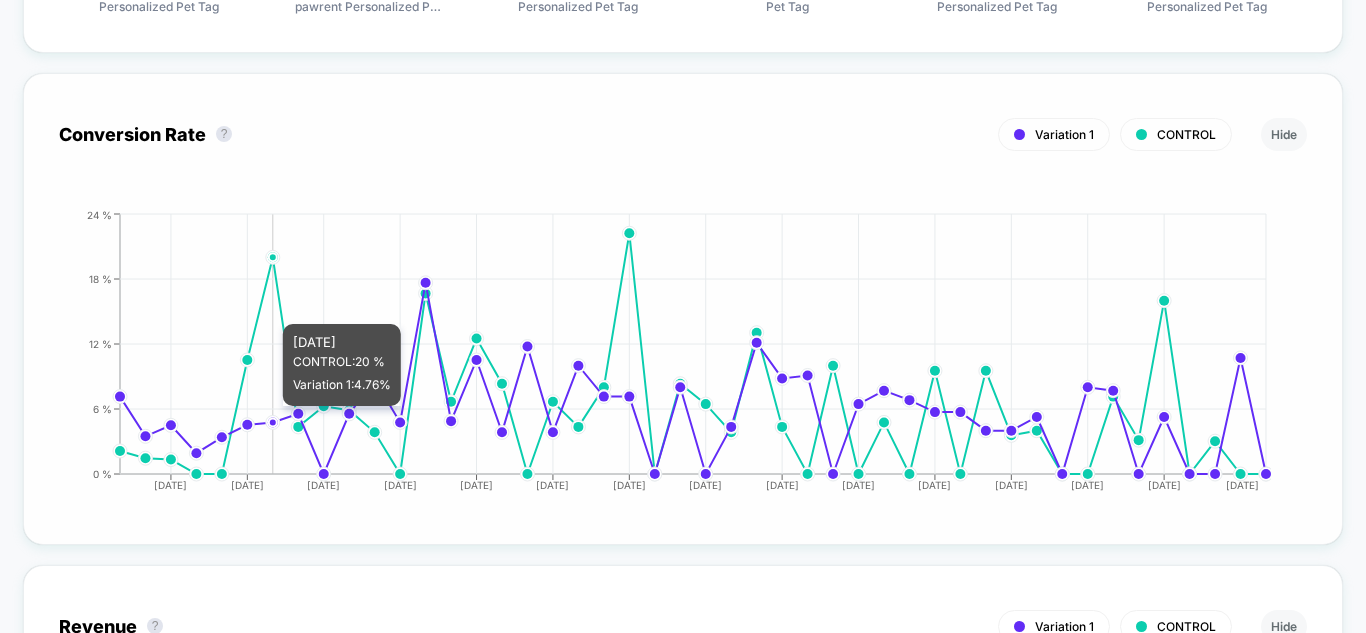 click on "2025-05-21 2025-05-24 2025-05-27 2025-05-30 2025-06-02 2025-06-05 2025-06-08 2025-06-11 2025-06-14 2025-06-17 2025-06-20 2025-06-23 2025-06-26 2025-06-29 2025-07-03 0 % 6 % 12 % 18 % 24 %" 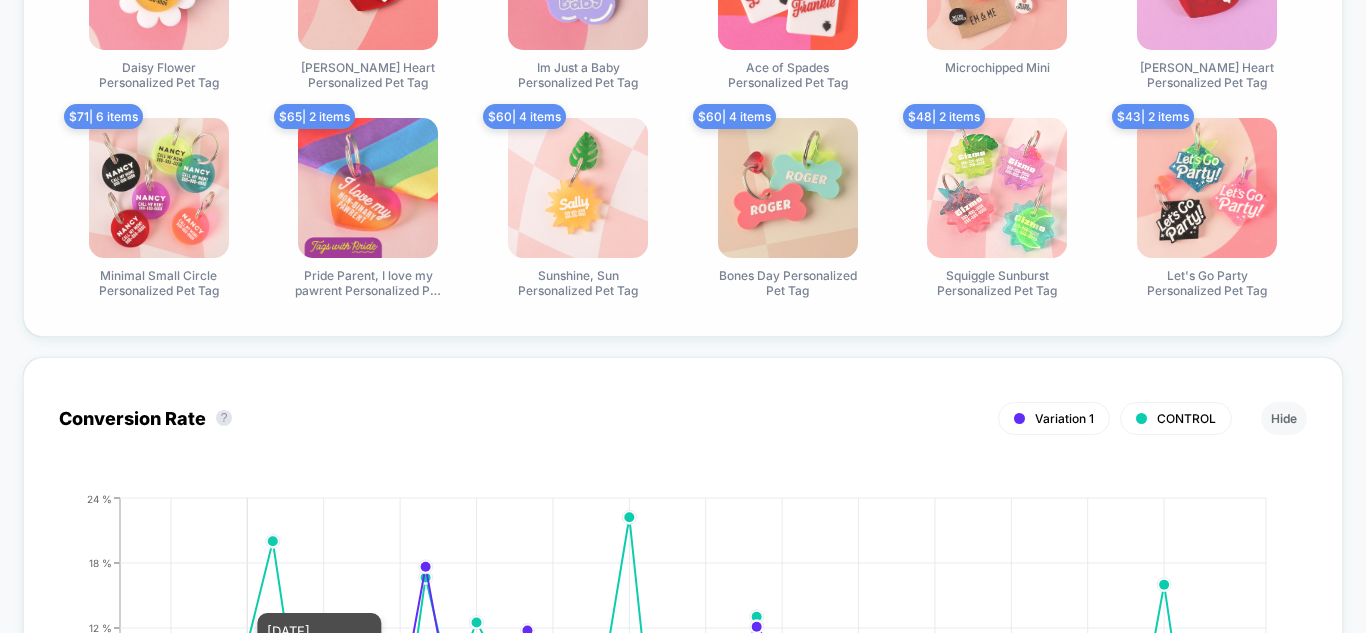 scroll, scrollTop: 1583, scrollLeft: 0, axis: vertical 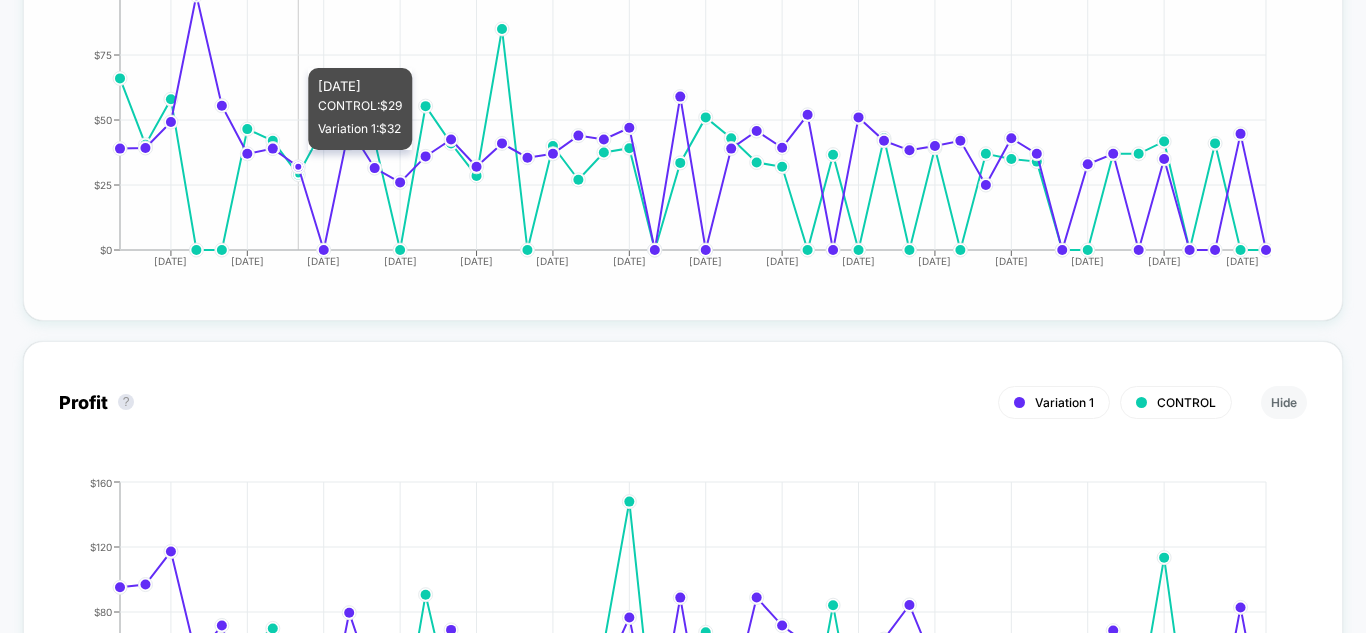 drag, startPoint x: 274, startPoint y: 76, endPoint x: 308, endPoint y: 58, distance: 38.470768 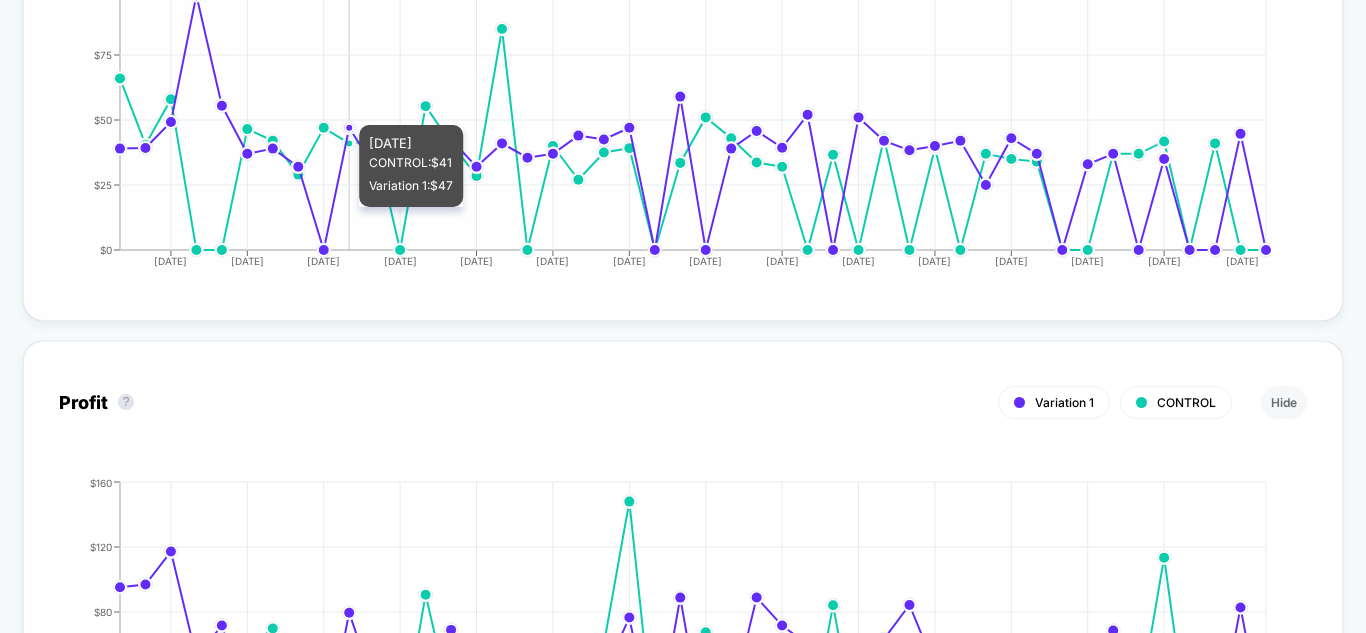 click on "2025-05-21 2025-05-24 2025-05-27 2025-05-30 2025-06-02 2025-06-05 2025-06-08 2025-06-11 2025-06-14 2025-06-17 2025-06-20 2025-06-23 2025-06-26 2025-06-29 2025-07-03 $0  $25  $50  $75  $100" 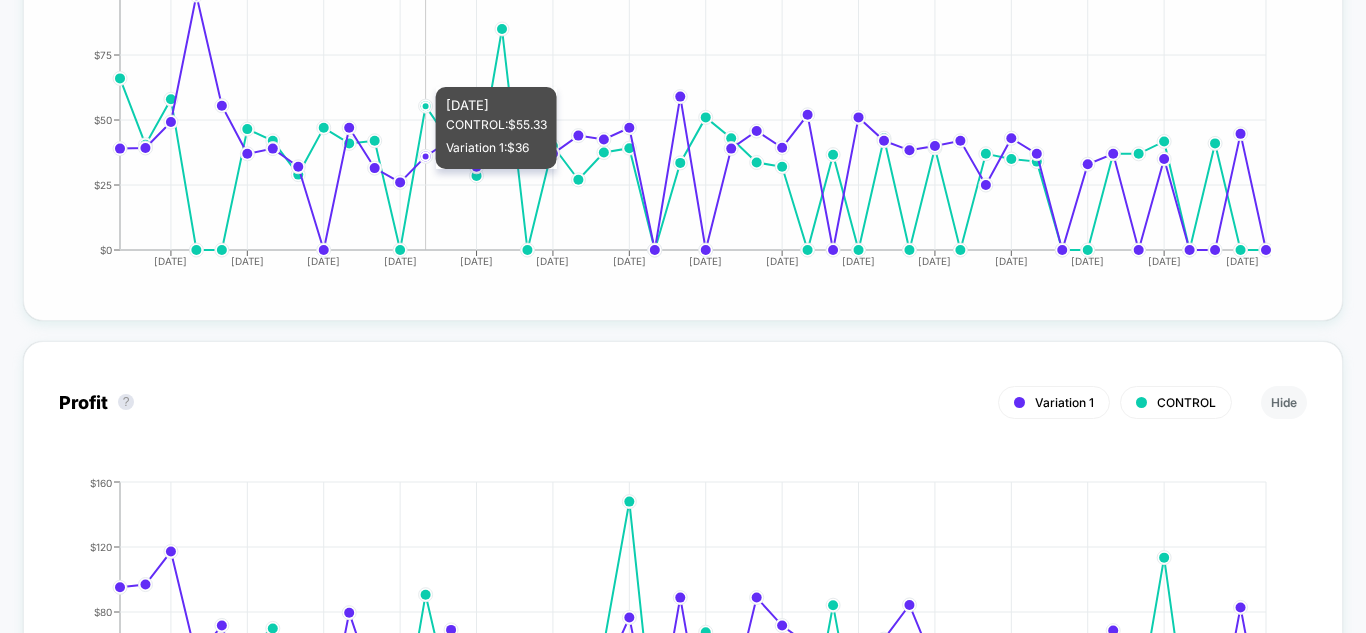 click on "2025-05-21 2025-05-24 2025-05-27 2025-05-30 2025-06-02 2025-06-05 2025-06-08 2025-06-11 2025-06-14 2025-06-17 2025-06-20 2025-06-23 2025-06-26 2025-06-29 2025-07-03 $0  $25  $50  $75  $100" 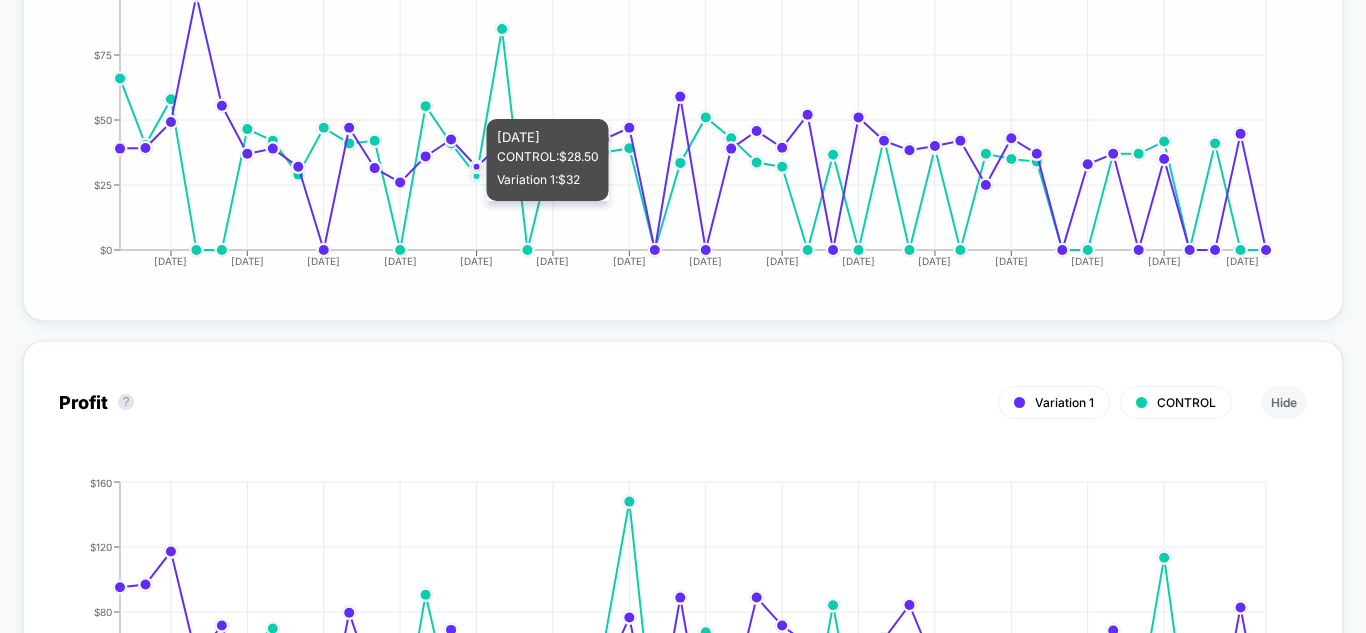 click on "2025-05-21 2025-05-24 2025-05-27 2025-05-30 2025-06-02 2025-06-05 2025-06-08 2025-06-11 2025-06-14 2025-06-17 2025-06-20 2025-06-23 2025-06-26 2025-06-29 2025-07-03 $0  $25  $50  $75  $100" 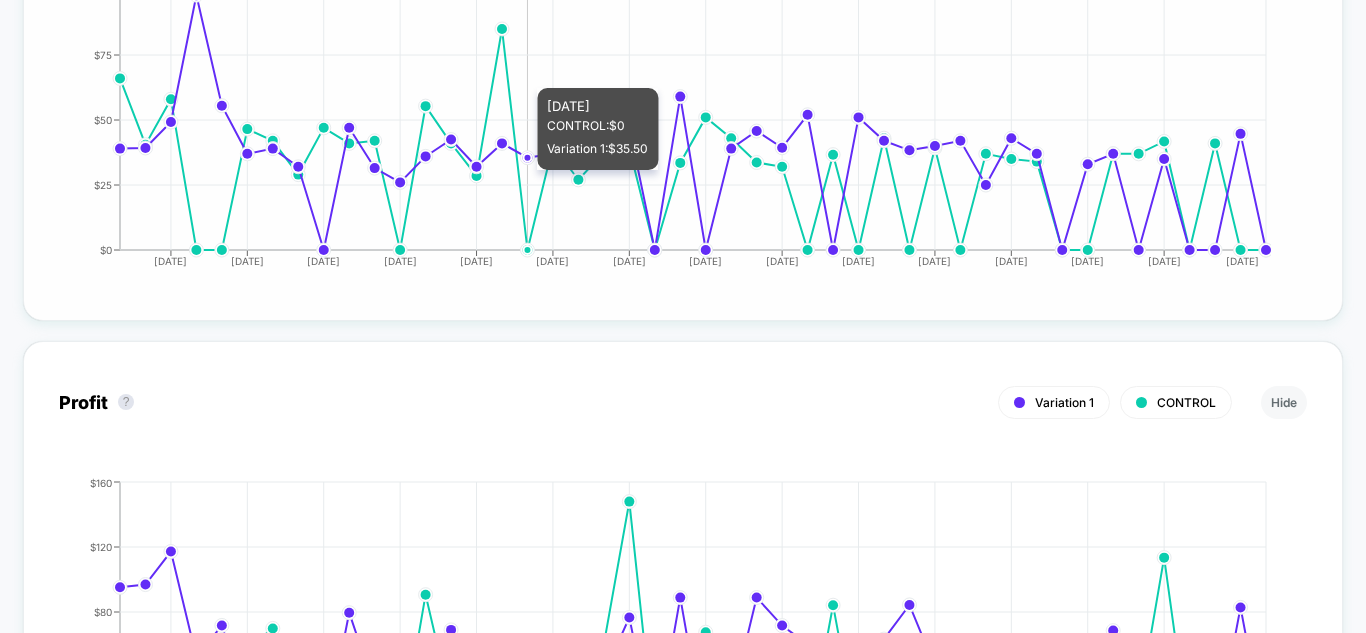 click on "2025-05-21 2025-05-24 2025-05-27 2025-05-30 2025-06-02 2025-06-05 2025-06-08 2025-06-11 2025-06-14 2025-06-17 2025-06-20 2025-06-23 2025-06-26 2025-06-29 2025-07-03 $0  $25  $50  $75  $100" 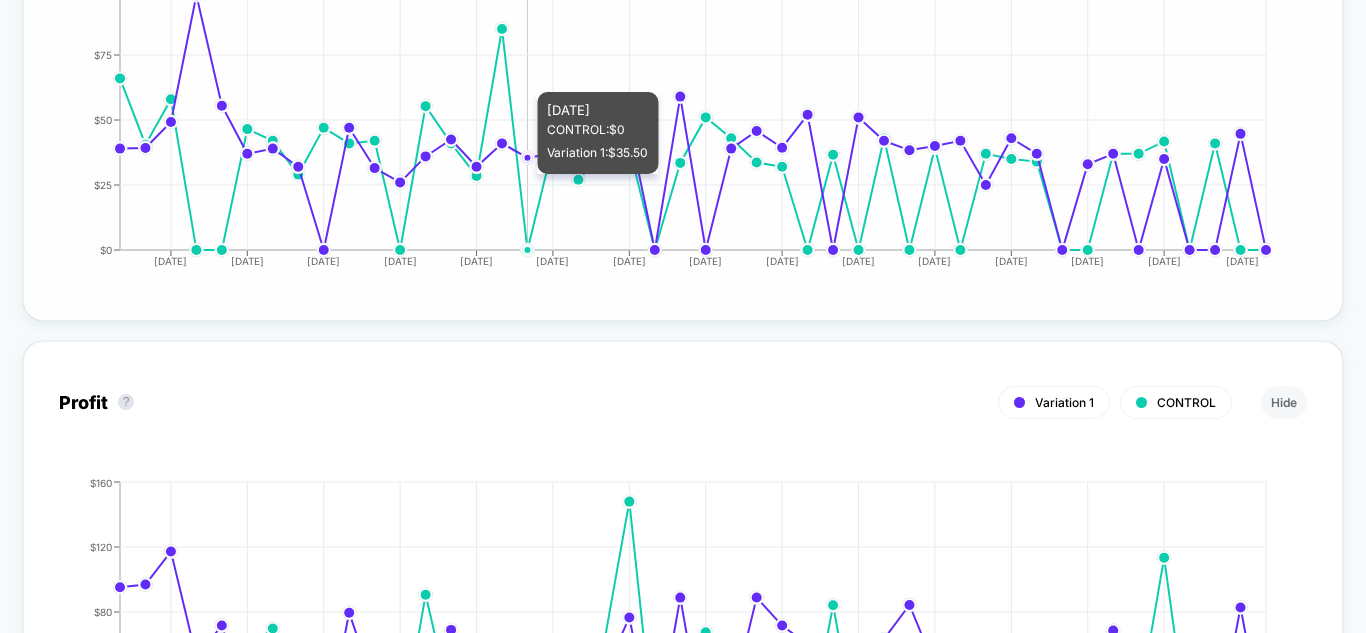 click on "2025-05-21 2025-05-24 2025-05-27 2025-05-30 2025-06-02 2025-06-05 2025-06-08 2025-06-11 2025-06-14 2025-06-17 2025-06-20 2025-06-23 2025-06-26 2025-06-29 2025-07-03 $0  $25  $50  $75  $100" 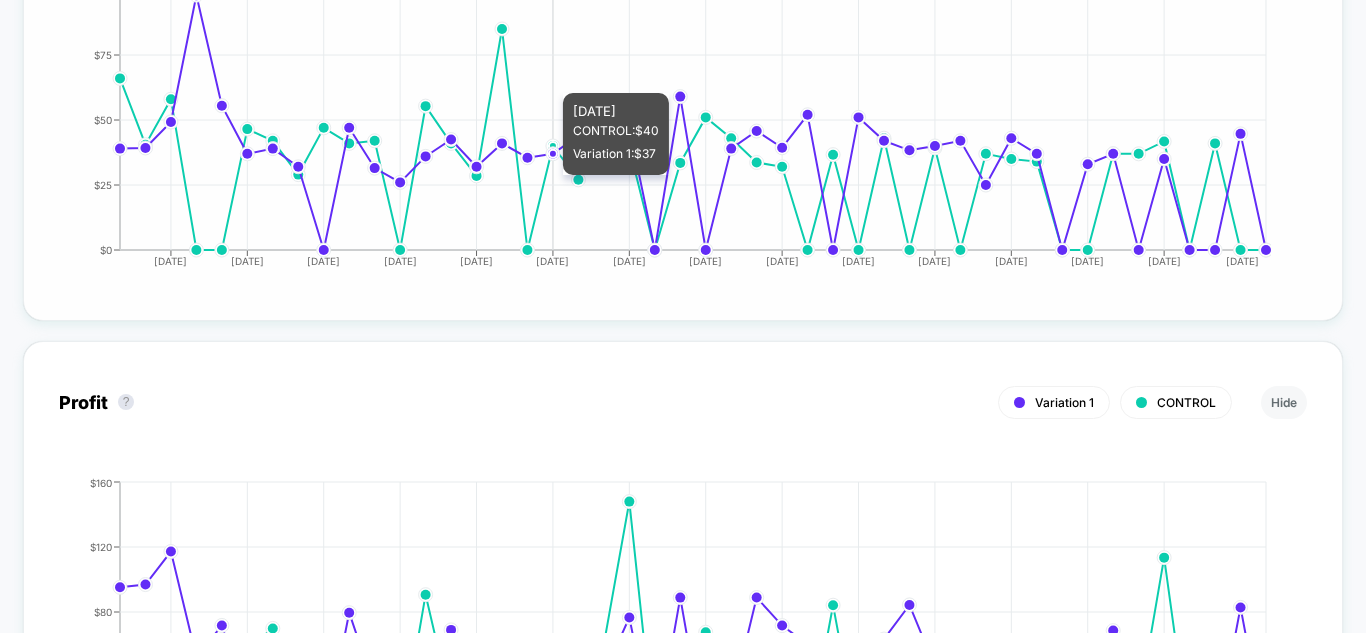 drag, startPoint x: 557, startPoint y: 83, endPoint x: 578, endPoint y: 77, distance: 21.84033 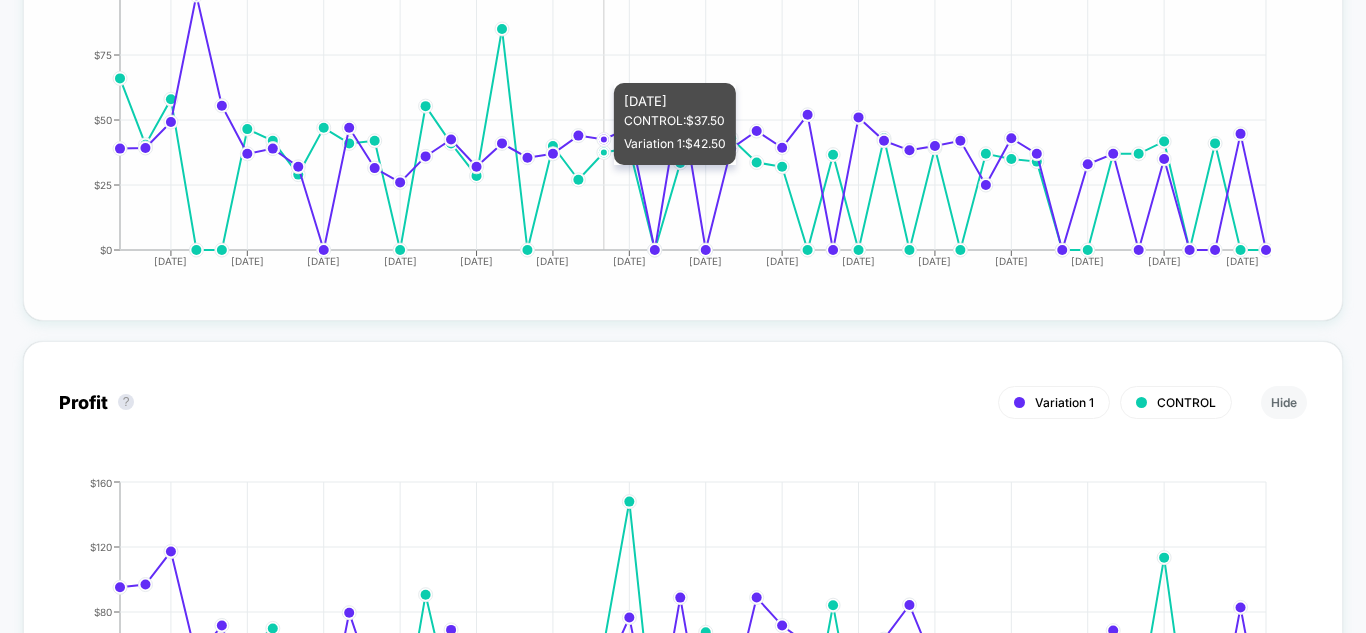 click on "2025-05-21 2025-05-24 2025-05-27 2025-05-30 2025-06-02 2025-06-05 2025-06-08 2025-06-11 2025-06-14 2025-06-17 2025-06-20 2025-06-23 2025-06-26 2025-06-29 2025-07-03 $0  $25  $50  $75  $100" 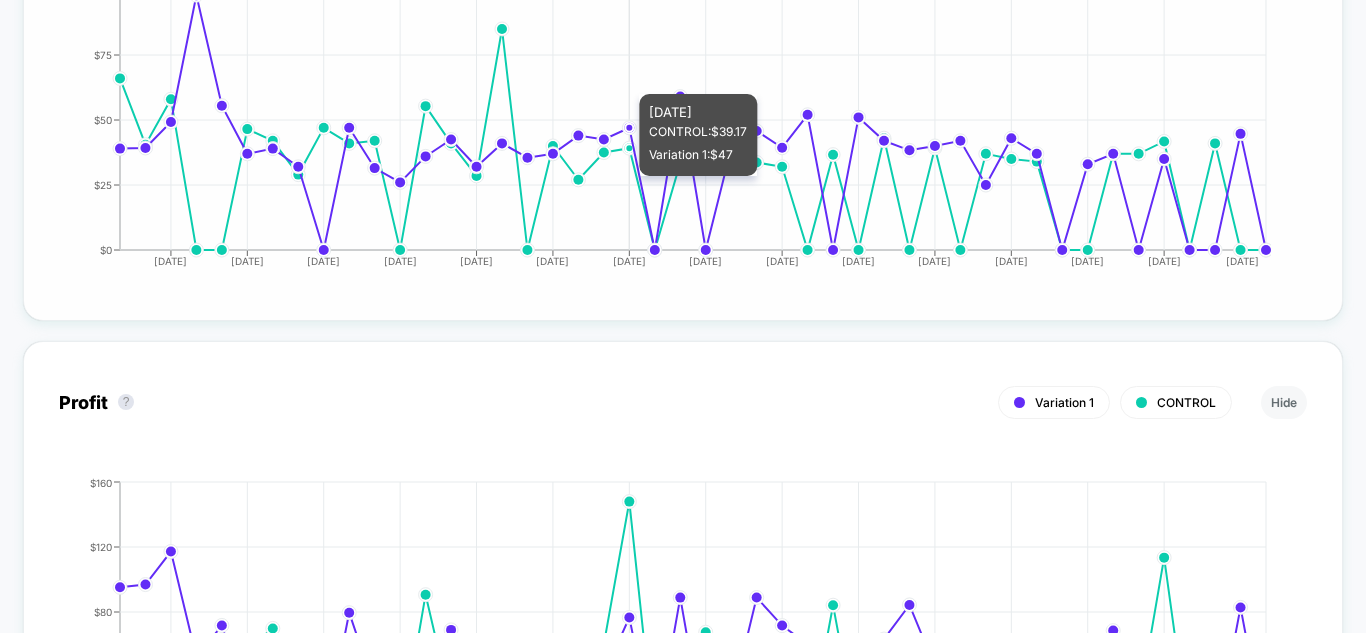 click on "2025-05-21 2025-05-24 2025-05-27 2025-05-30 2025-06-02 2025-06-05 2025-06-08 2025-06-11 2025-06-14 2025-06-17 2025-06-20 2025-06-23 2025-06-26 2025-06-29 2025-07-03 $0  $25  $50  $75  $100" 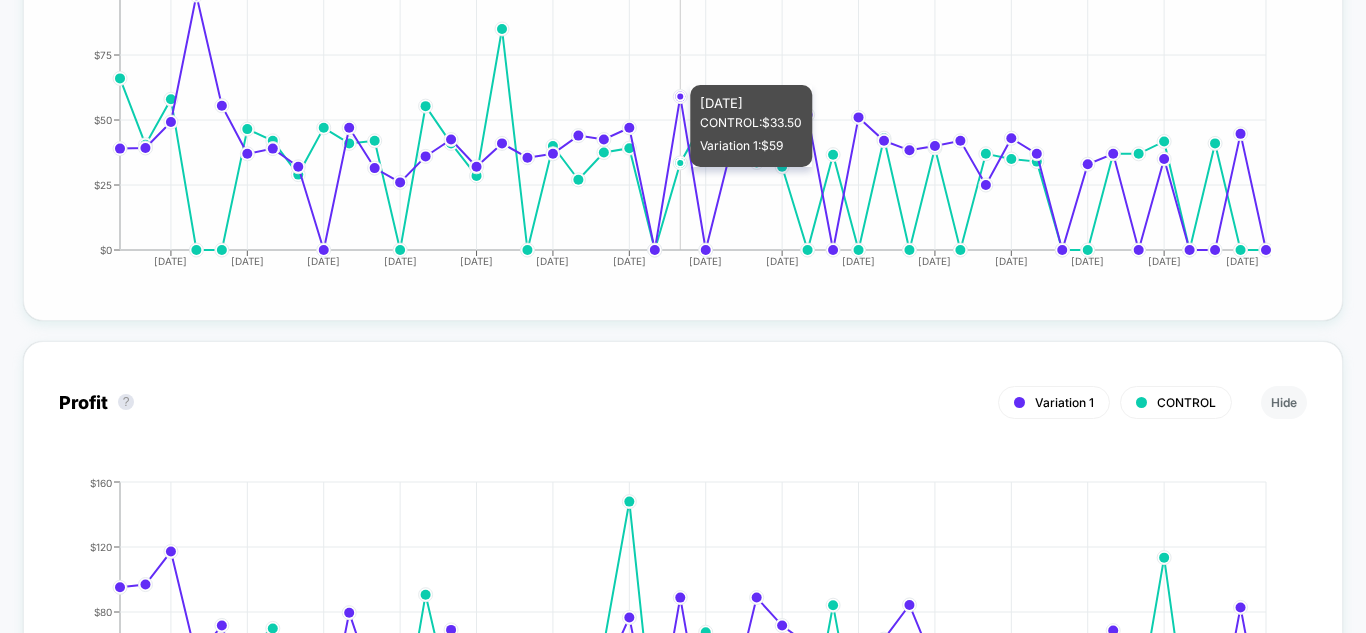 click on "2025-05-21 2025-05-24 2025-05-27 2025-05-30 2025-06-02 2025-06-05 2025-06-08 2025-06-11 2025-06-14 2025-06-17 2025-06-20 2025-06-23 2025-06-26 2025-06-29 2025-07-03 $0  $25  $50  $75  $100" 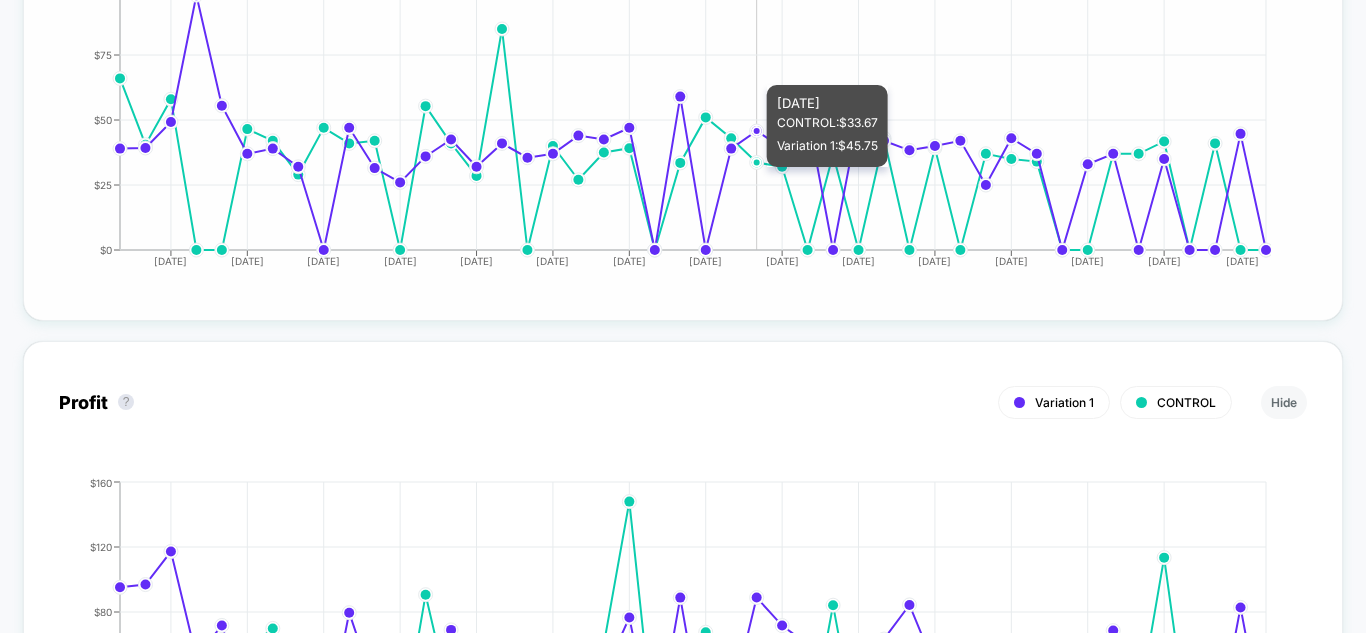 drag, startPoint x: 752, startPoint y: 76, endPoint x: 762, endPoint y: 89, distance: 16.40122 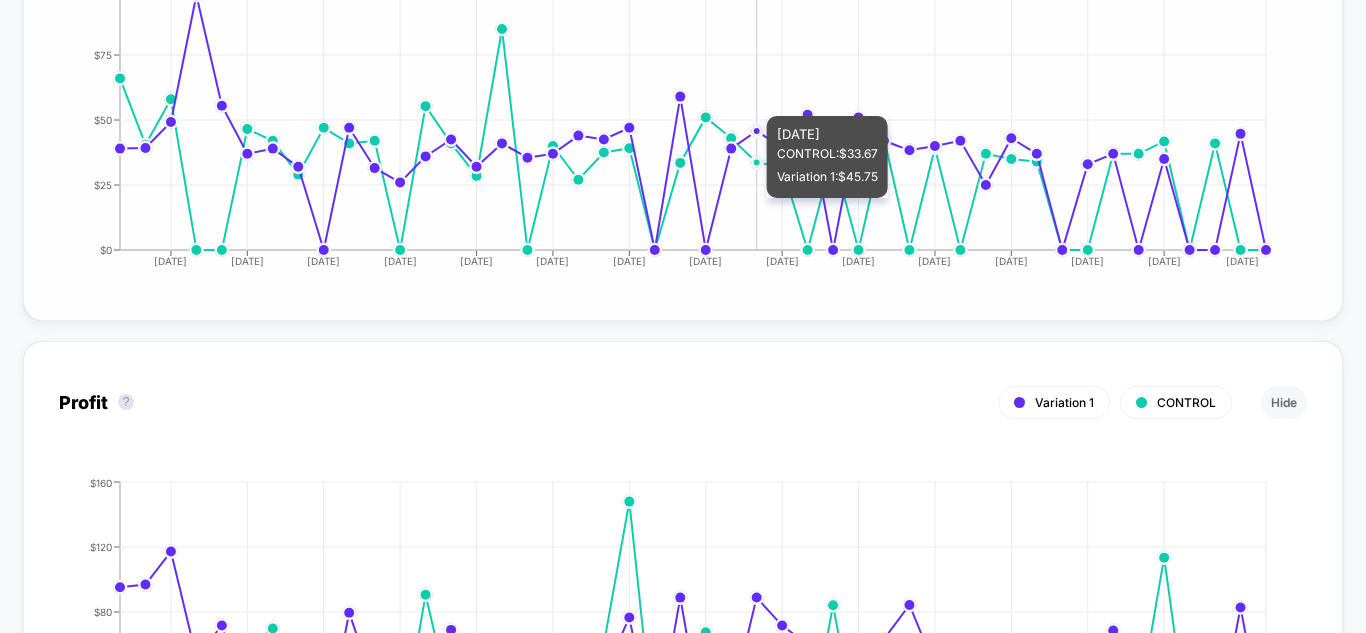 drag, startPoint x: 766, startPoint y: 106, endPoint x: 800, endPoint y: 106, distance: 34 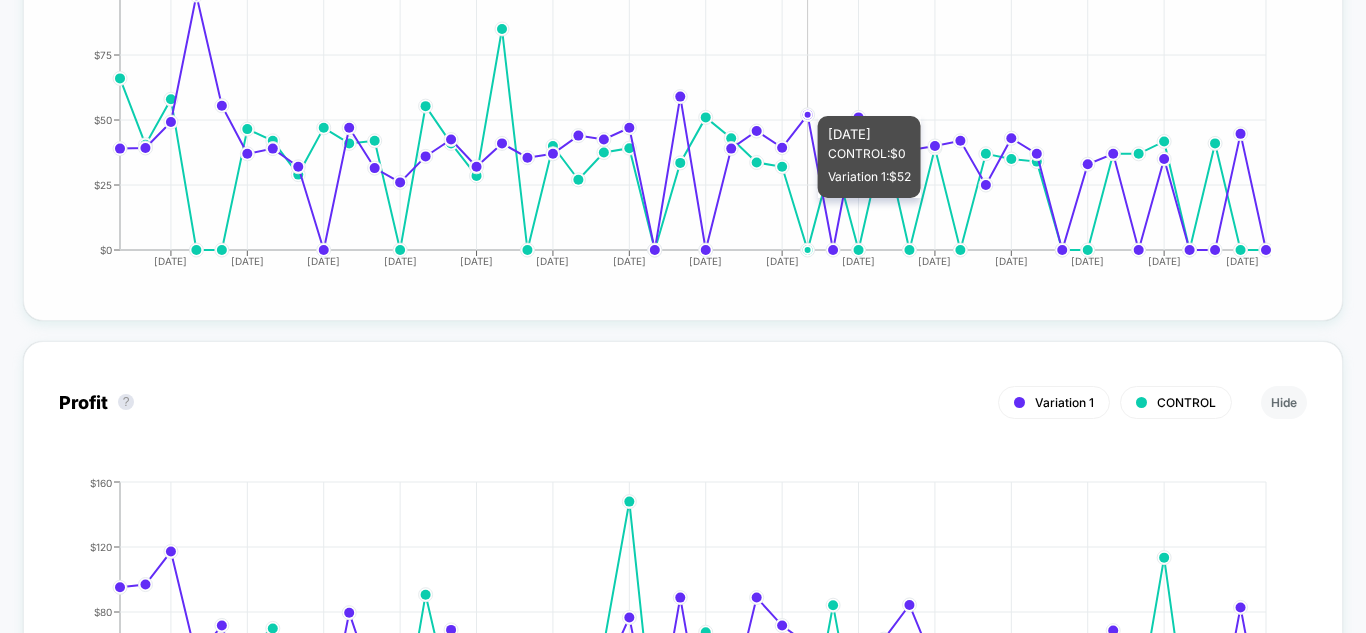 click on "2025-05-21 2025-05-24 2025-05-27 2025-05-30 2025-06-02 2025-06-05 2025-06-08 2025-06-11 2025-06-14 2025-06-17 2025-06-20 2025-06-23 2025-06-26 2025-06-29 2025-07-03 $0  $25  $50  $75  $100" 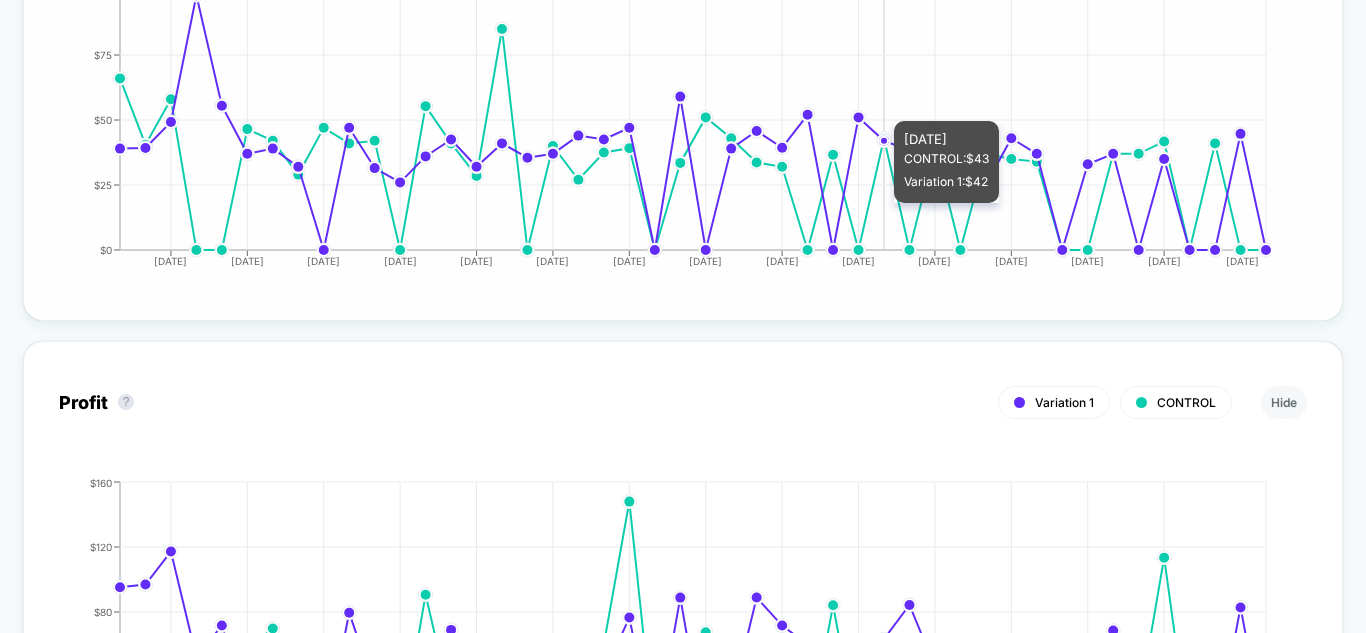 click on "2025-05-21 2025-05-24 2025-05-27 2025-05-30 2025-06-02 2025-06-05 2025-06-08 2025-06-11 2025-06-14 2025-06-17 2025-06-20 2025-06-23 2025-06-26 2025-06-29 2025-07-03 $0  $25  $50  $75  $100" 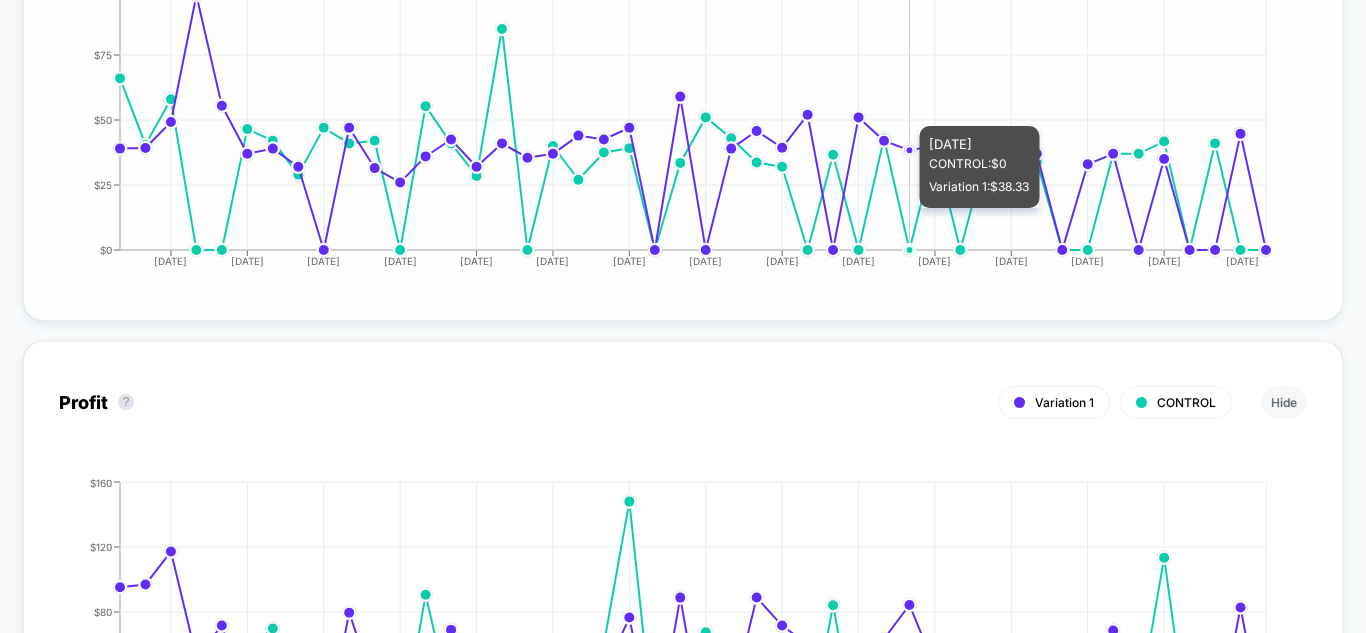 click on "2025-05-21 2025-05-24 2025-05-27 2025-05-30 2025-06-02 2025-06-05 2025-06-08 2025-06-11 2025-06-14 2025-06-17 2025-06-20 2025-06-23 2025-06-26 2025-06-29 2025-07-03 $0  $25  $50  $75  $100" 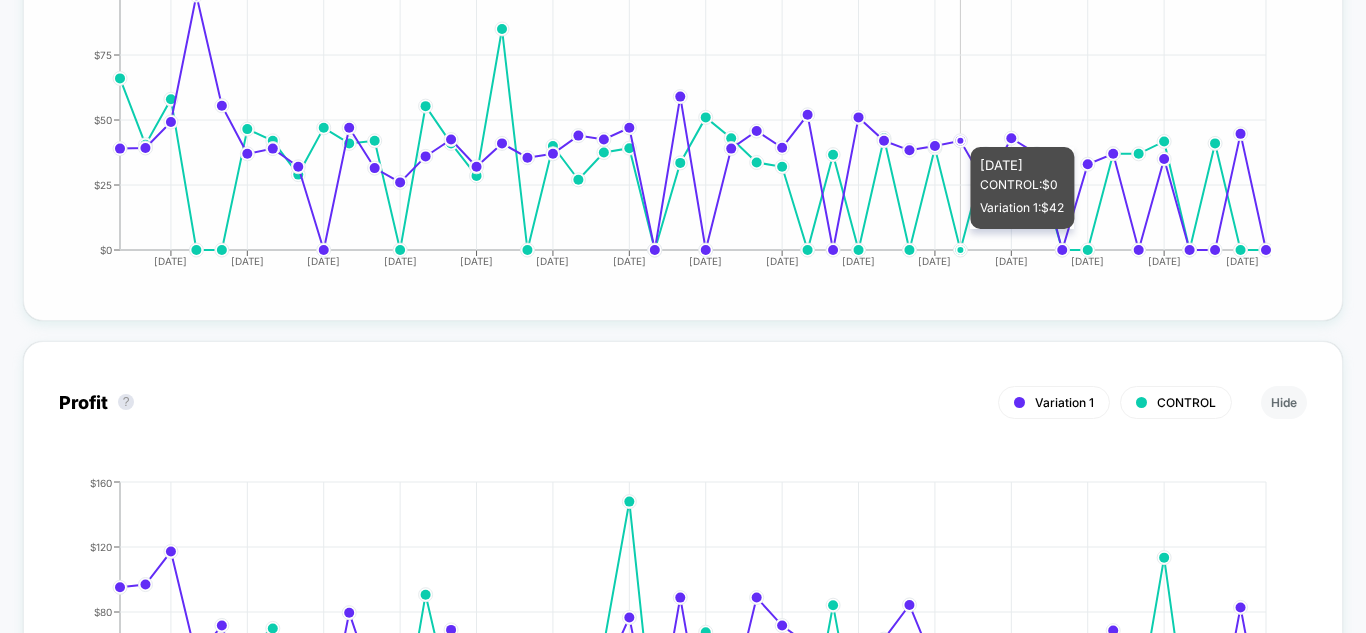 drag, startPoint x: 967, startPoint y: 138, endPoint x: 992, endPoint y: 131, distance: 25.96151 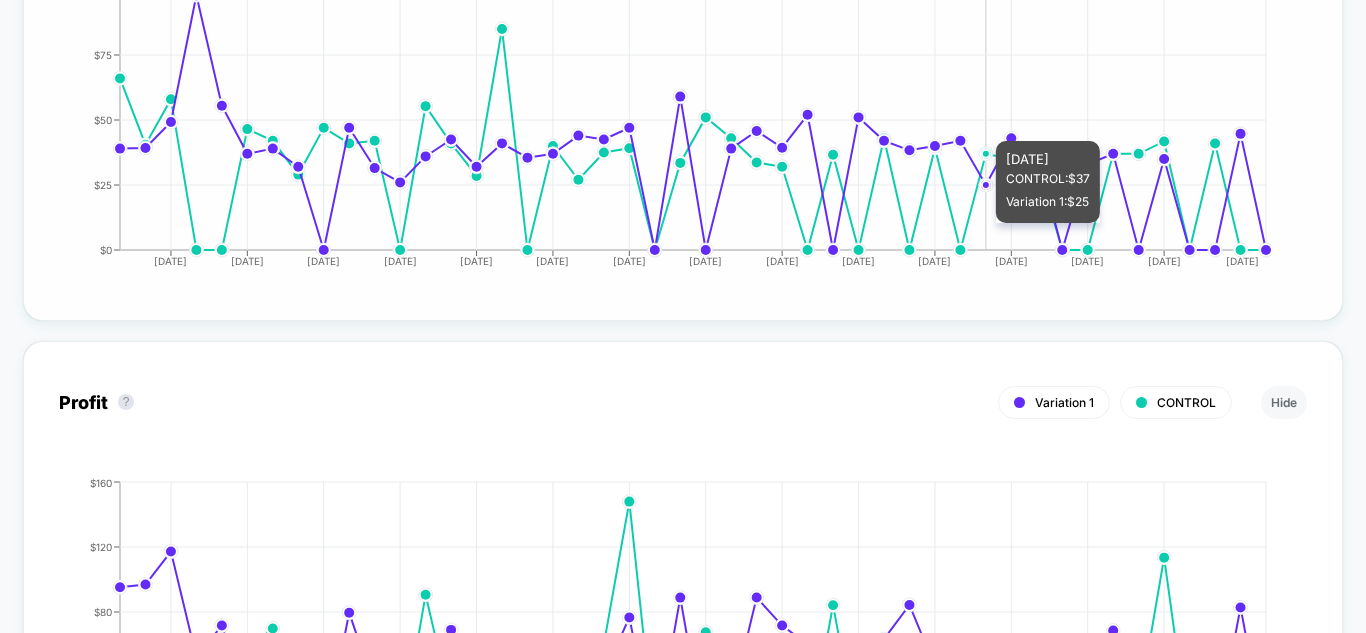 drag, startPoint x: 996, startPoint y: 131, endPoint x: 1012, endPoint y: 131, distance: 16 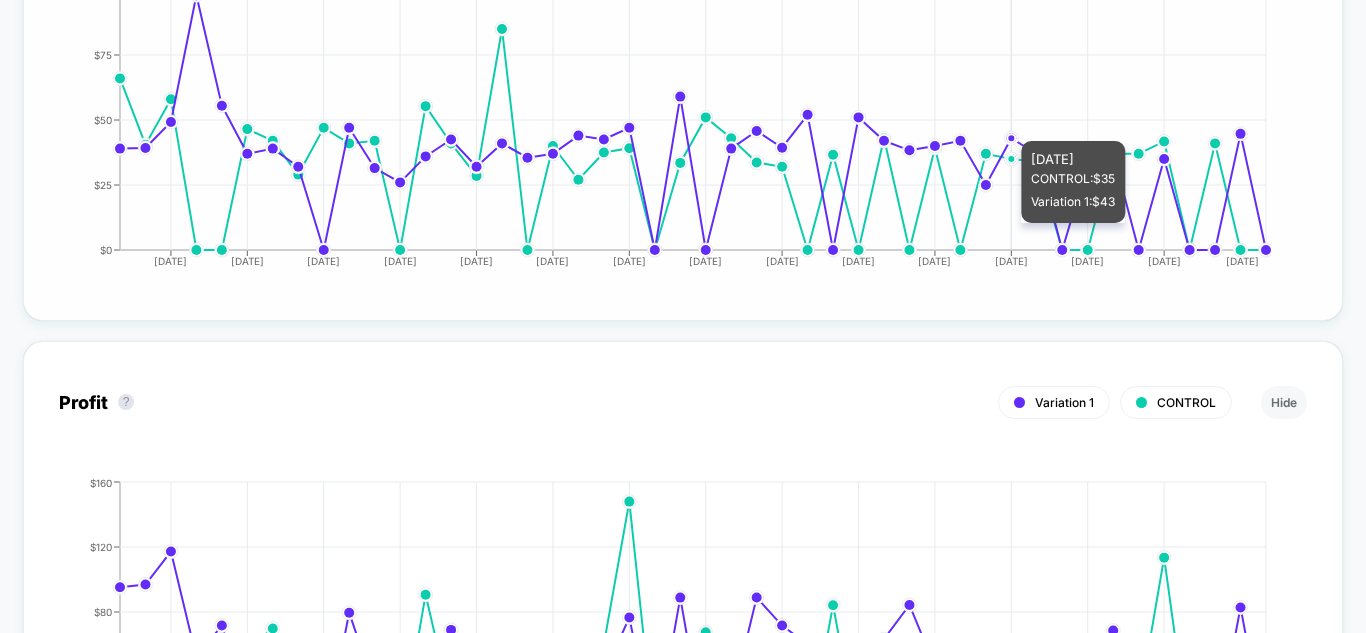 click on "2025-05-21 2025-05-24 2025-05-27 2025-05-30 2025-06-02 2025-06-05 2025-06-08 2025-06-11 2025-06-14 2025-06-17 2025-06-20 2025-06-23 2025-06-26 2025-06-29 2025-07-03 $0  $25  $50  $75  $100" 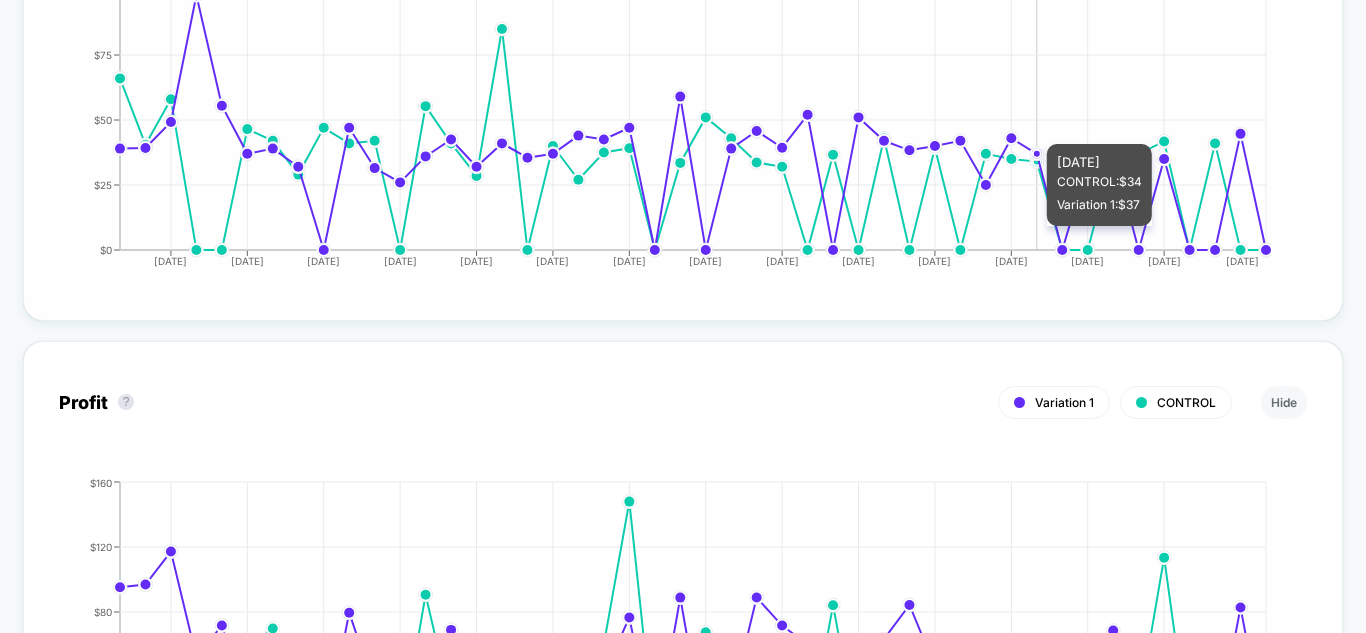 click on "2025-05-21 2025-05-24 2025-05-27 2025-05-30 2025-06-02 2025-06-05 2025-06-08 2025-06-11 2025-06-14 2025-06-17 2025-06-20 2025-06-23 2025-06-26 2025-06-29 2025-07-03 $0  $25  $50  $75  $100" 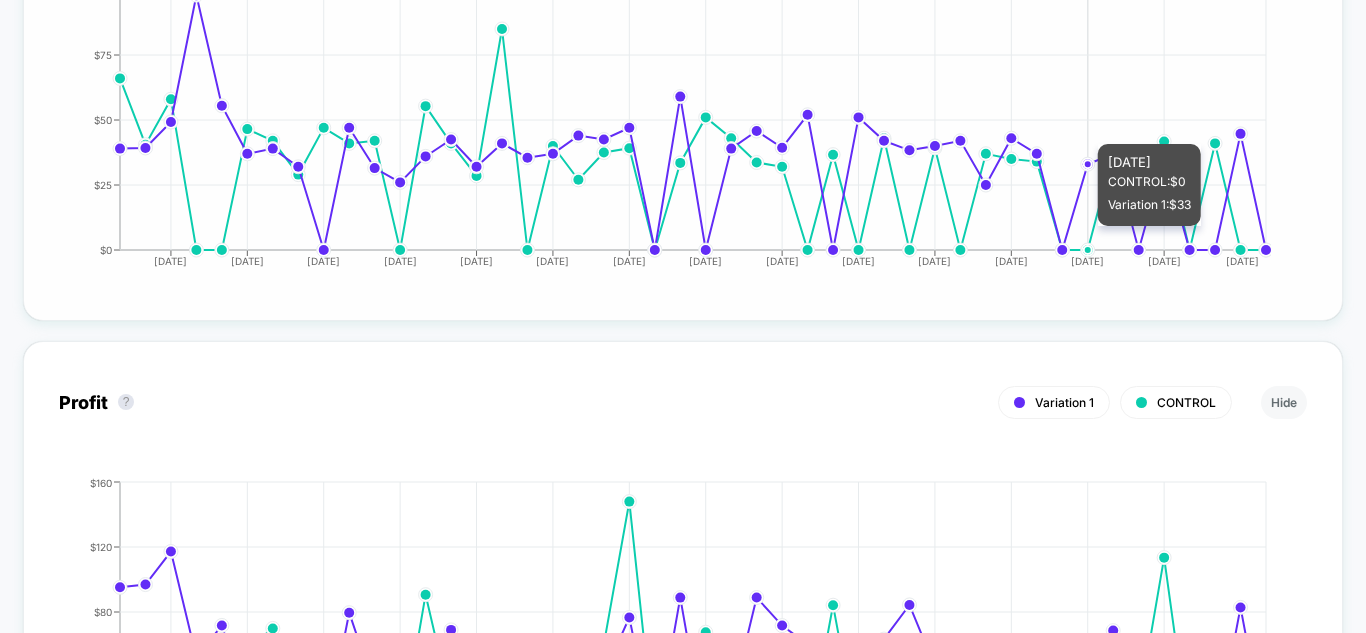 click on "2025-05-21 2025-05-24 2025-05-27 2025-05-30 2025-06-02 2025-06-05 2025-06-08 2025-06-11 2025-06-14 2025-06-17 2025-06-20 2025-06-23 2025-06-26 2025-06-29 2025-07-03 $0  $25  $50  $75  $100" 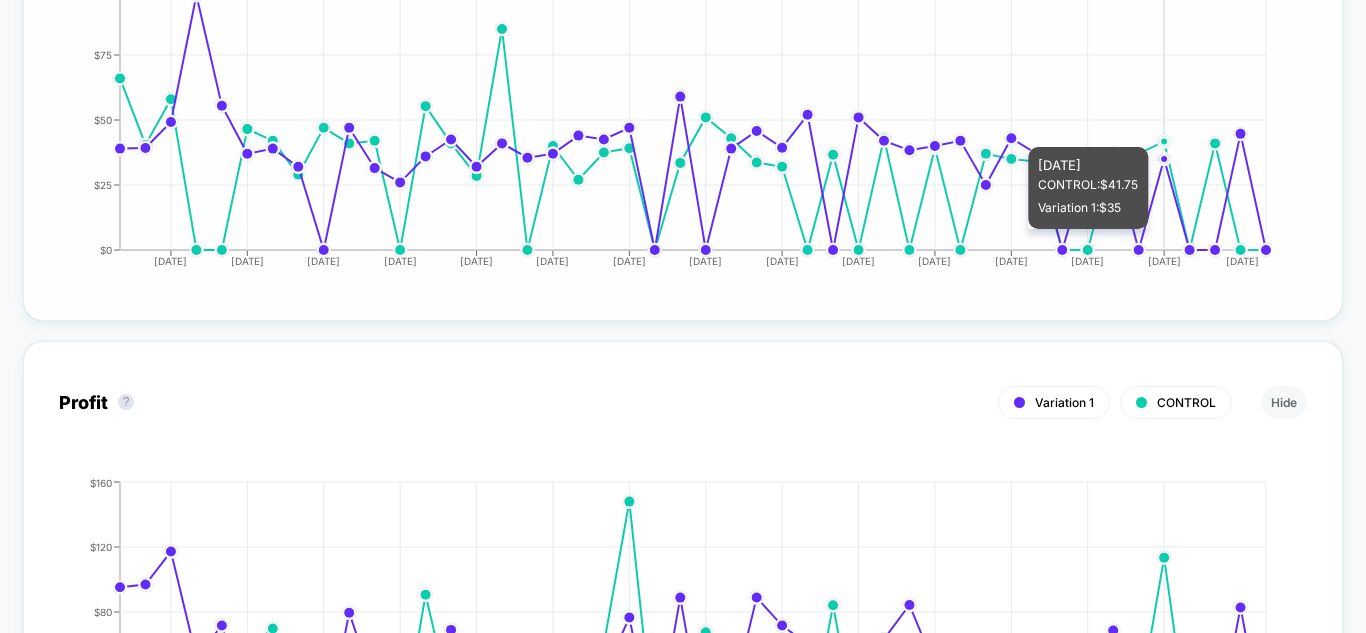 click 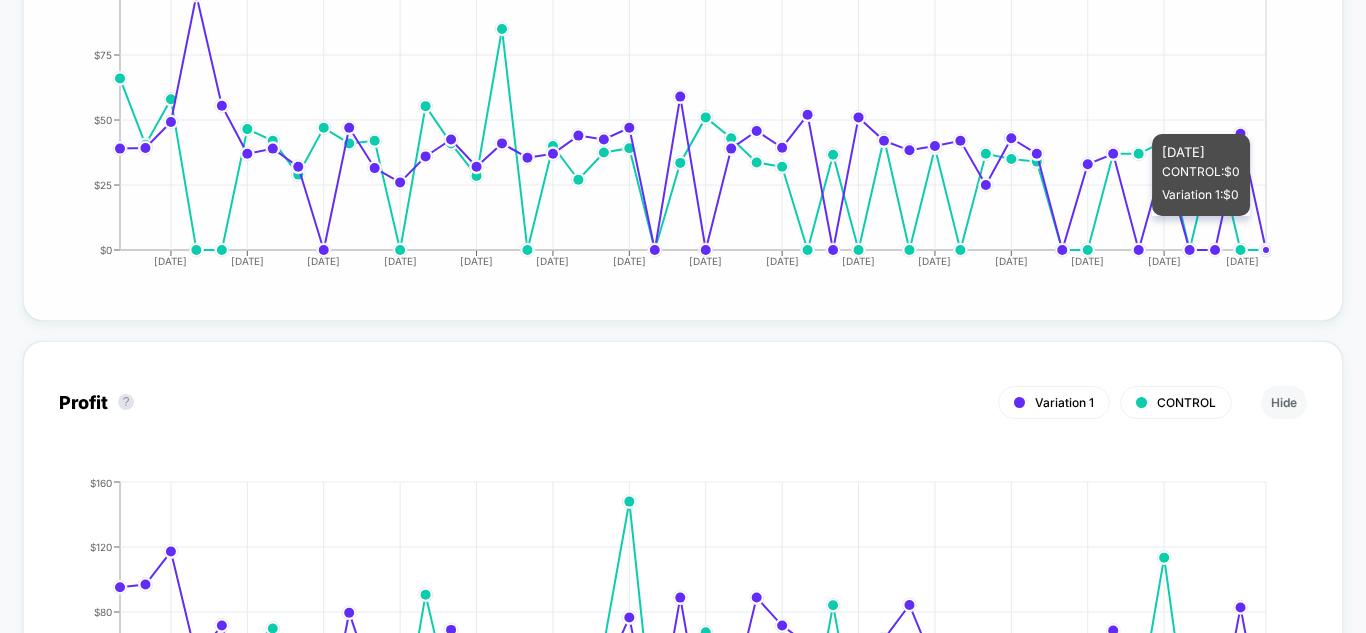 click on "2025-05-21 2025-05-24 2025-05-27 2025-05-30 2025-06-02 2025-06-05 2025-06-08 2025-06-11 2025-06-14 2025-06-17 2025-06-20 2025-06-23 2025-06-26 2025-06-29 2025-07-03 $0  $25  $50  $75  $100" 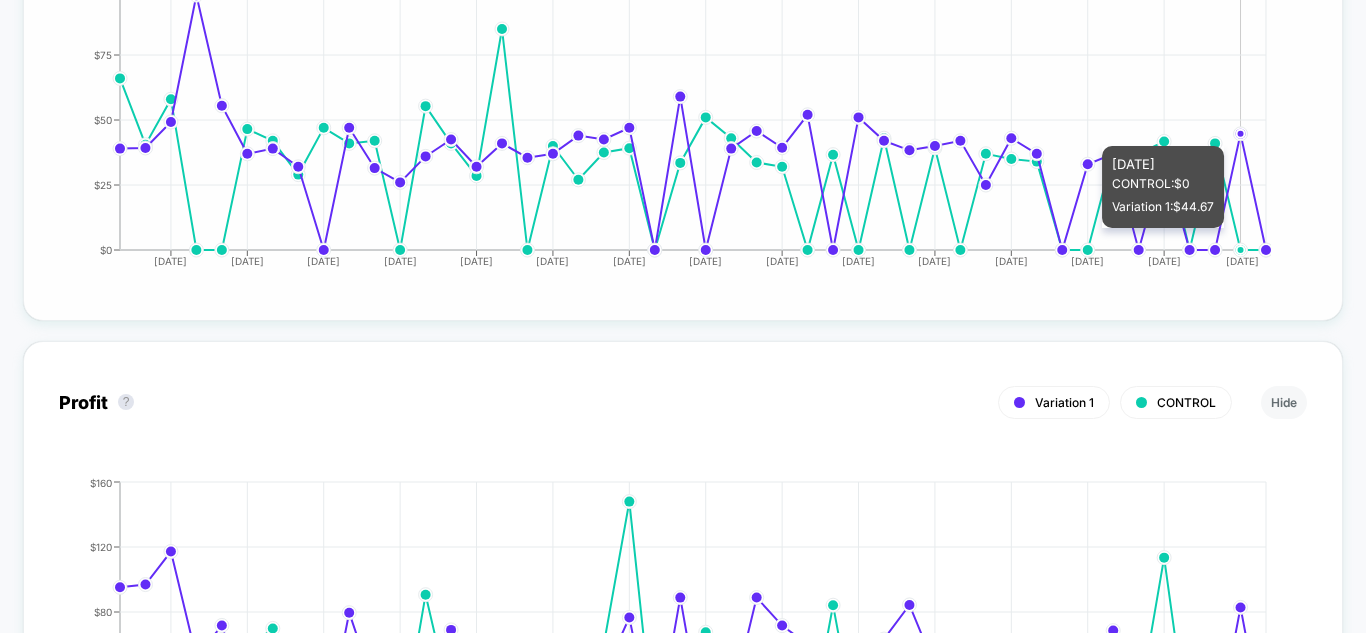 click 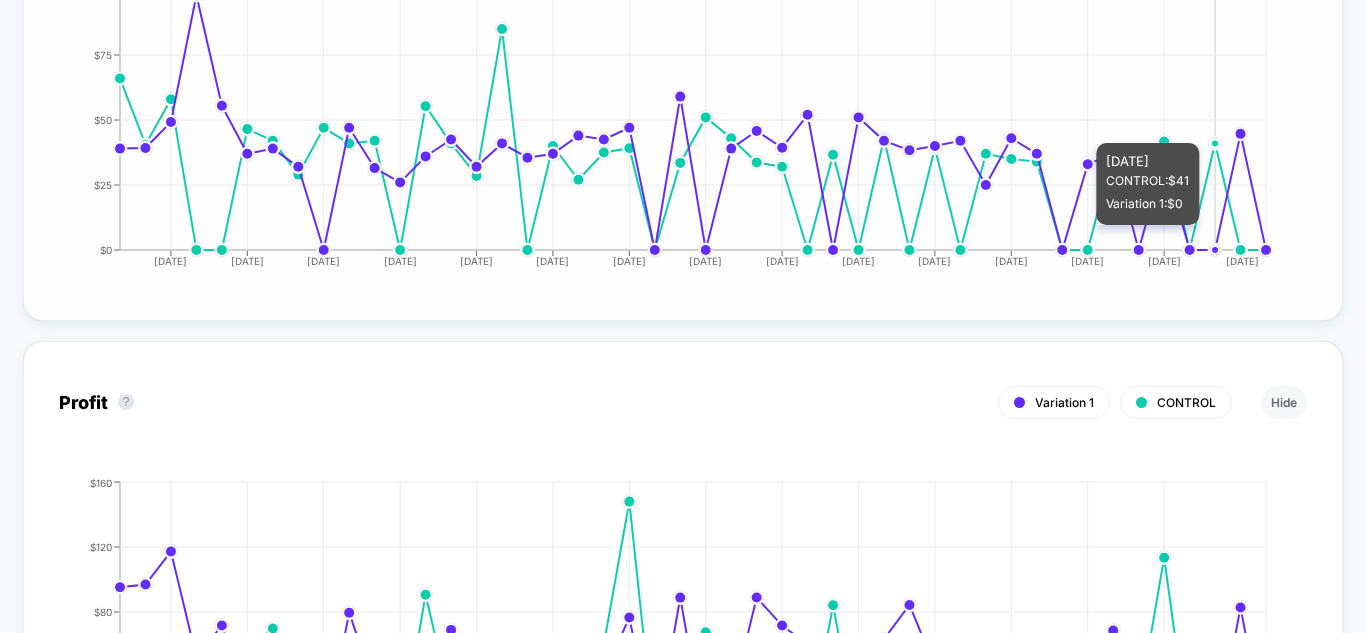 click on "2025-05-21 2025-05-24 2025-05-27 2025-05-30 2025-06-02 2025-06-05 2025-06-08 2025-06-11 2025-06-14 2025-06-17 2025-06-20 2025-06-23 2025-06-26 2025-06-29 2025-07-03 $0  $25  $50  $75  $100" 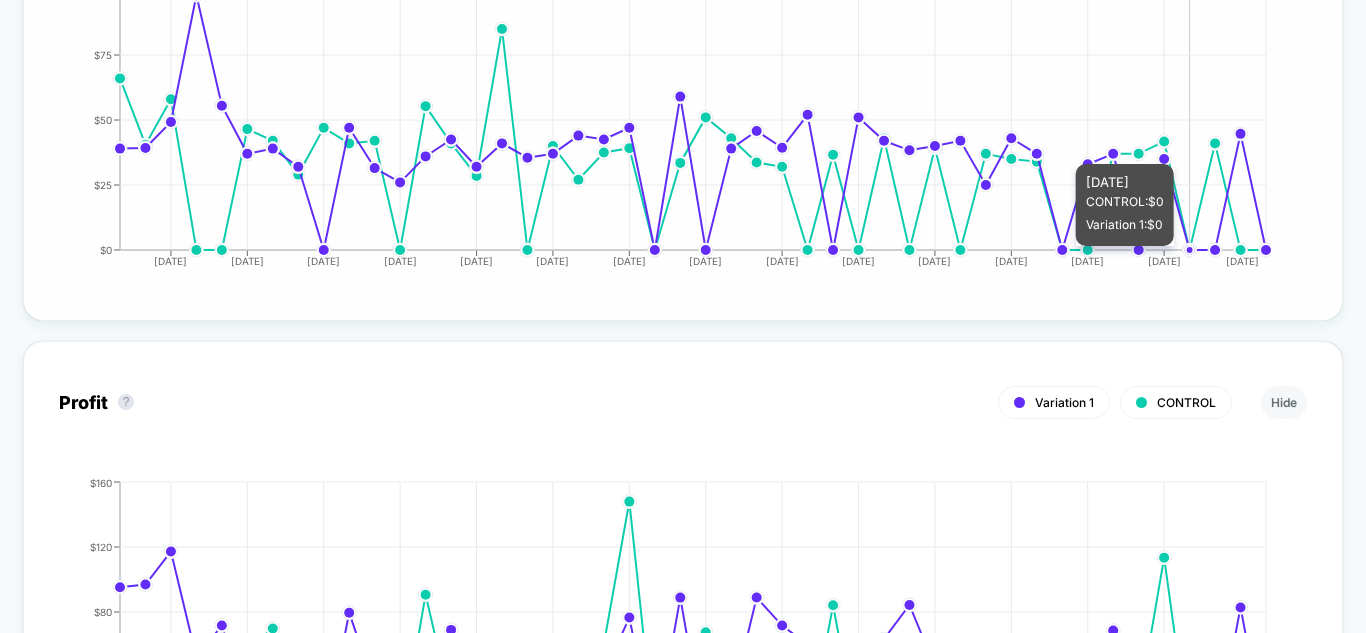 click on "2025-05-21 2025-05-24 2025-05-27 2025-05-30 2025-06-02 2025-06-05 2025-06-08 2025-06-11 2025-06-14 2025-06-17 2025-06-20 2025-06-23 2025-06-26 2025-06-29 2025-07-03 $0  $25  $50  $75  $100" 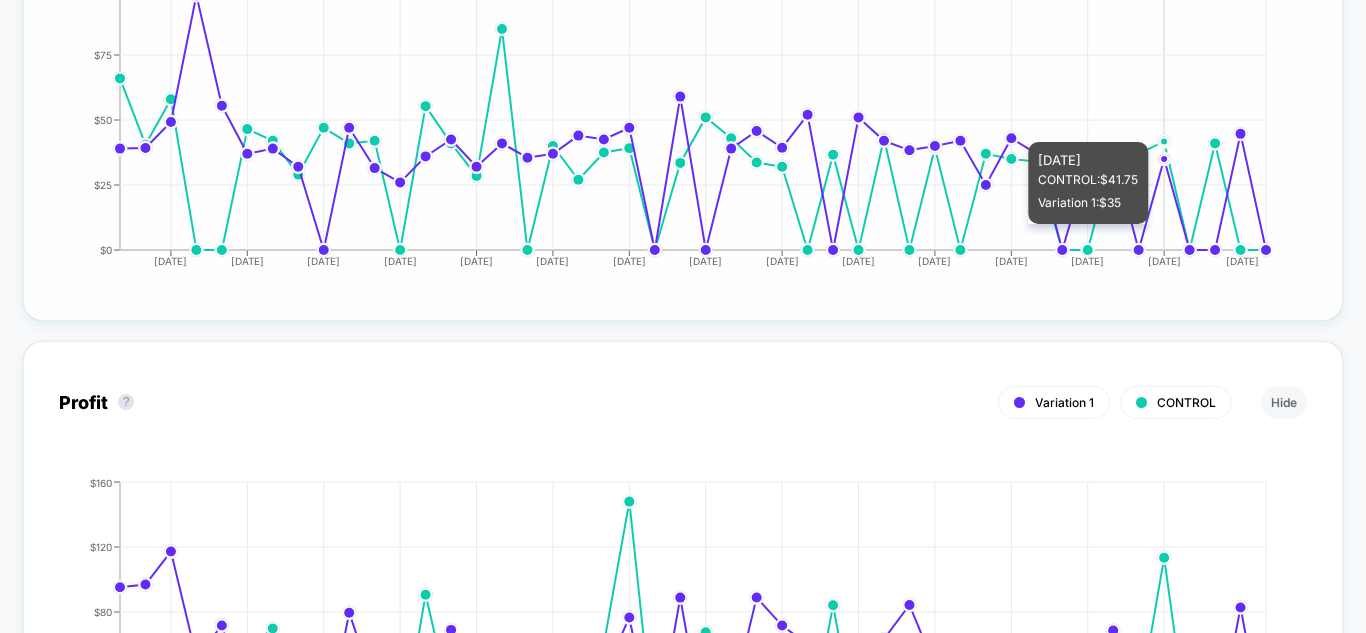 click on "2025-05-21 2025-05-24 2025-05-27 2025-05-30 2025-06-02 2025-06-05 2025-06-08 2025-06-11 2025-06-14 2025-06-17 2025-06-20 2025-06-23 2025-06-26 2025-06-29 2025-07-03 $0  $25  $50  $75  $100" 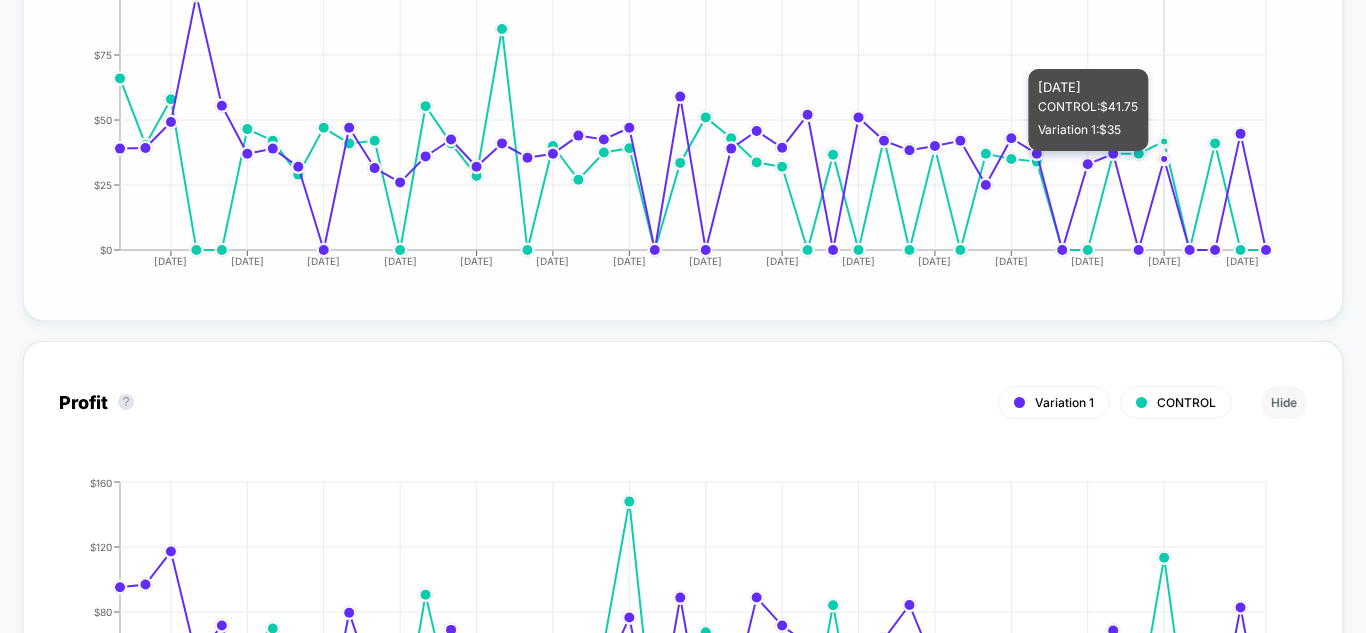 drag, startPoint x: 1160, startPoint y: 162, endPoint x: 1145, endPoint y: 158, distance: 15.524175 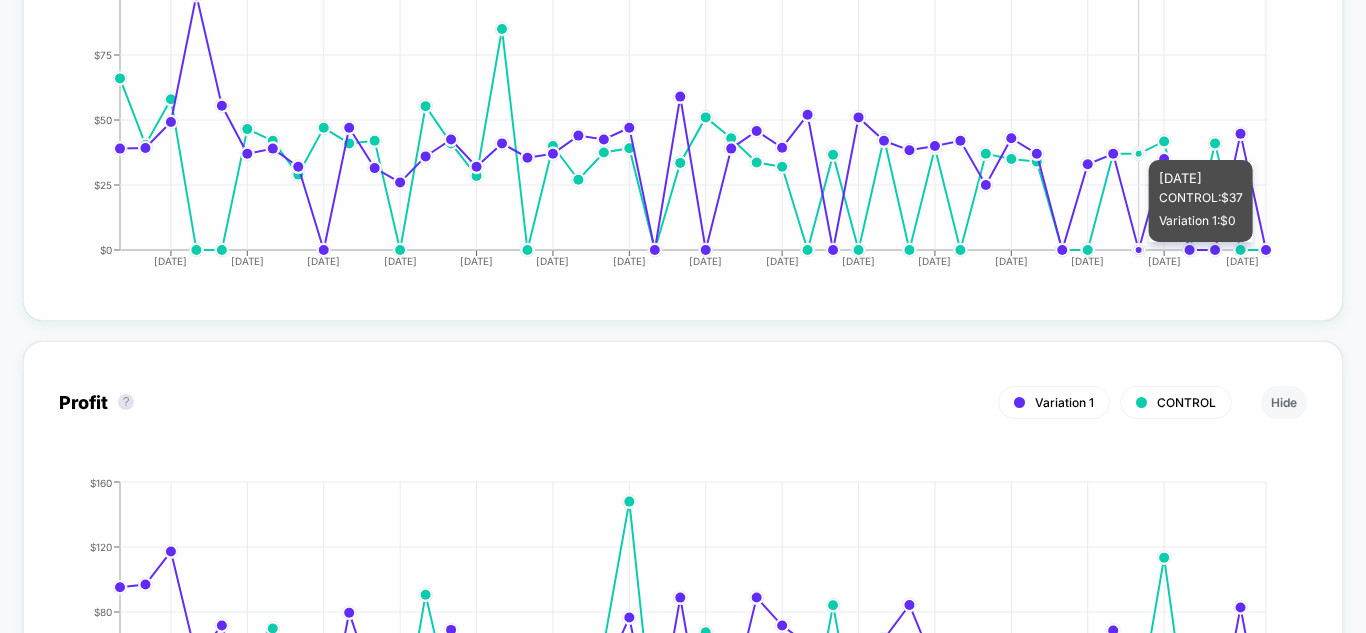 click on "2025-05-21 2025-05-24 2025-05-27 2025-05-30 2025-06-02 2025-06-05 2025-06-08 2025-06-11 2025-06-14 2025-06-17 2025-06-20 2025-06-23 2025-06-26 2025-06-29 2025-07-03 $0  $25  $50  $75  $100" 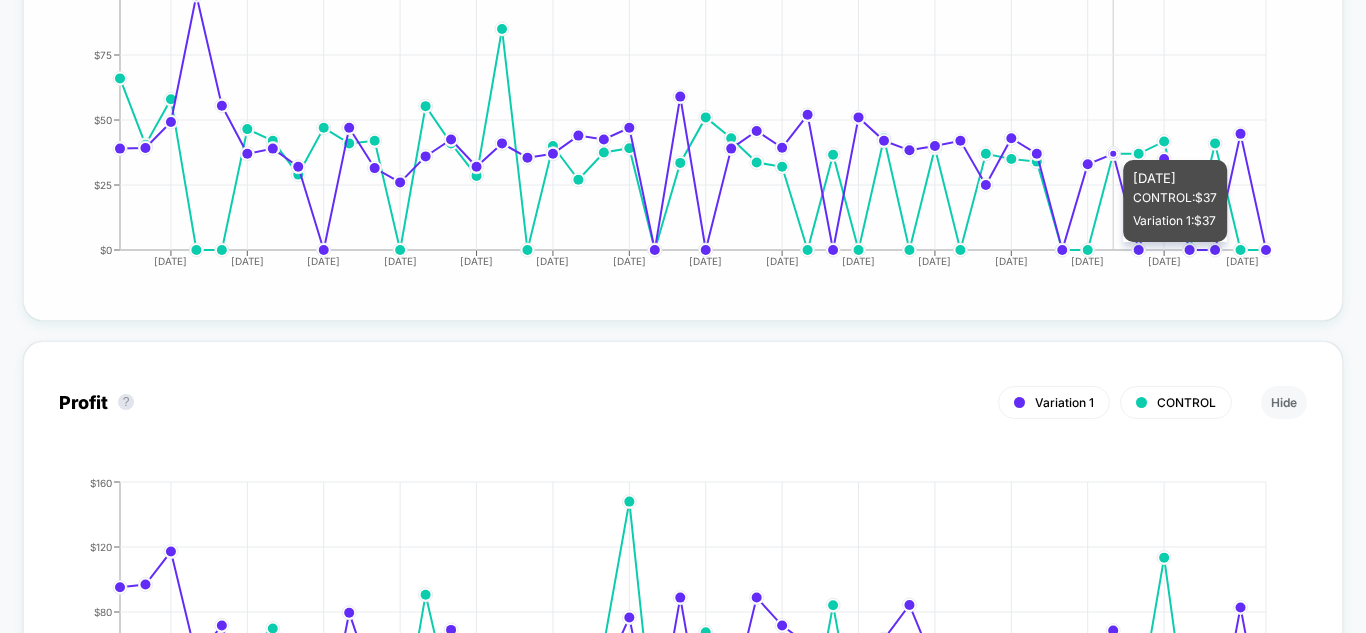 click on "2025-05-21 2025-05-24 2025-05-27 2025-05-30 2025-06-02 2025-06-05 2025-06-08 2025-06-11 2025-06-14 2025-06-17 2025-06-20 2025-06-23 2025-06-26 2025-06-29 2025-07-03 $0  $25  $50  $75  $100" 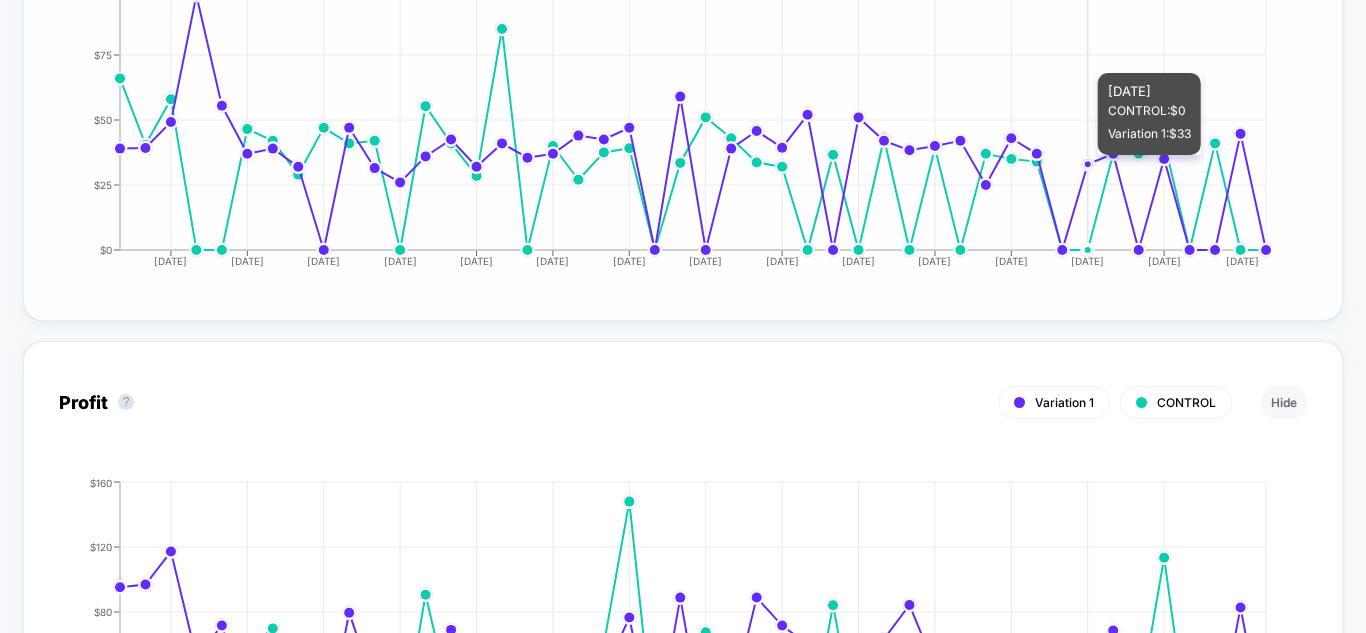 click 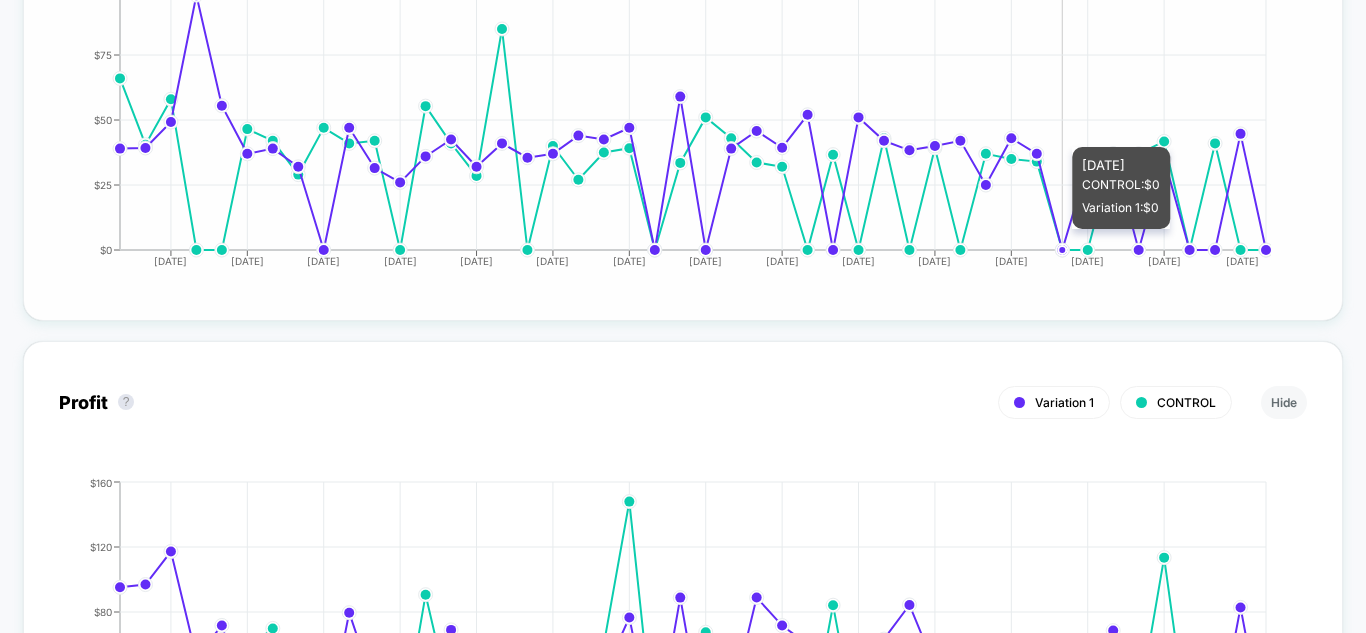 click on "2025-05-21 2025-05-24 2025-05-27 2025-05-30 2025-06-02 2025-06-05 2025-06-08 2025-06-11 2025-06-14 2025-06-17 2025-06-20 2025-06-23 2025-06-26 2025-06-29 2025-07-03 $0  $25  $50  $75  $100" 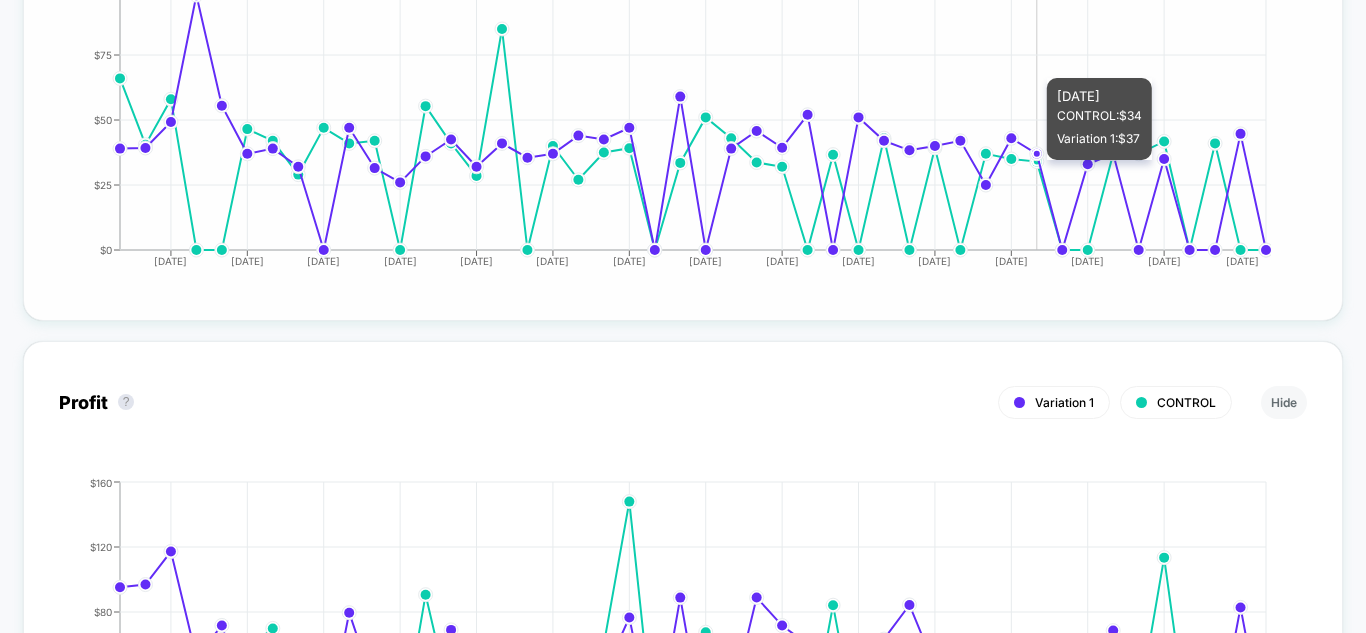 click 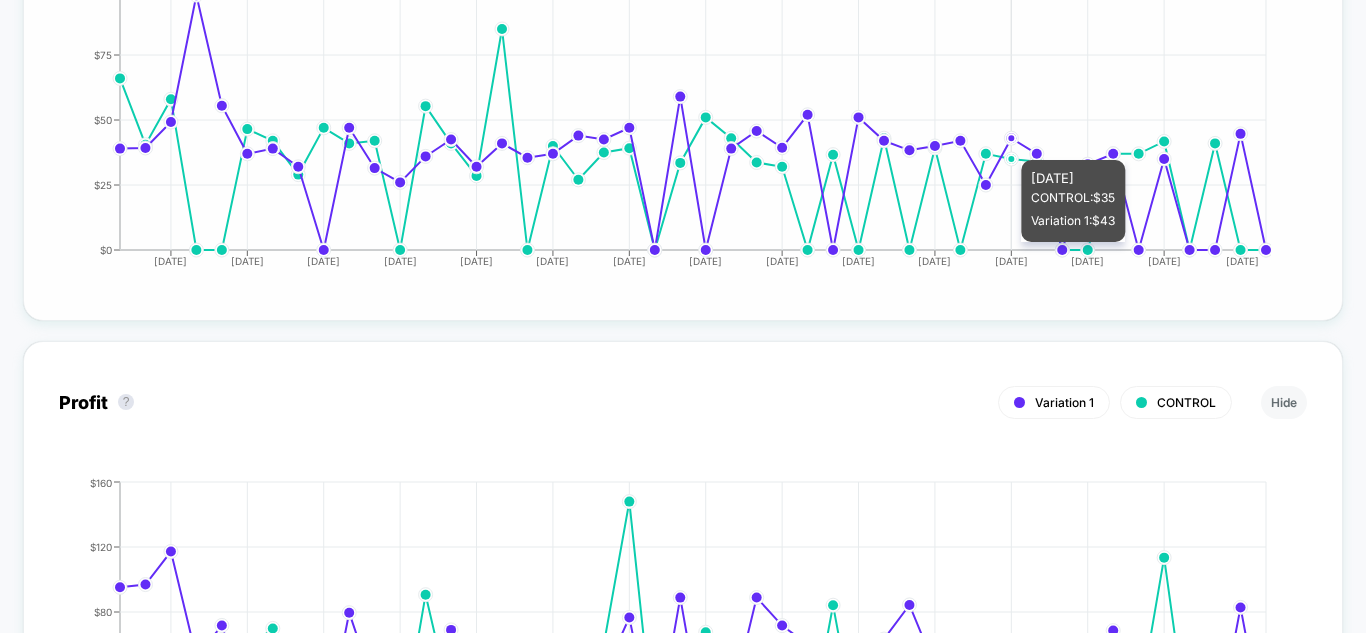 click on "2025-05-21 2025-05-24 2025-05-27 2025-05-30 2025-06-02 2025-06-05 2025-06-08 2025-06-11 2025-06-14 2025-06-17 2025-06-20 2025-06-23 2025-06-26 2025-06-29 2025-07-03 $0  $25  $50  $75  $100" 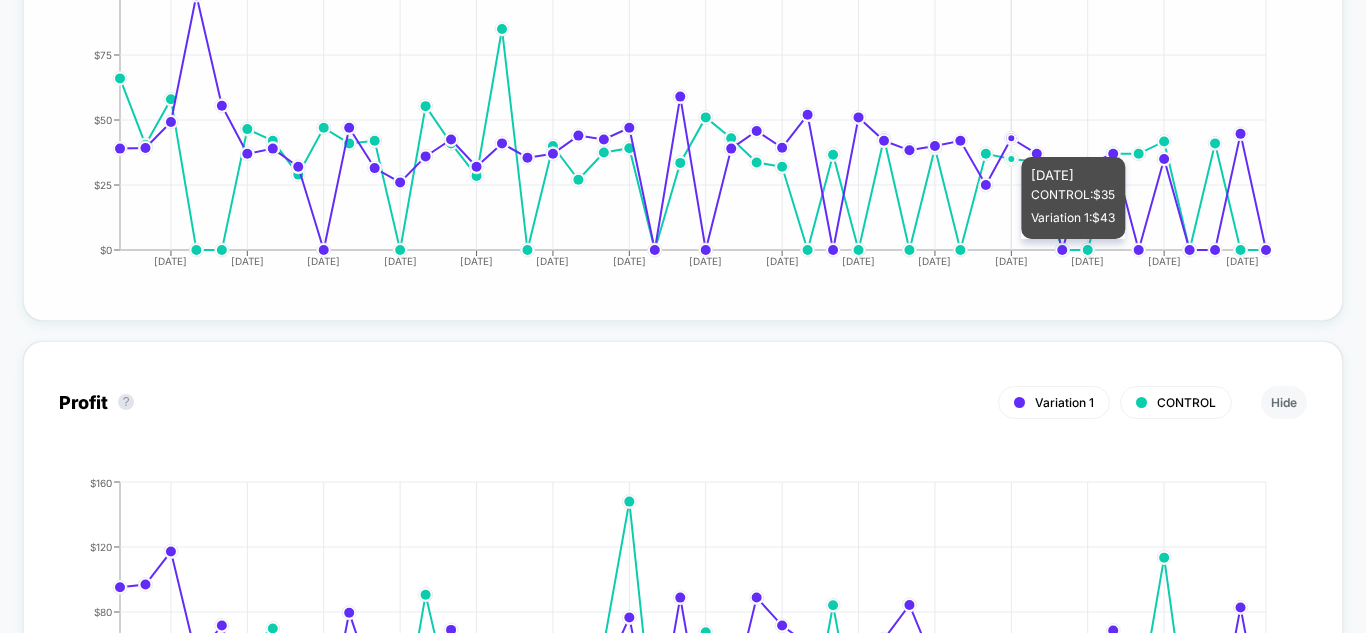 click on "2025-05-21 2025-05-24 2025-05-27 2025-05-30 2025-06-02 2025-06-05 2025-06-08 2025-06-11 2025-06-14 2025-06-17 2025-06-20 2025-06-23 2025-06-26 2025-06-29 2025-07-03 $0  $25  $50  $75  $100" 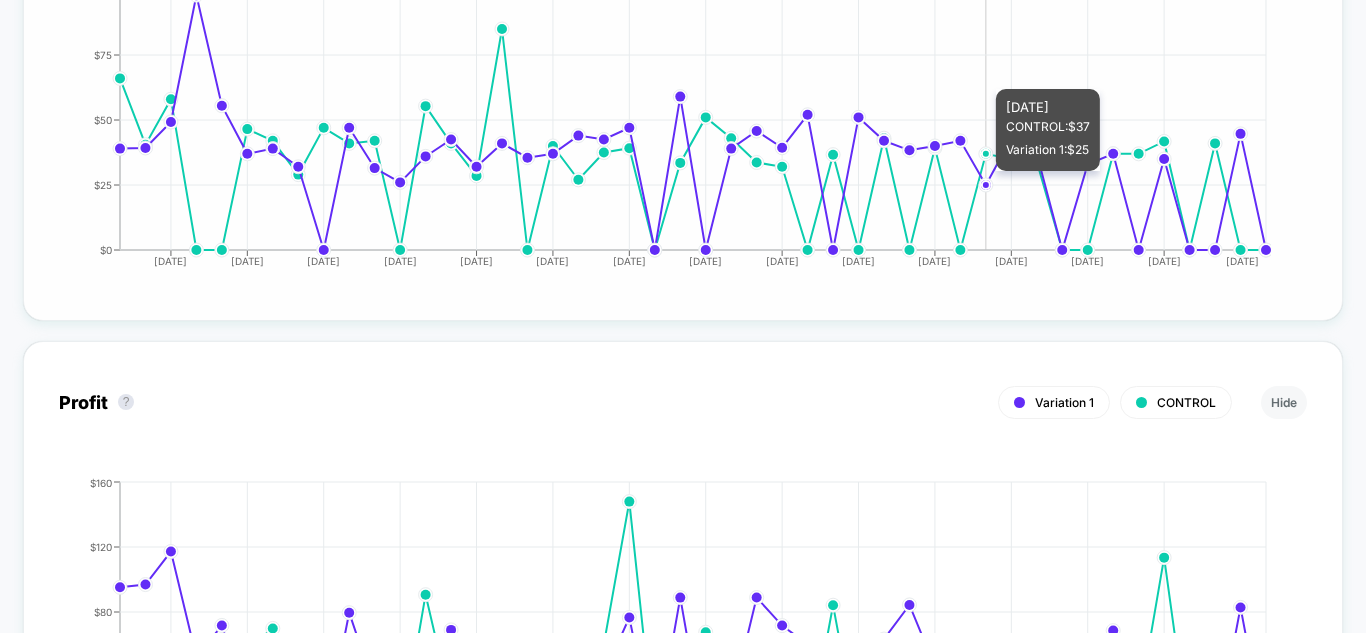 click 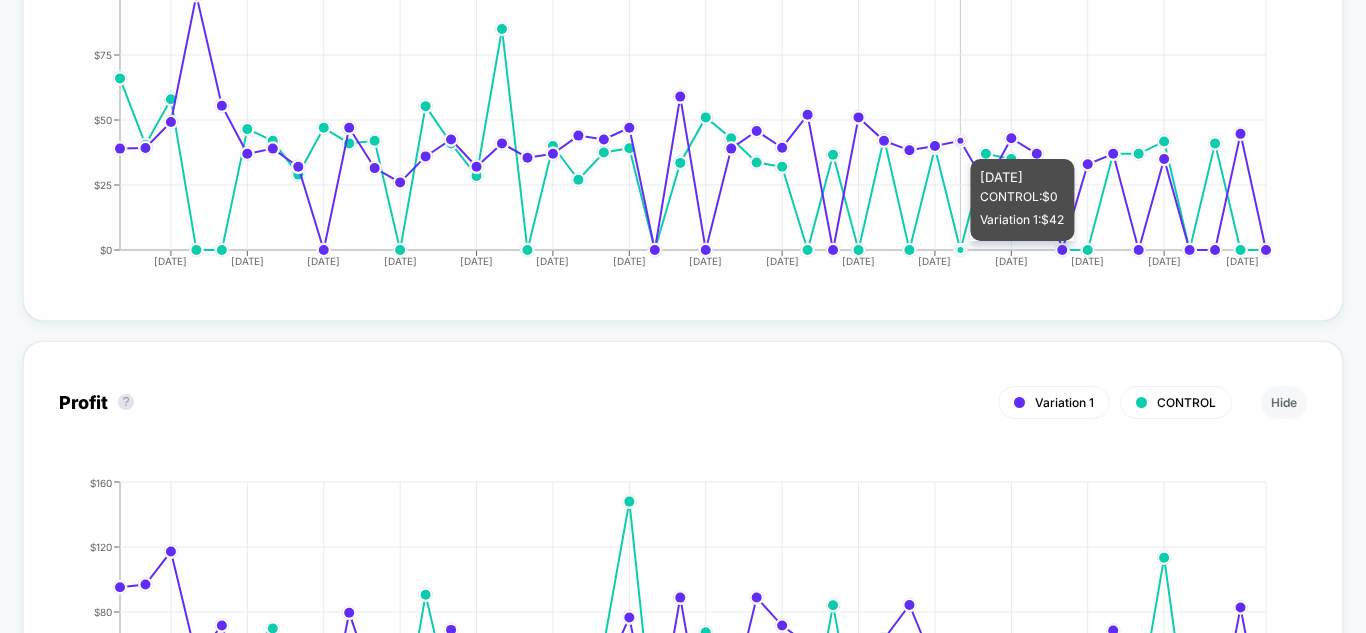 click on "2025-05-21 2025-05-24 2025-05-27 2025-05-30 2025-06-02 2025-06-05 2025-06-08 2025-06-11 2025-06-14 2025-06-17 2025-06-20 2025-06-23 2025-06-26 2025-06-29 2025-07-03 $0  $25  $50  $75  $100" 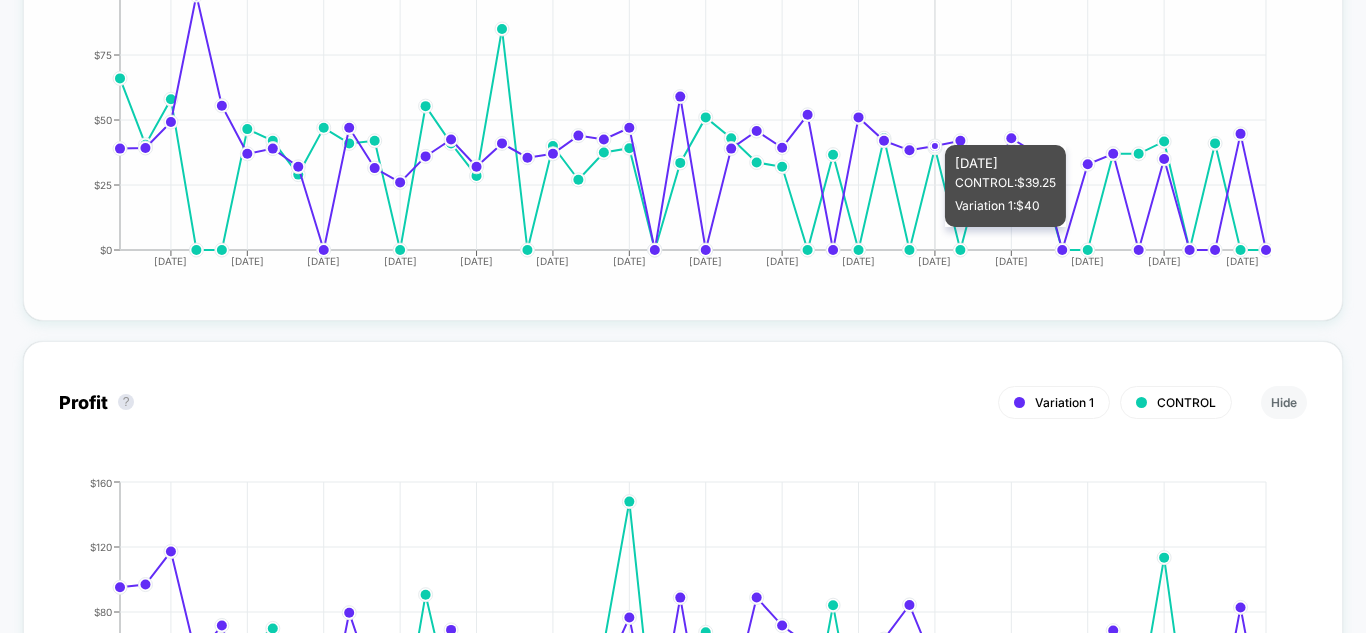click on "2025-05-21 2025-05-24 2025-05-27 2025-05-30 2025-06-02 2025-06-05 2025-06-08 2025-06-11 2025-06-14 2025-06-17 2025-06-20 2025-06-23 2025-06-26 2025-06-29 2025-07-03 $0  $25  $50  $75  $100" 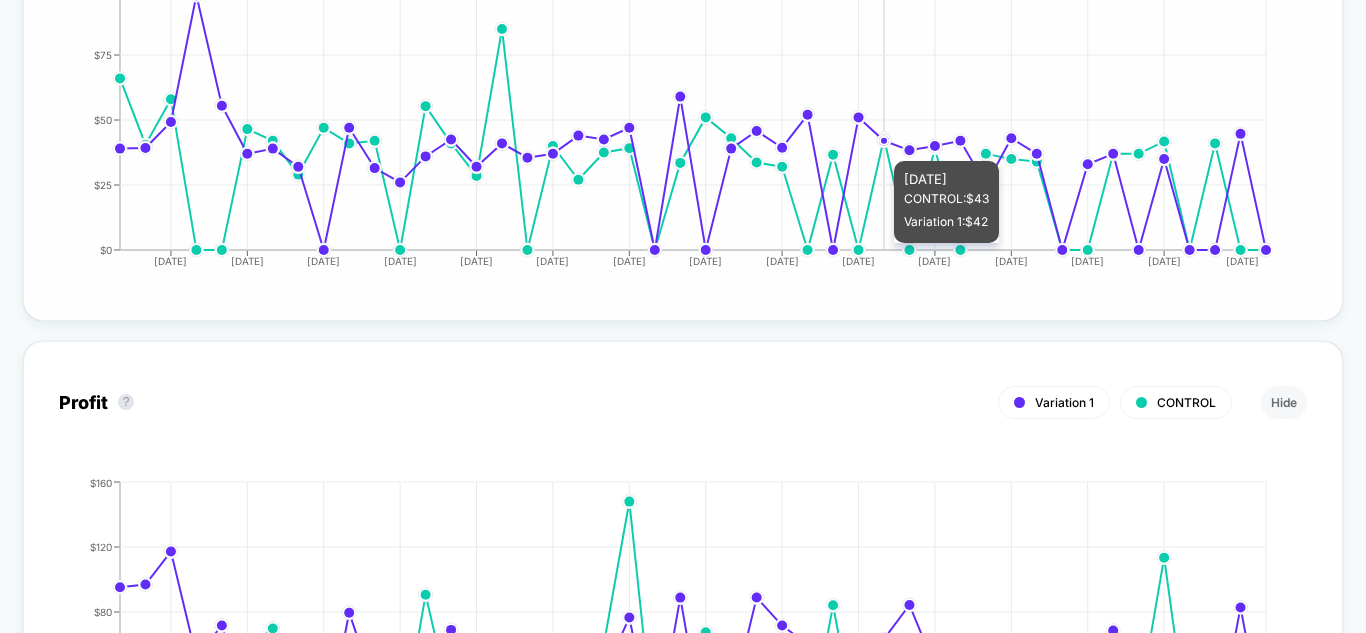 click on "2025-05-21 2025-05-24 2025-05-27 2025-05-30 2025-06-02 2025-06-05 2025-06-08 2025-06-11 2025-06-14 2025-06-17 2025-06-20 2025-06-23 2025-06-26 2025-06-29 2025-07-03 $0  $25  $50  $75  $100" 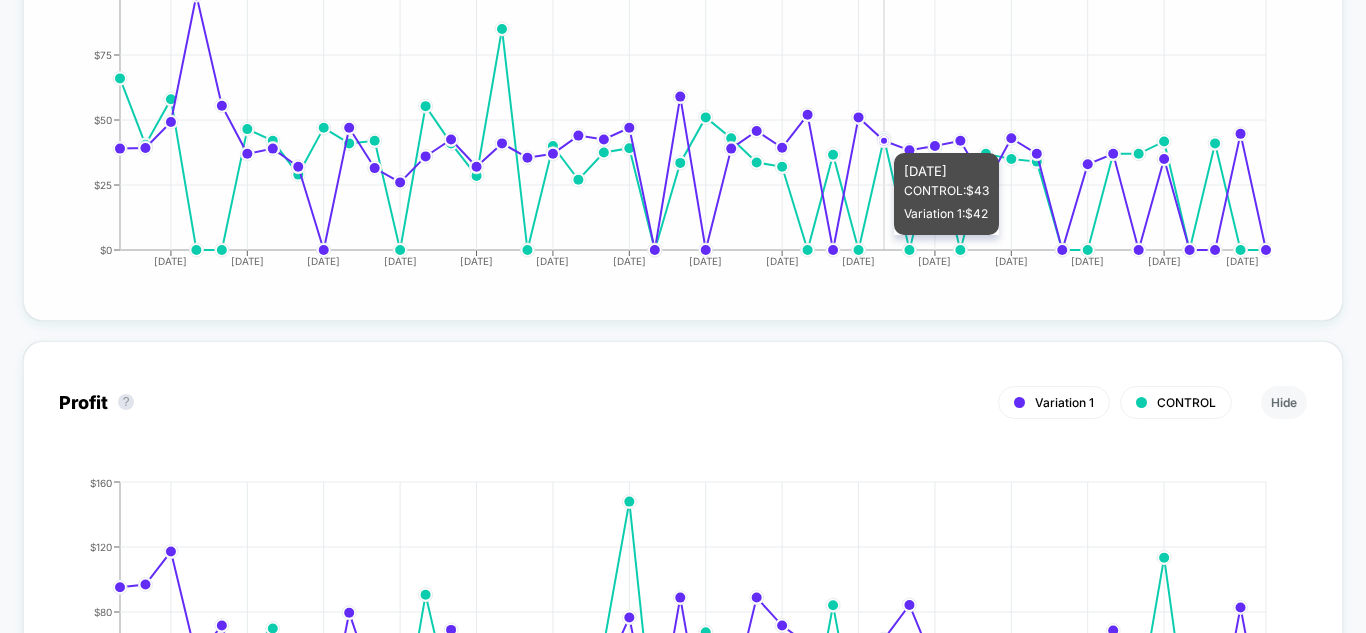 click on "2025-05-21 2025-05-24 2025-05-27 2025-05-30 2025-06-02 2025-06-05 2025-06-08 2025-06-11 2025-06-14 2025-06-17 2025-06-20 2025-06-23 2025-06-26 2025-06-29 2025-07-03 $0  $25  $50  $75  $100" 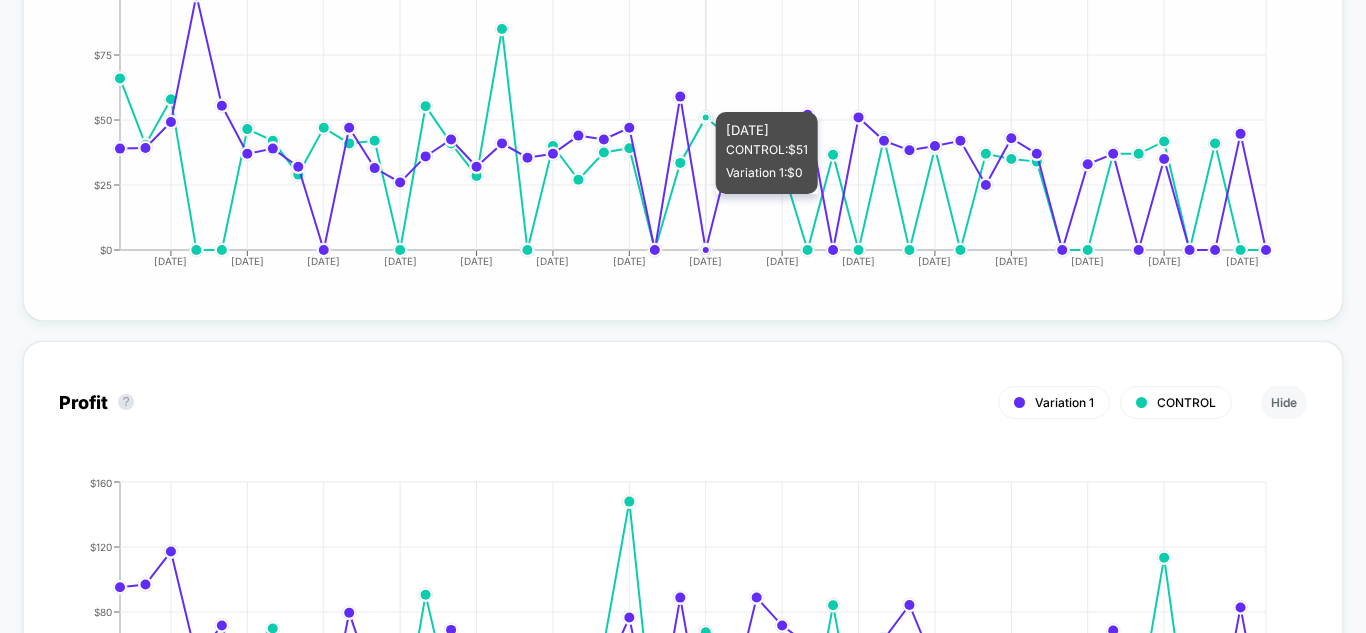 drag, startPoint x: 706, startPoint y: 102, endPoint x: 691, endPoint y: 111, distance: 17.492855 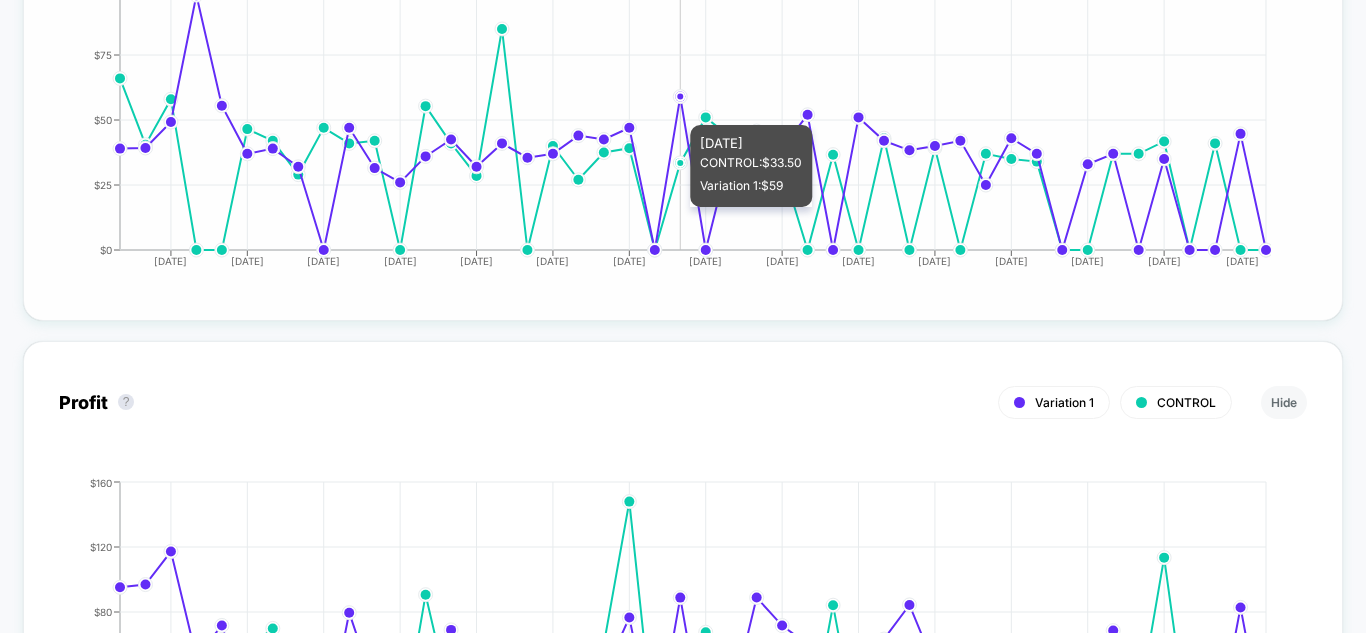 drag, startPoint x: 685, startPoint y: 115, endPoint x: 617, endPoint y: 135, distance: 70.88018 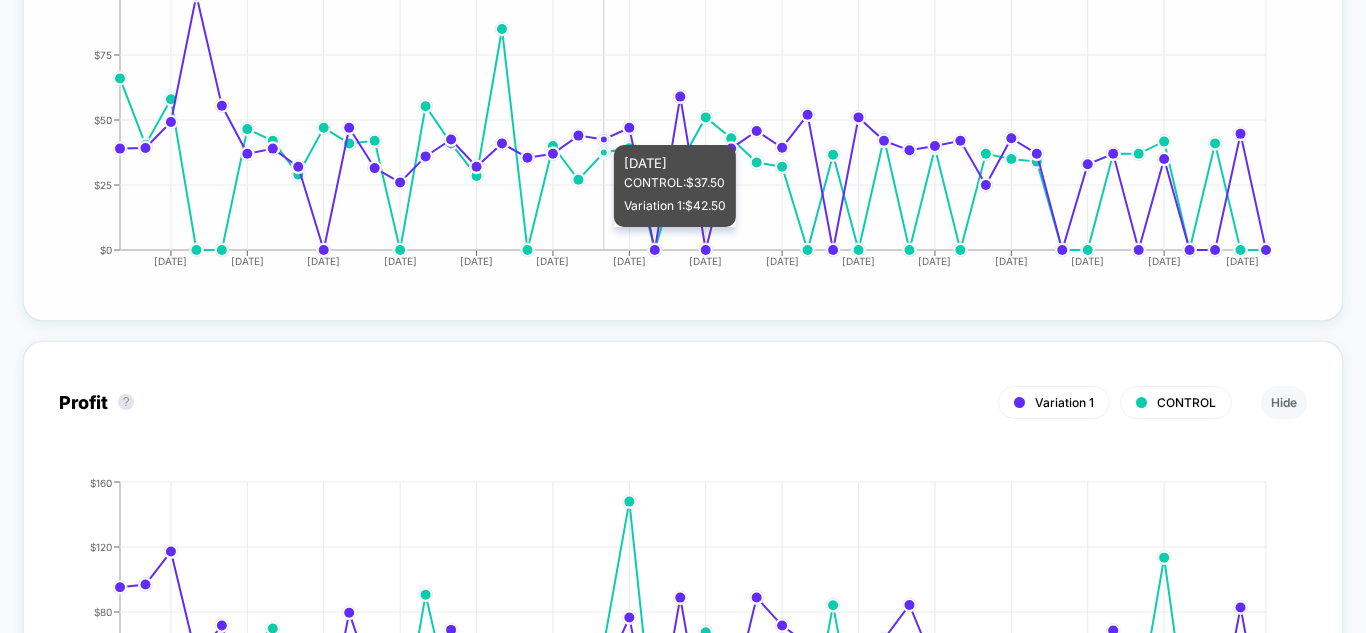 drag, startPoint x: 614, startPoint y: 135, endPoint x: 509, endPoint y: 113, distance: 107.28001 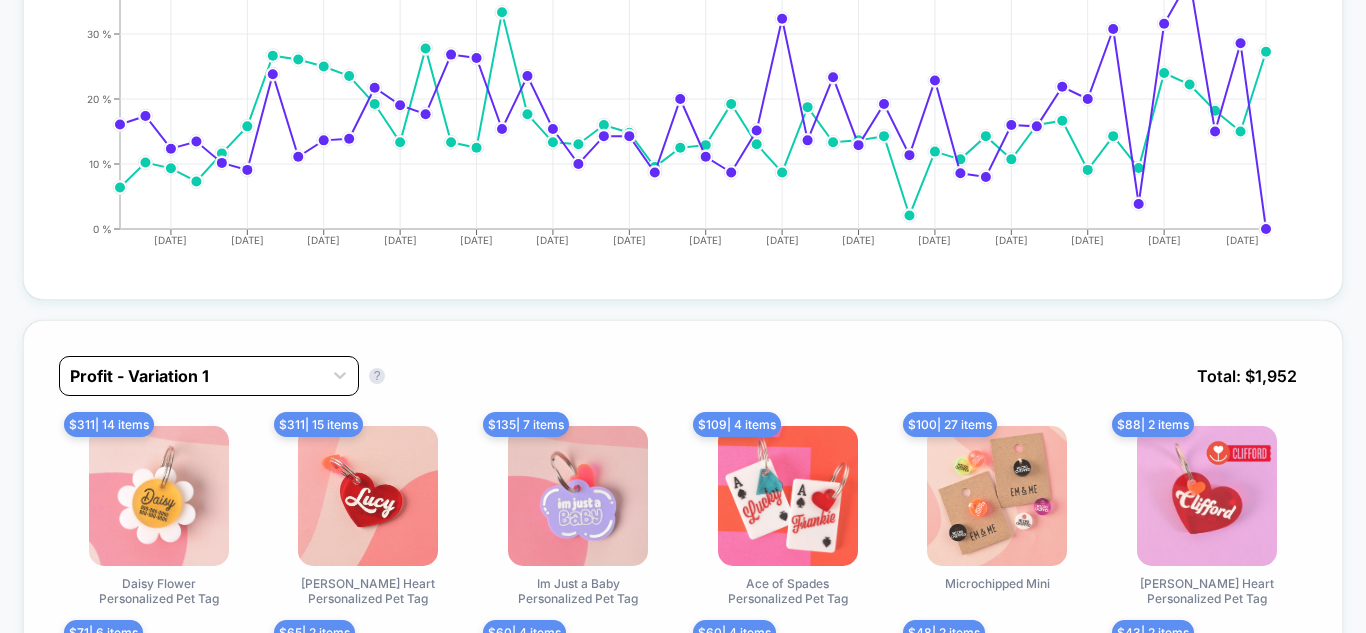 scroll, scrollTop: 1183, scrollLeft: 0, axis: vertical 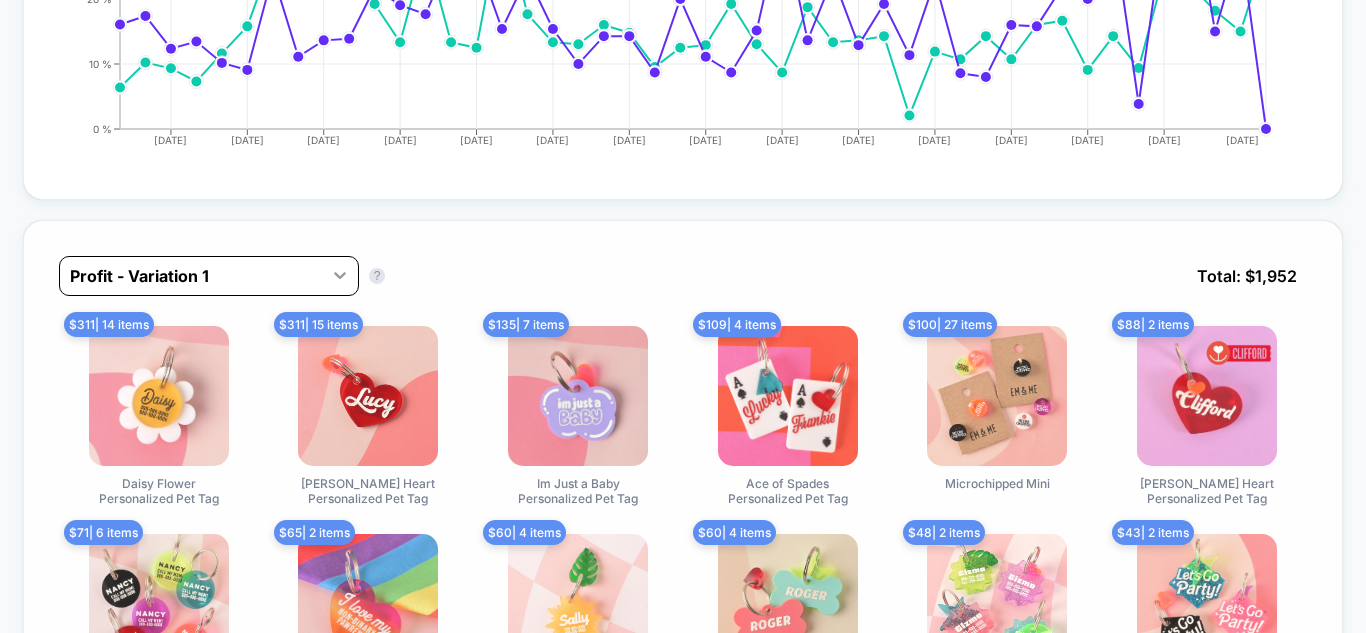 click 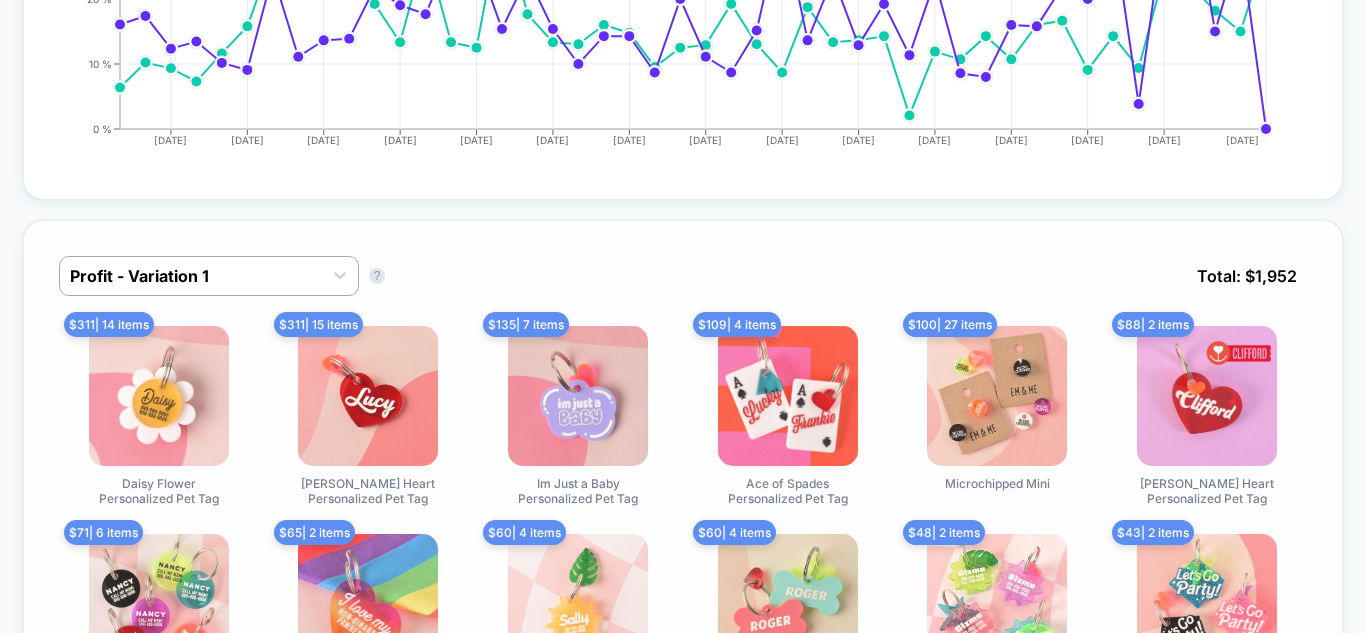 click on "Profit   - Variation 1 Profit   - Variation 1 ? Total:   $ 1,952 $ 311  | 14 items Daisy Flower Personalized Pet Tag $ 311  | 15 items Lucy Heart Personalized Pet Tag $ 135  | 7 items Im Just a Baby Personalized Pet Tag $ 109  | 4 items Ace of Spades Personalized Pet Tag $ 100  | 27 items Microchipped Mini $ 88  | 2 items Clifford, Lucy Heart Personalized Pet Tag $ 71  | 6 items Minimal Small Circle Personalized Pet Tag $ 65  | 2 items Pride Parent, I love my pawrent Personalized Pet Tag $ 60  | 4 items Sunshine, Sun Personalized Pet Tag $ 60  | 4 items Bones Day Personalized Pet Tag $ 48  | 2 items Squiggle Sunburst Personalized Pet Tag $ 43  | 2 items Let's Go Party Personalized Pet Tag" at bounding box center (683, 486) 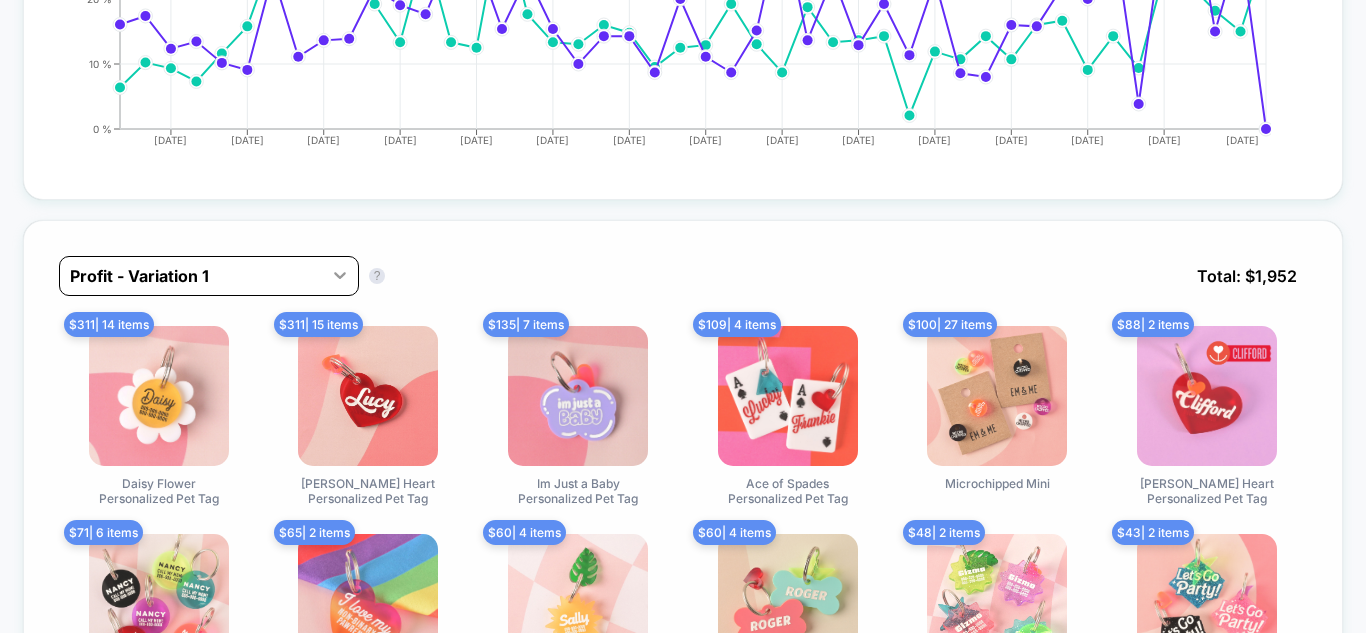 click at bounding box center [340, 275] 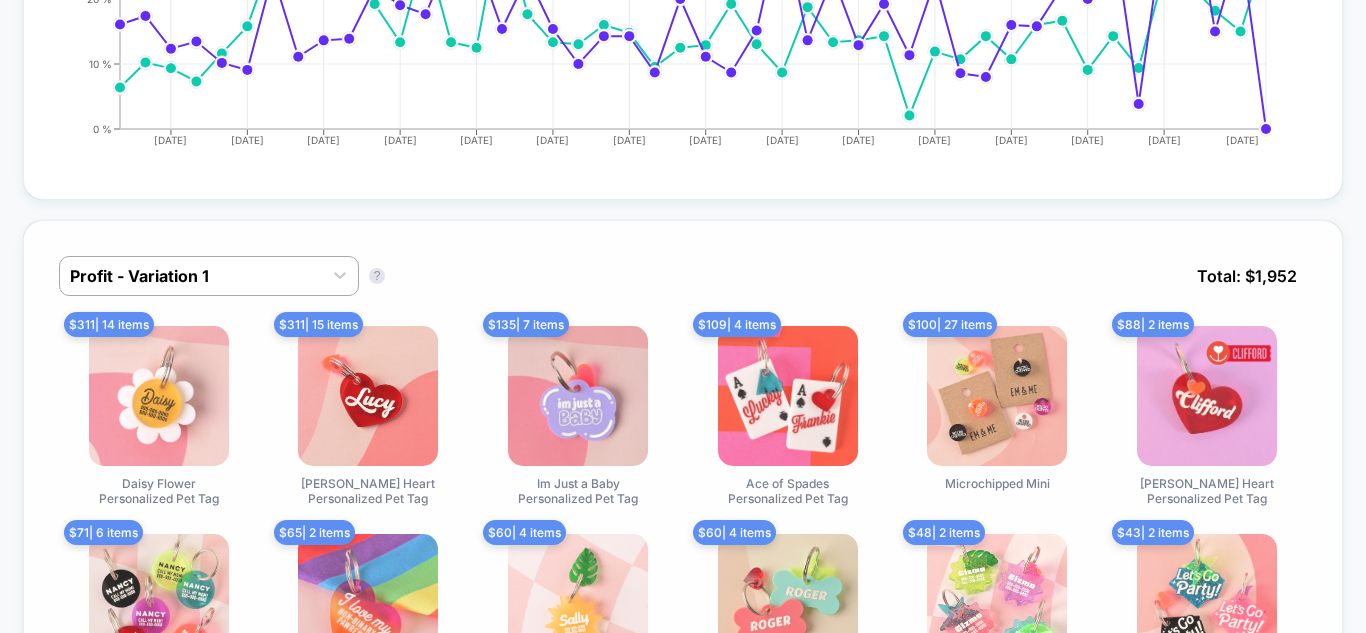 click at bounding box center [788, 396] 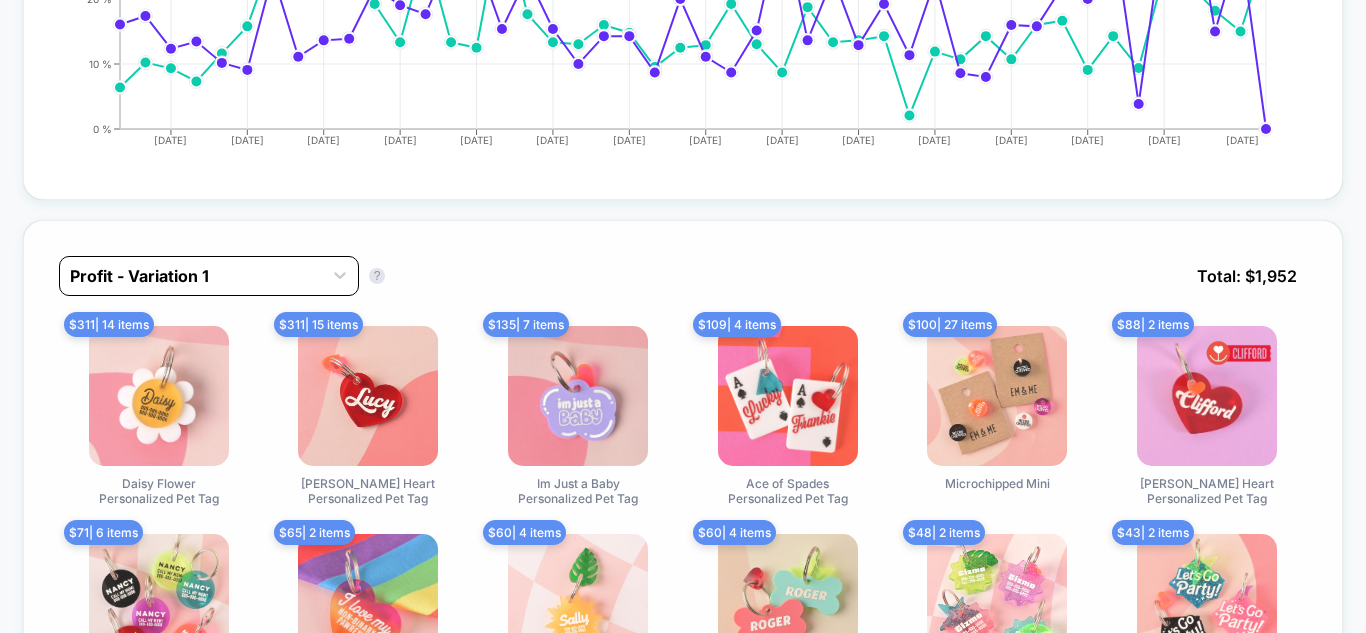 click at bounding box center (191, 276) 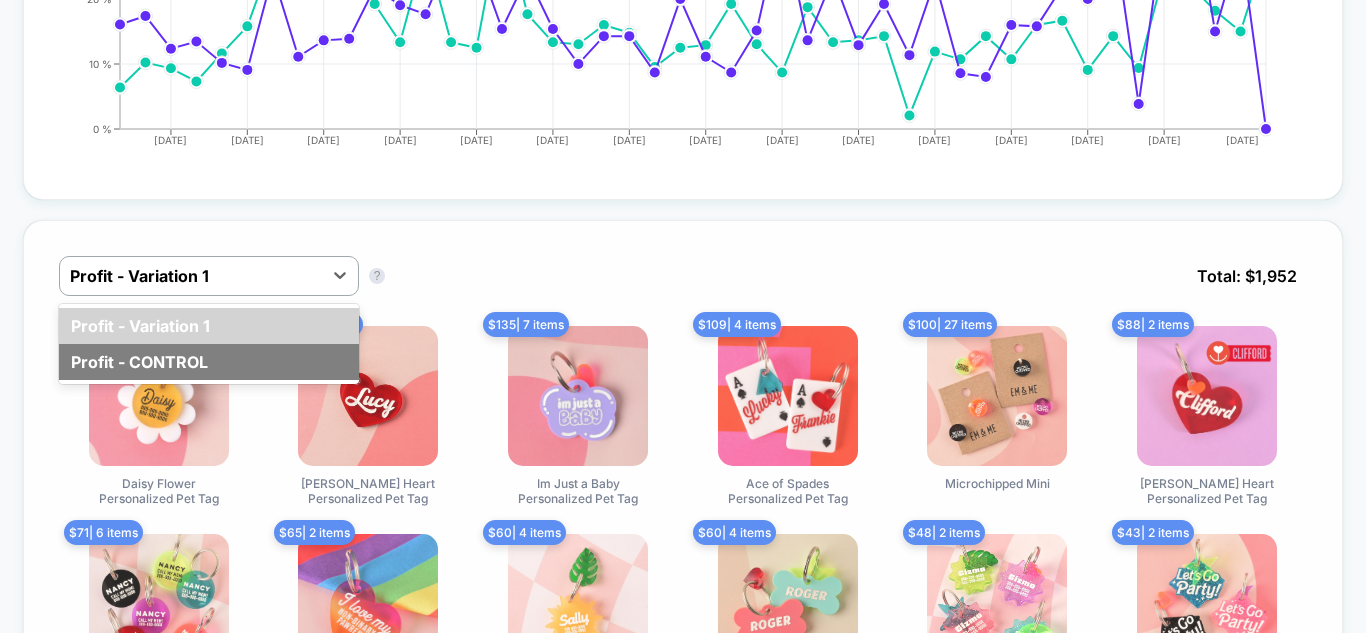 click on "Profit   - CONTROL" at bounding box center [209, 362] 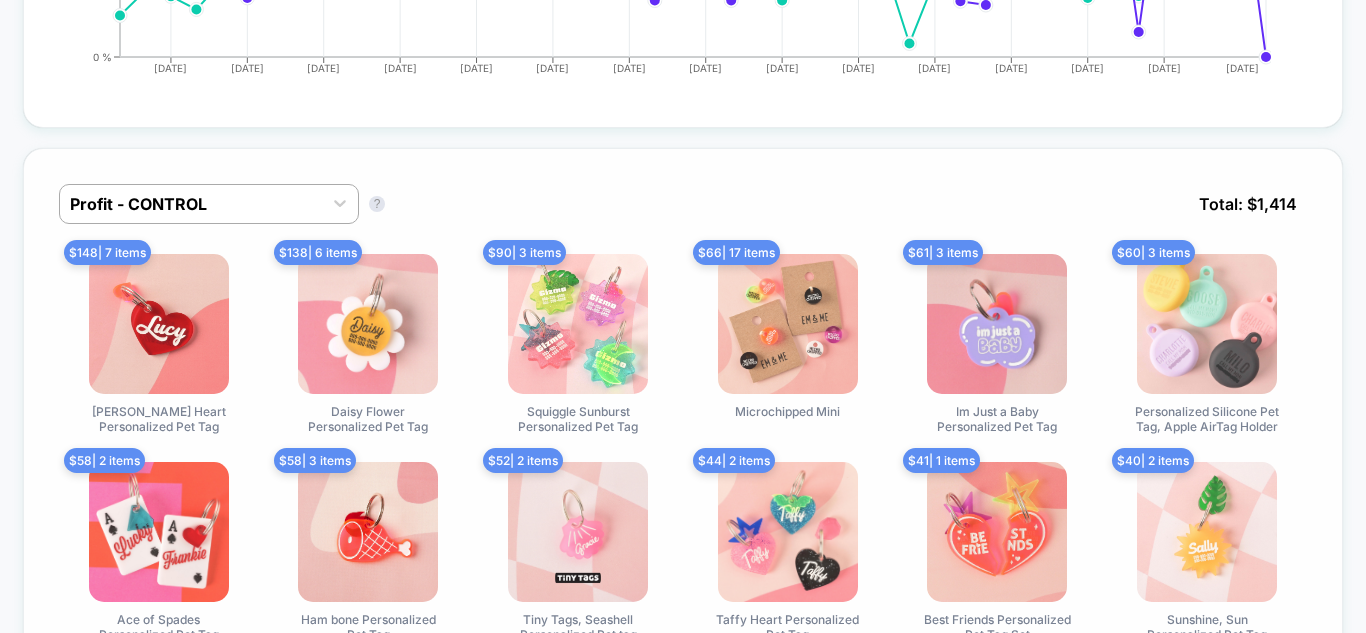 scroll, scrollTop: 1283, scrollLeft: 0, axis: vertical 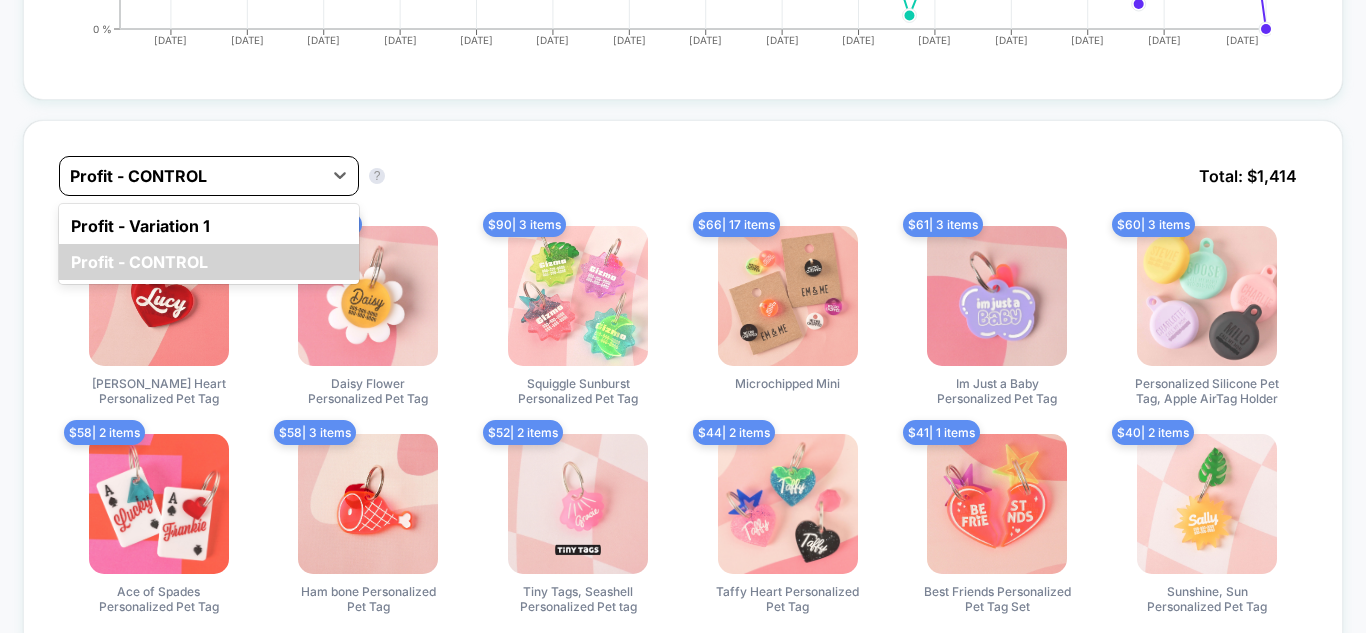 click at bounding box center (191, 176) 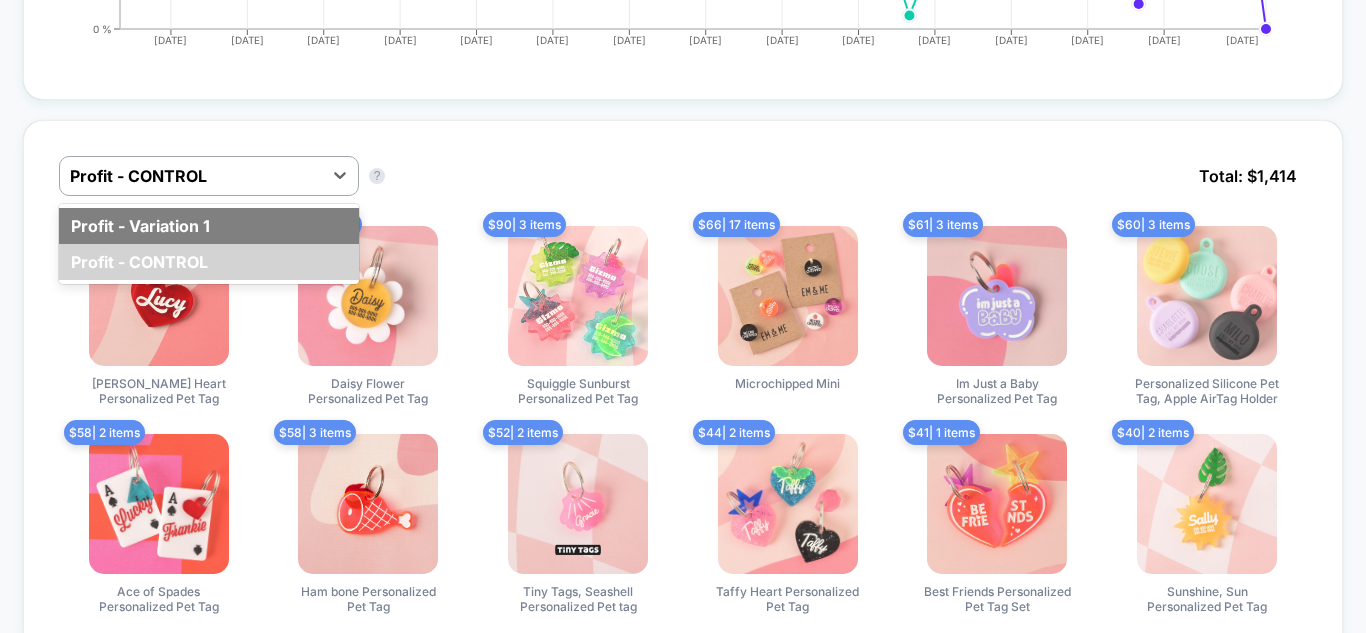 click on "Profit   - Variation 1" at bounding box center [209, 226] 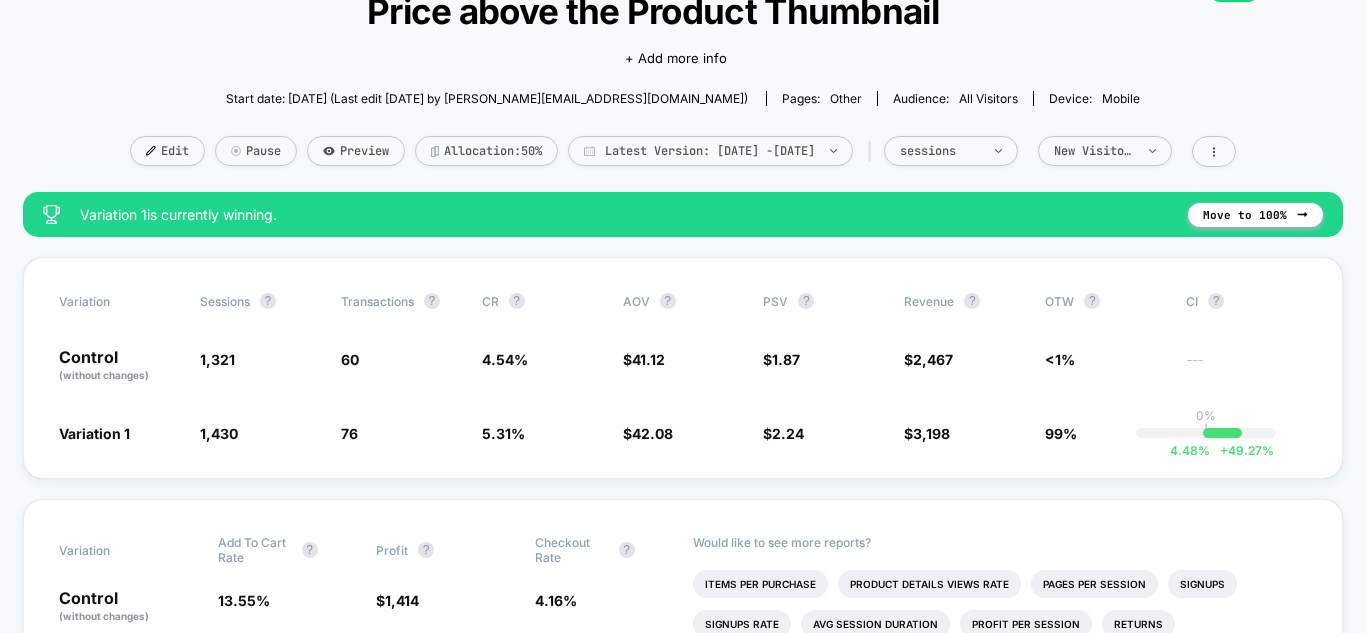 scroll, scrollTop: 183, scrollLeft: 0, axis: vertical 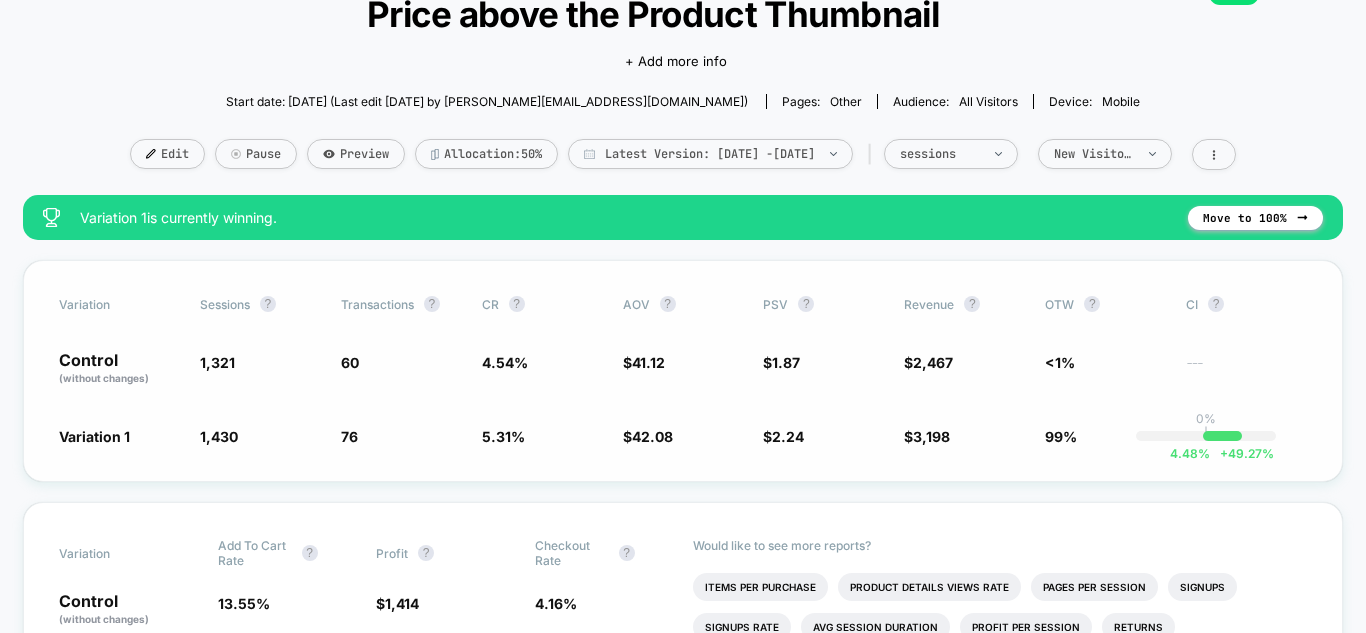 drag, startPoint x: 44, startPoint y: 360, endPoint x: 148, endPoint y: 352, distance: 104.307236 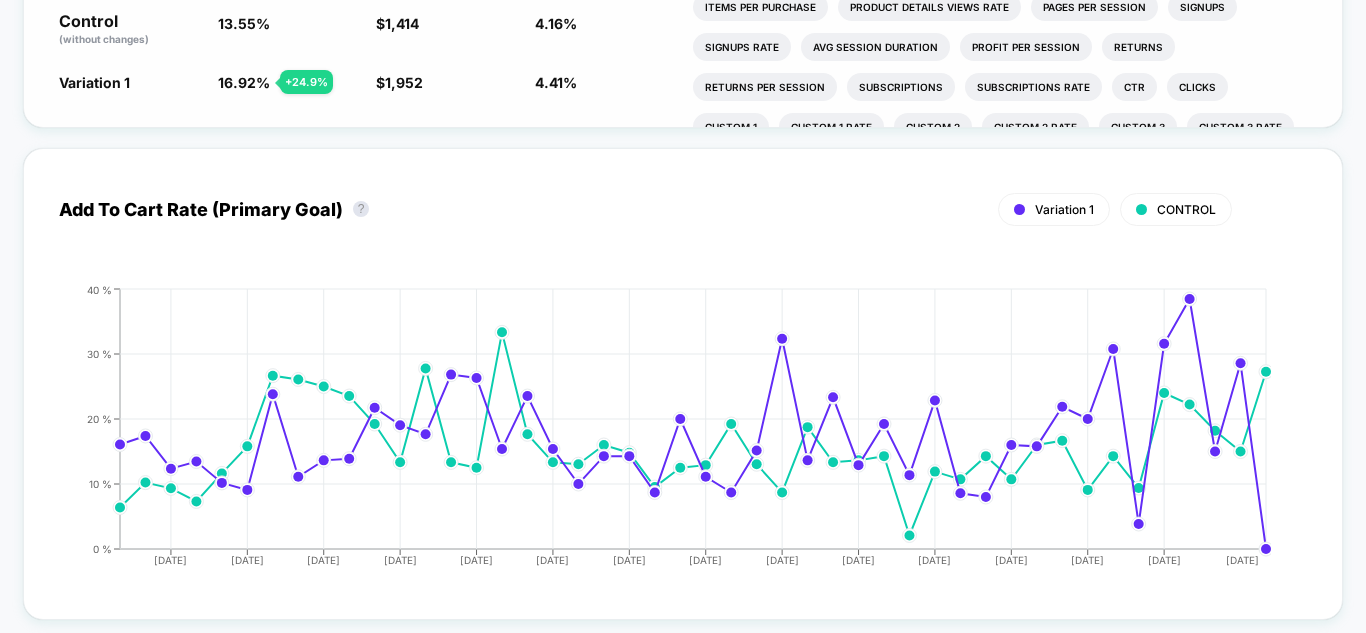 scroll, scrollTop: 783, scrollLeft: 0, axis: vertical 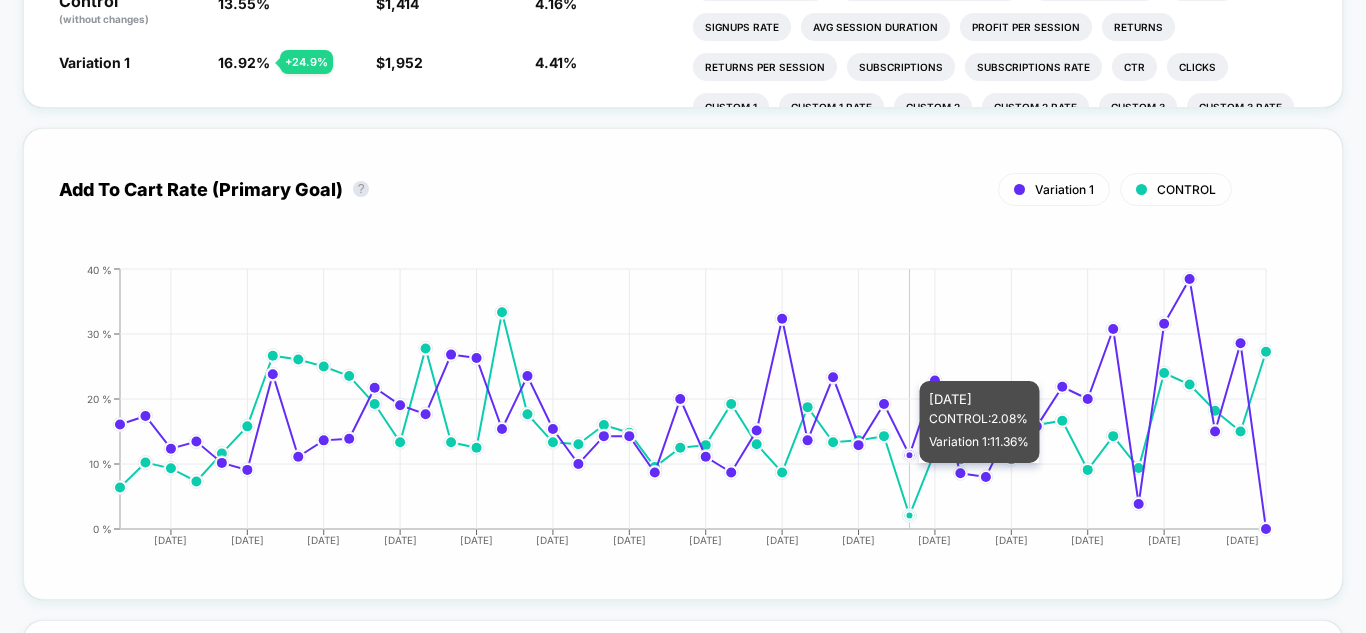click on "2025-05-21 2025-05-24 2025-05-27 2025-05-30 2025-06-02 2025-06-05 2025-06-08 2025-06-11 2025-06-14 2025-06-17 2025-06-20 2025-06-23 2025-06-26 2025-06-29 2025-07-03 0 % 10 % 20 % 30 % 40 %" 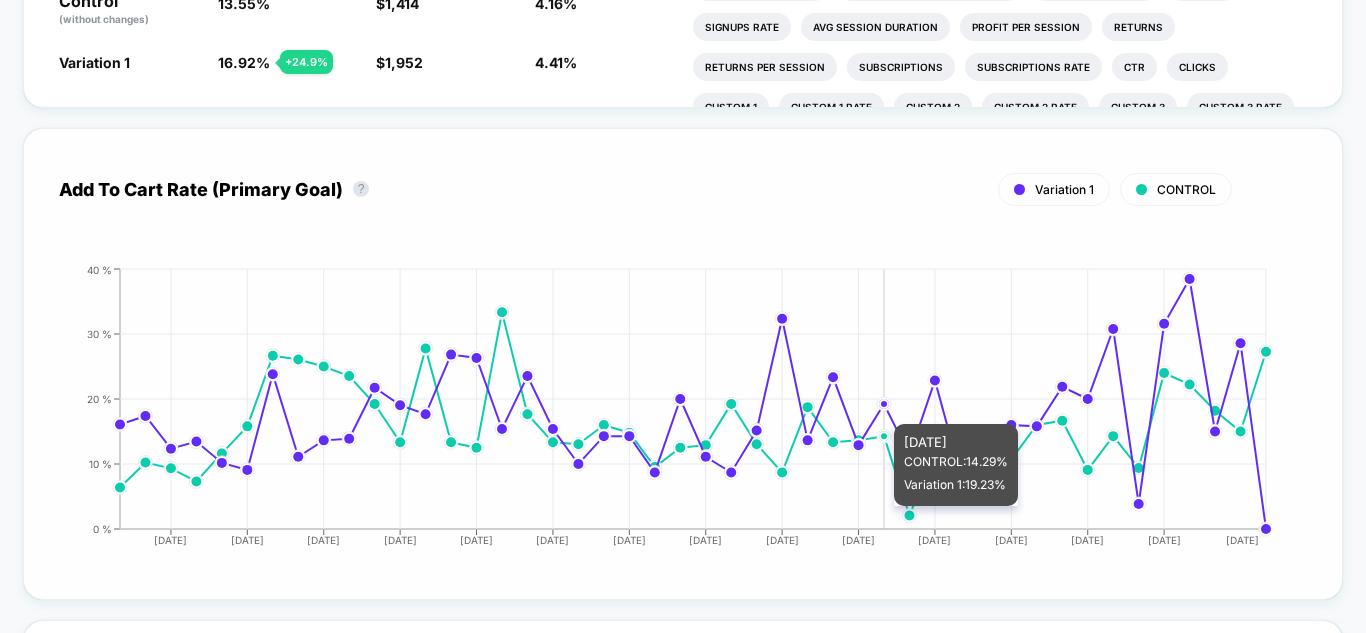 click on "2025-05-21 2025-05-24 2025-05-27 2025-05-30 2025-06-02 2025-06-05 2025-06-08 2025-06-11 2025-06-14 2025-06-17 2025-06-20 2025-06-23 2025-06-26 2025-06-29 2025-07-03 0 % 10 % 20 % 30 % 40 %" 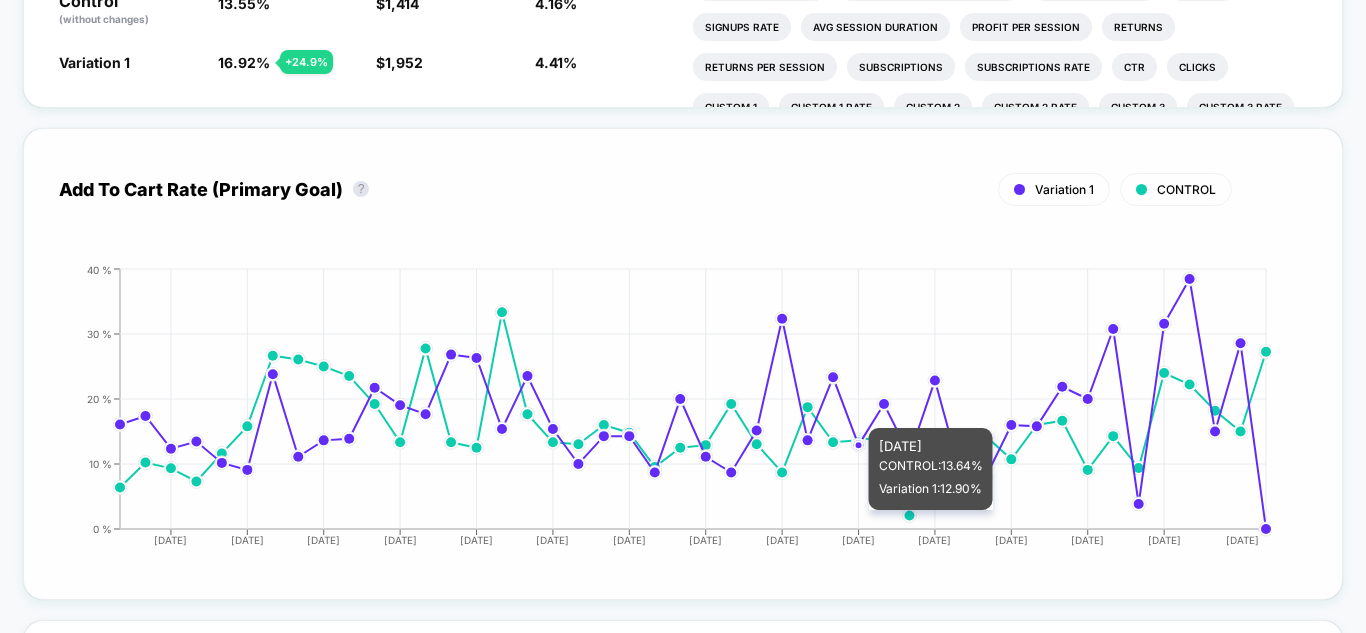 click on "2025-05-21 2025-05-24 2025-05-27 2025-05-30 2025-06-02 2025-06-05 2025-06-08 2025-06-11 2025-06-14 2025-06-17 2025-06-20 2025-06-23 2025-06-26 2025-06-29 2025-07-03 0 % 10 % 20 % 30 % 40 %" 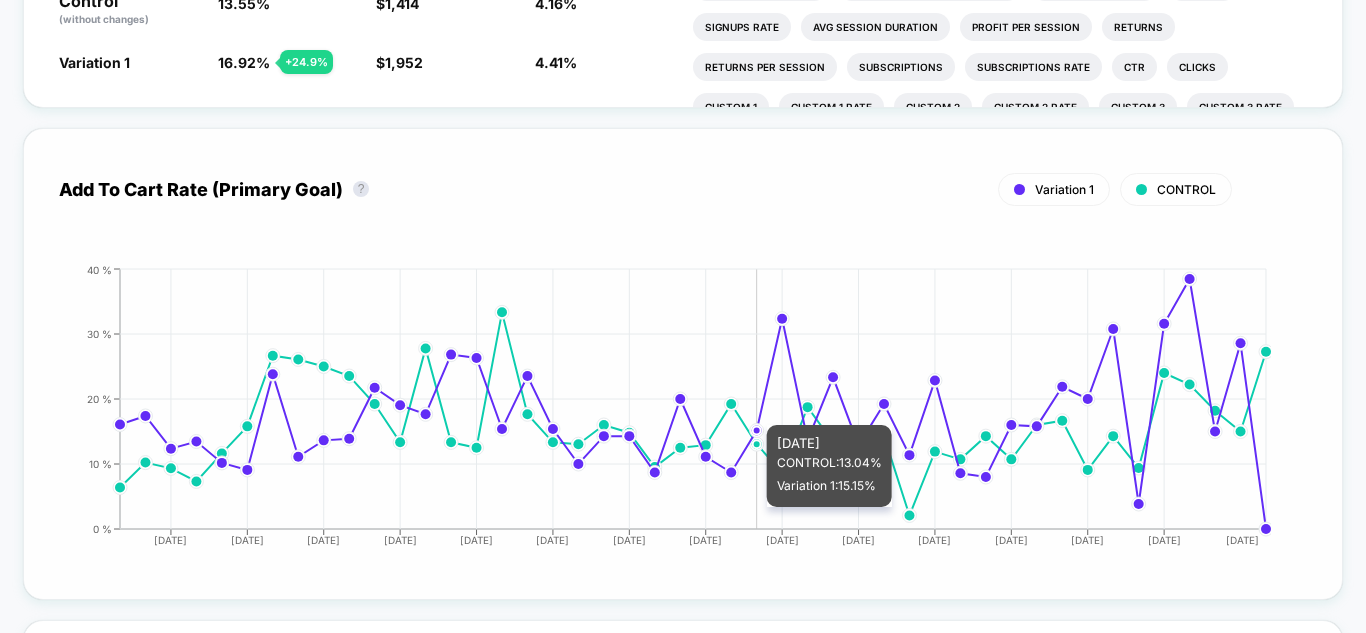 click on "2025-05-21 2025-05-24 2025-05-27 2025-05-30 2025-06-02 2025-06-05 2025-06-08 2025-06-11 2025-06-14 2025-06-17 2025-06-20 2025-06-23 2025-06-26 2025-06-29 2025-07-03 0 % 10 % 20 % 30 % 40 %" 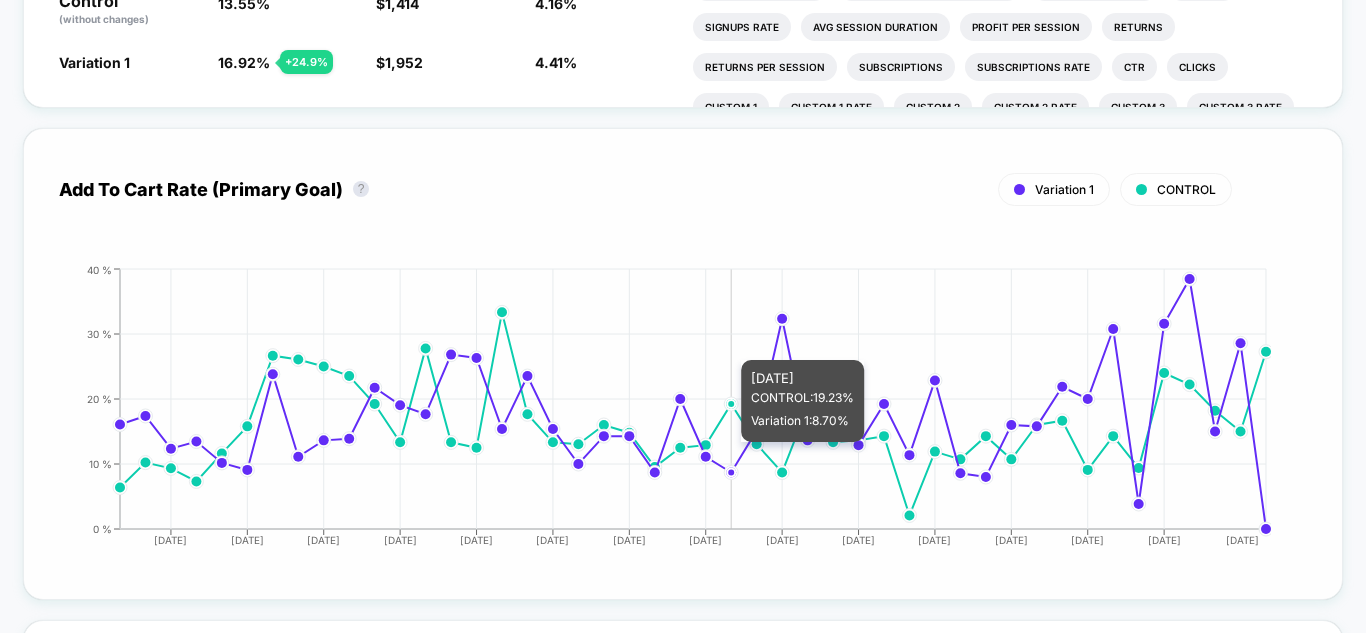 click on "2025-05-21 2025-05-24 2025-05-27 2025-05-30 2025-06-02 2025-06-05 2025-06-08 2025-06-11 2025-06-14 2025-06-17 2025-06-20 2025-06-23 2025-06-26 2025-06-29 2025-07-03 0 % 10 % 20 % 30 % 40 %" 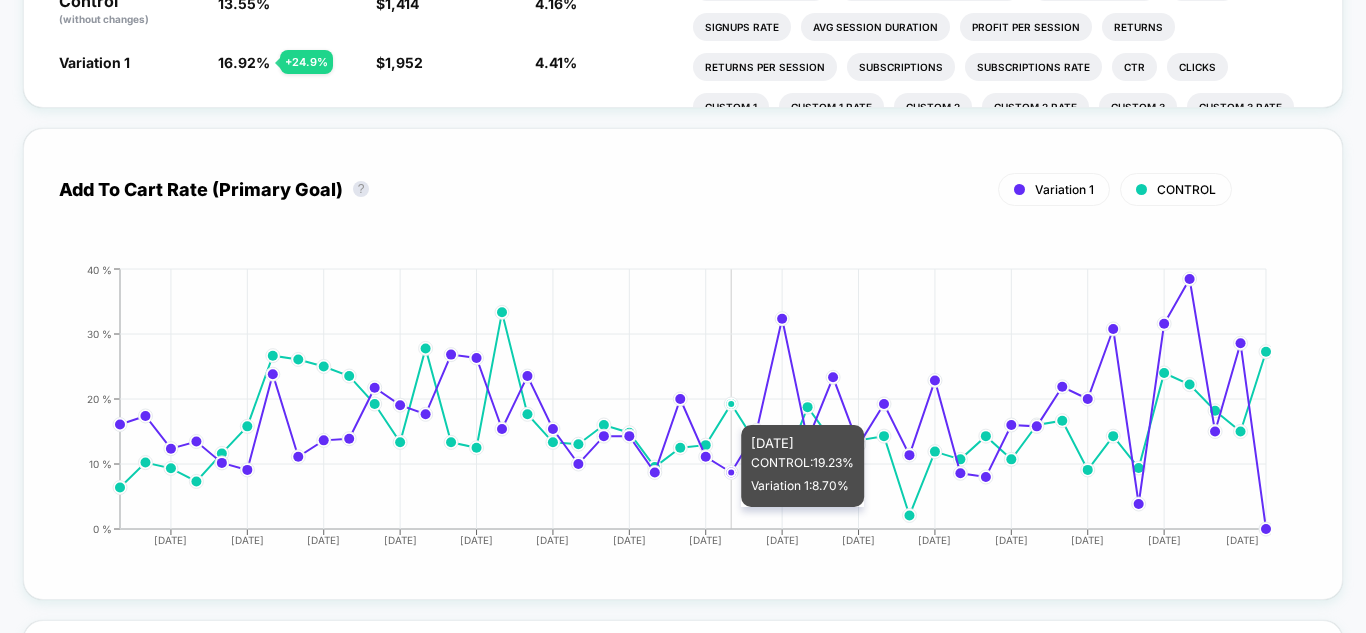 click on "2025-05-21 2025-05-24 2025-05-27 2025-05-30 2025-06-02 2025-06-05 2025-06-08 2025-06-11 2025-06-14 2025-06-17 2025-06-20 2025-06-23 2025-06-26 2025-06-29 2025-07-03 0 % 10 % 20 % 30 % 40 %" 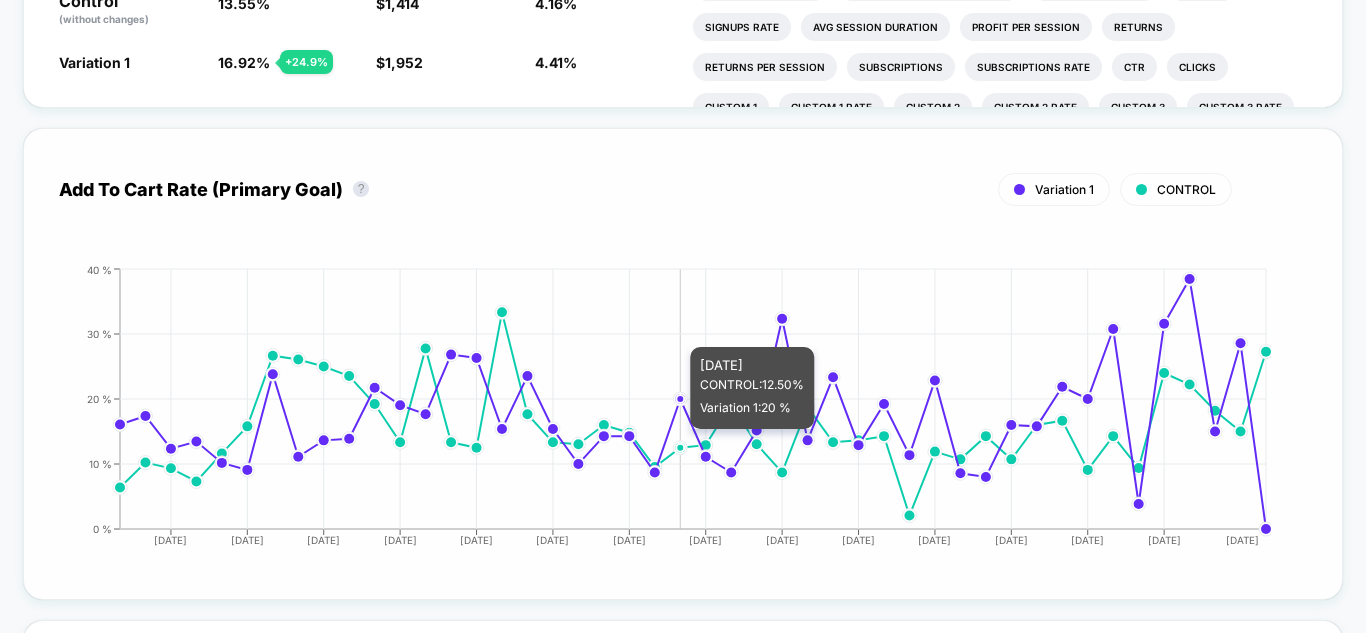 click on "2025-05-21 2025-05-24 2025-05-27 2025-05-30 2025-06-02 2025-06-05 2025-06-08 2025-06-11 2025-06-14 2025-06-17 2025-06-20 2025-06-23 2025-06-26 2025-06-29 2025-07-03 0 % 10 % 20 % 30 % 40 %" 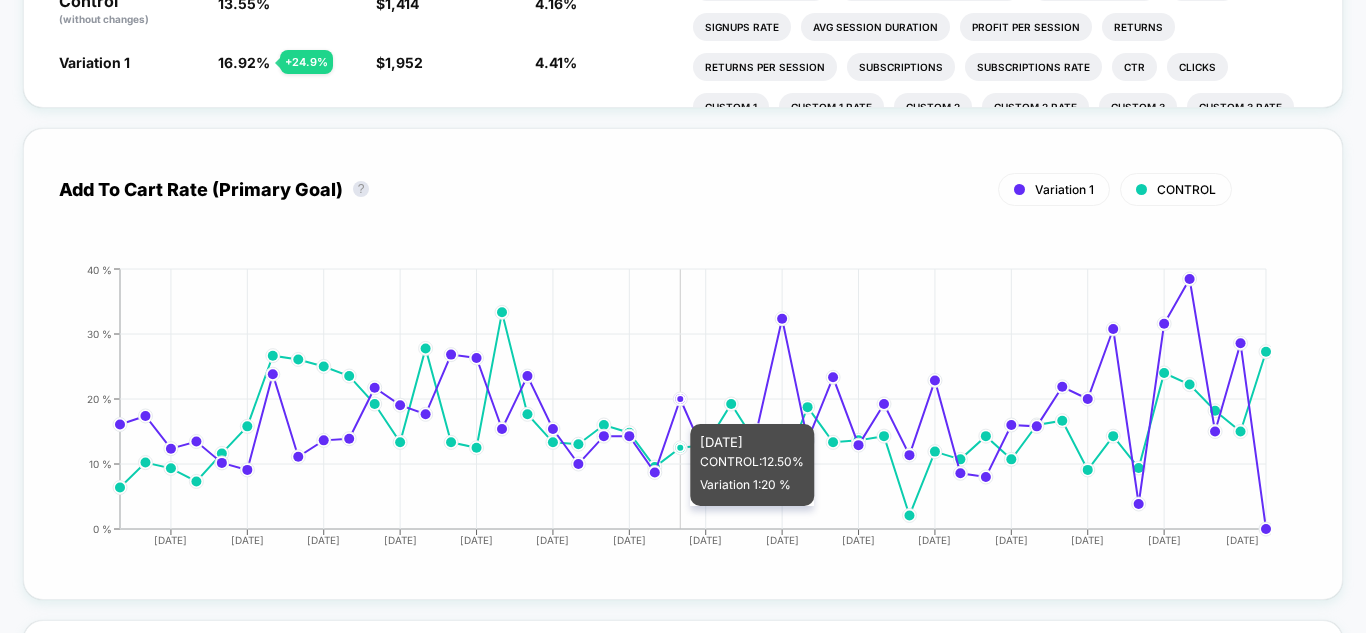 click on "2025-05-21 2025-05-24 2025-05-27 2025-05-30 2025-06-02 2025-06-05 2025-06-08 2025-06-11 2025-06-14 2025-06-17 2025-06-20 2025-06-23 2025-06-26 2025-06-29 2025-07-03 0 % 10 % 20 % 30 % 40 %" 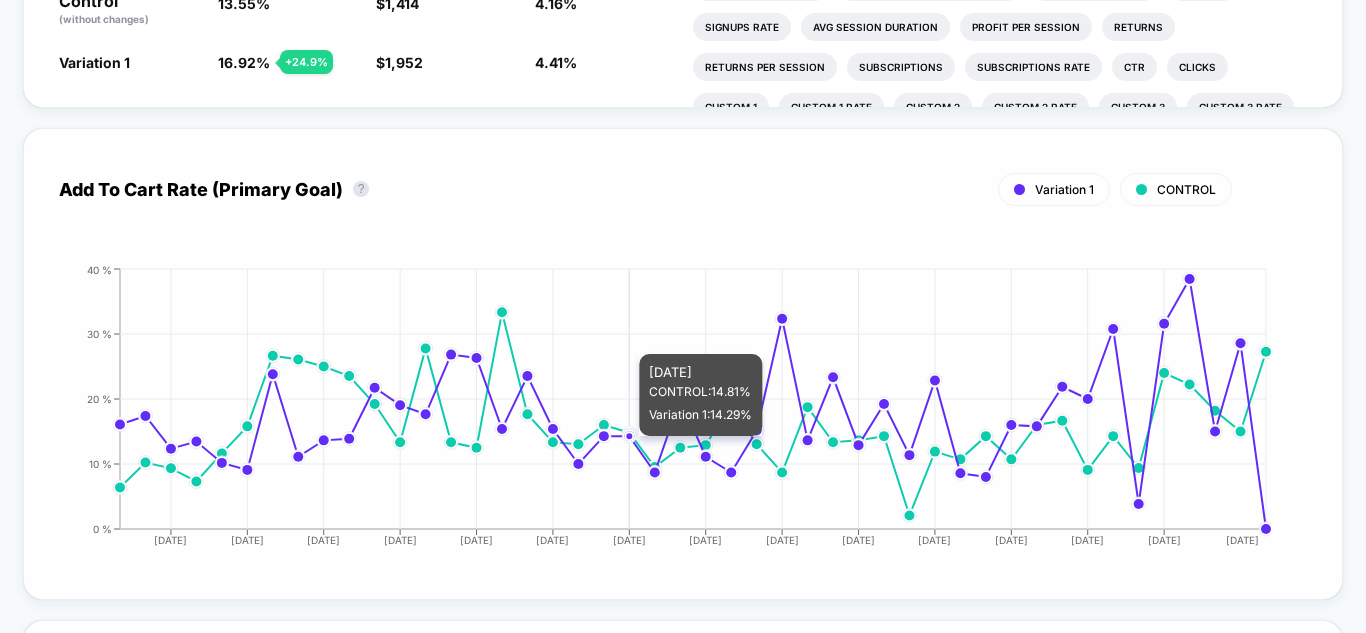 click 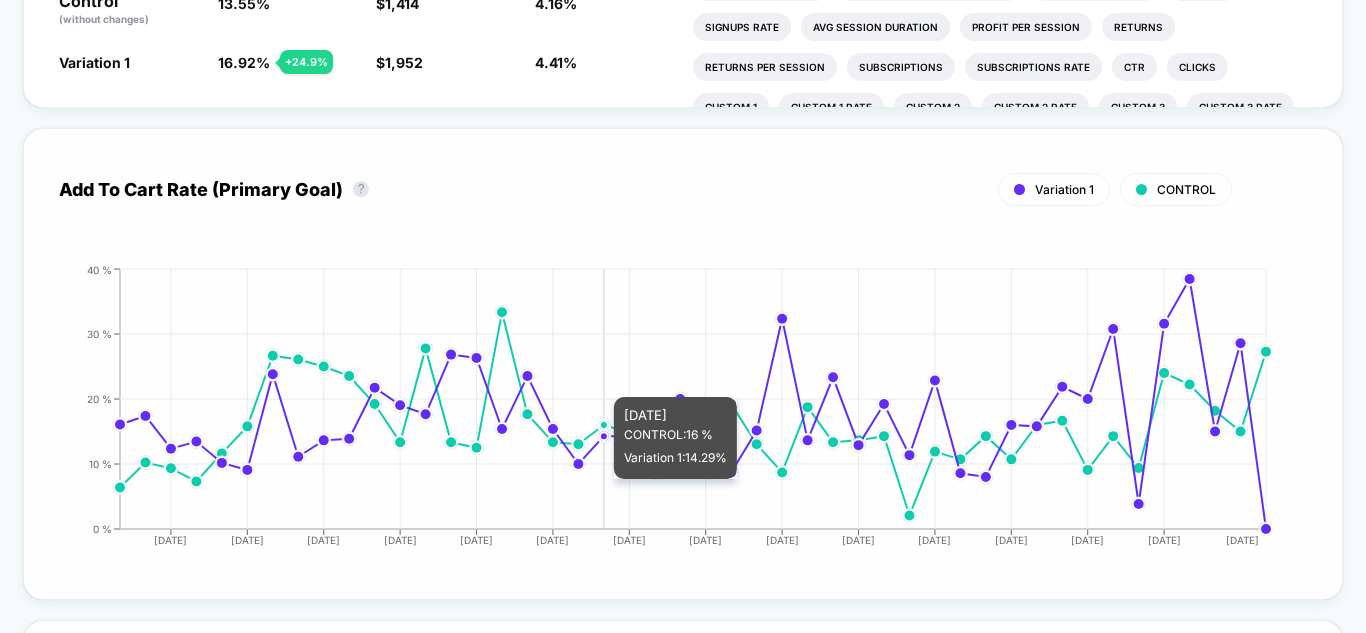 click on "2025-05-21 2025-05-24 2025-05-27 2025-05-30 2025-06-02 2025-06-05 2025-06-08 2025-06-11 2025-06-14 2025-06-17 2025-06-20 2025-06-23 2025-06-26 2025-06-29 2025-07-03 0 % 10 % 20 % 30 % 40 %" 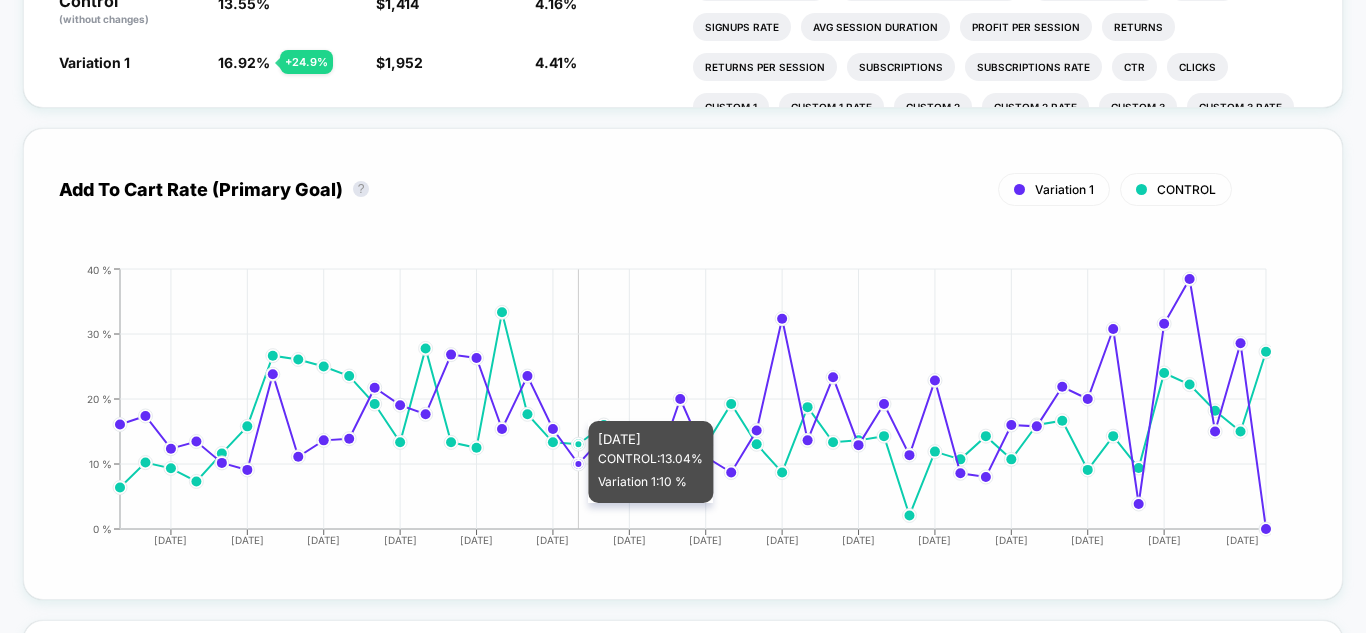 click on "2025-05-21 2025-05-24 2025-05-27 2025-05-30 2025-06-02 2025-06-05 2025-06-08 2025-06-11 2025-06-14 2025-06-17 2025-06-20 2025-06-23 2025-06-26 2025-06-29 2025-07-03 0 % 10 % 20 % 30 % 40 %" 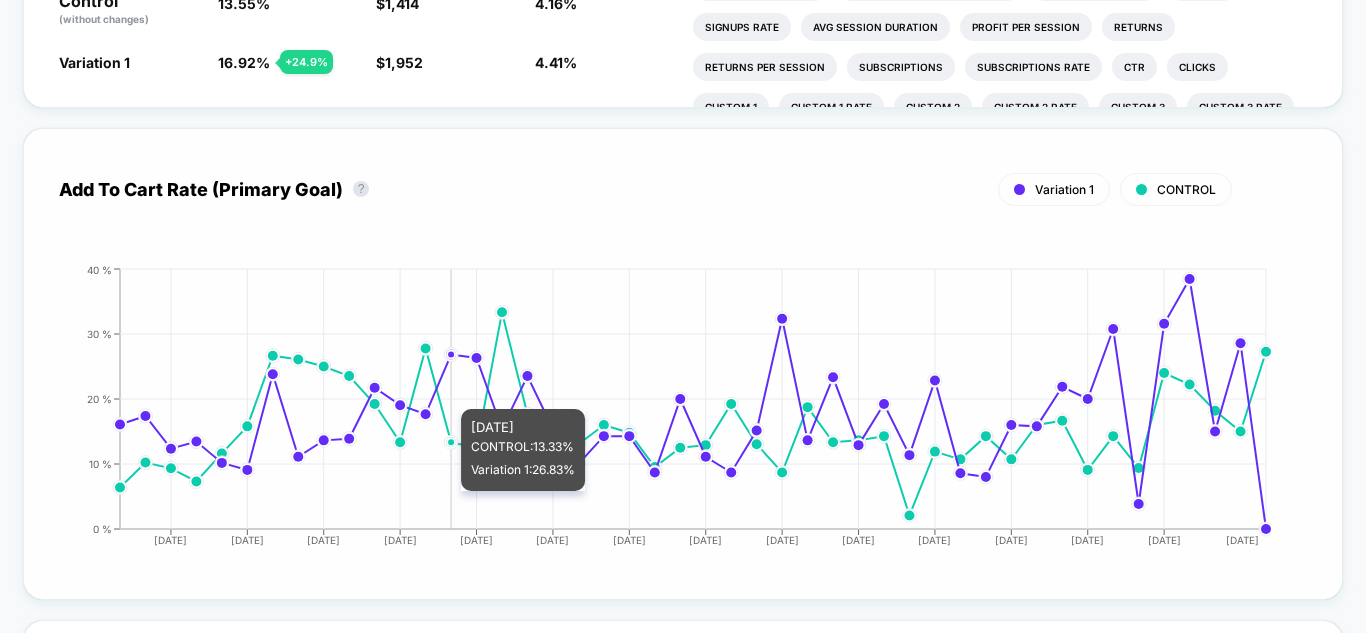 click 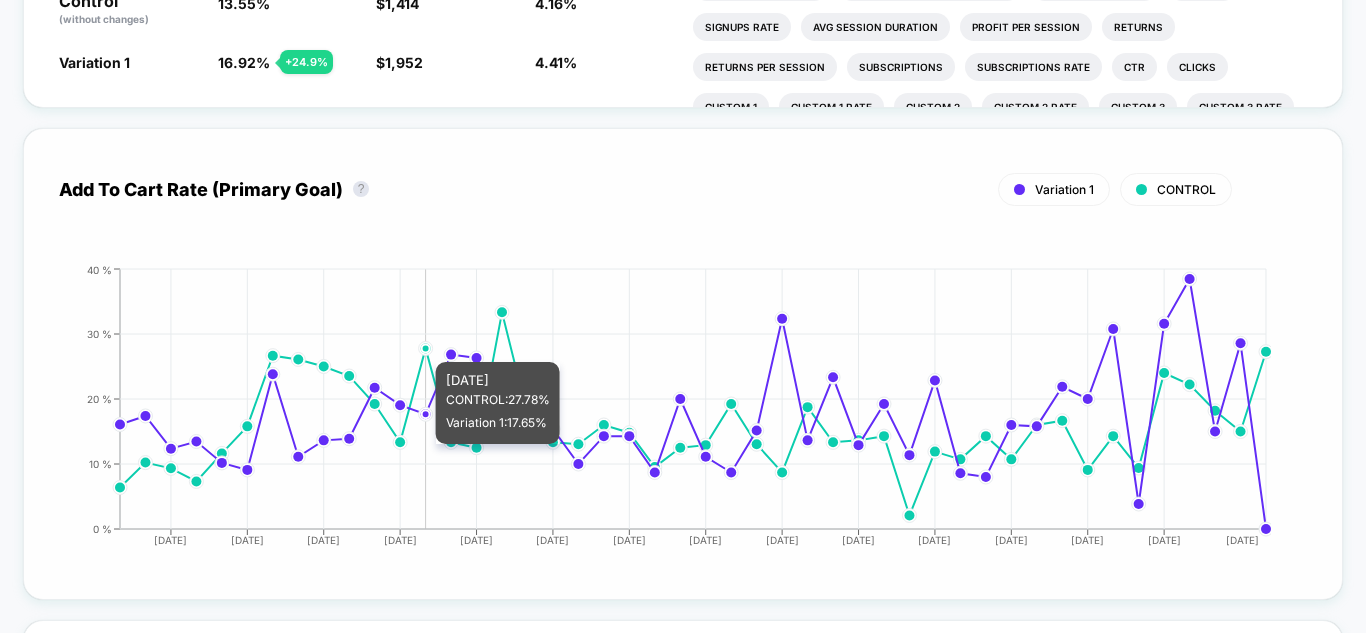 click on "2025-05-21 2025-05-24 2025-05-27 2025-05-30 2025-06-02 2025-06-05 2025-06-08 2025-06-11 2025-06-14 2025-06-17 2025-06-20 2025-06-23 2025-06-26 2025-06-29 2025-07-03 0 % 10 % 20 % 30 % 40 %" 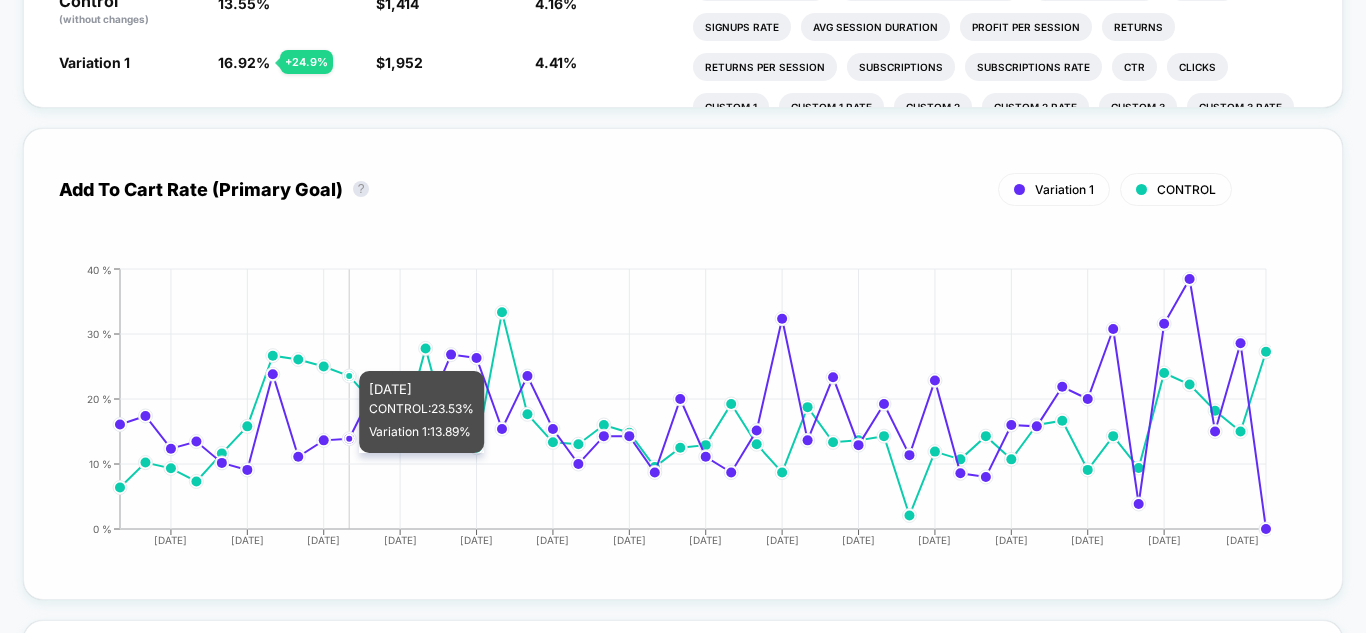 drag, startPoint x: 335, startPoint y: 449, endPoint x: 301, endPoint y: 437, distance: 36.05551 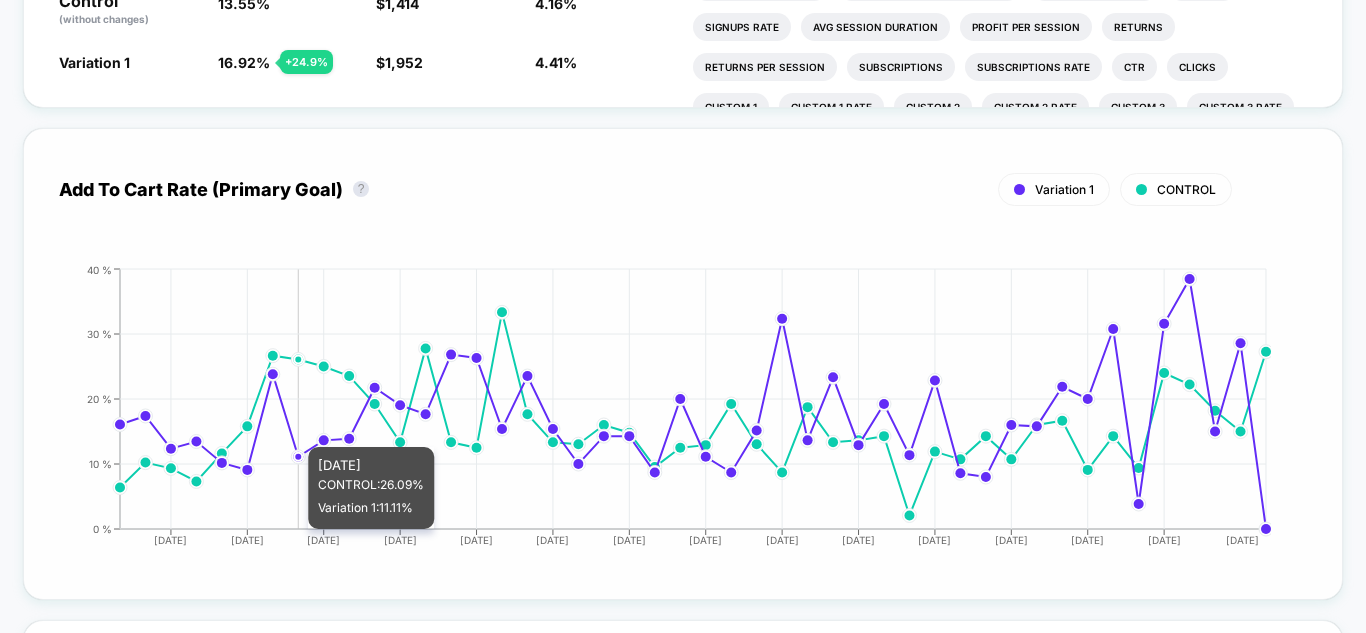click on "2025-05-21 2025-05-24 2025-05-27 2025-05-30 2025-06-02 2025-06-05 2025-06-08 2025-06-11 2025-06-14 2025-06-17 2025-06-20 2025-06-23 2025-06-26 2025-06-29 2025-07-03 0 % 10 % 20 % 30 % 40 %" 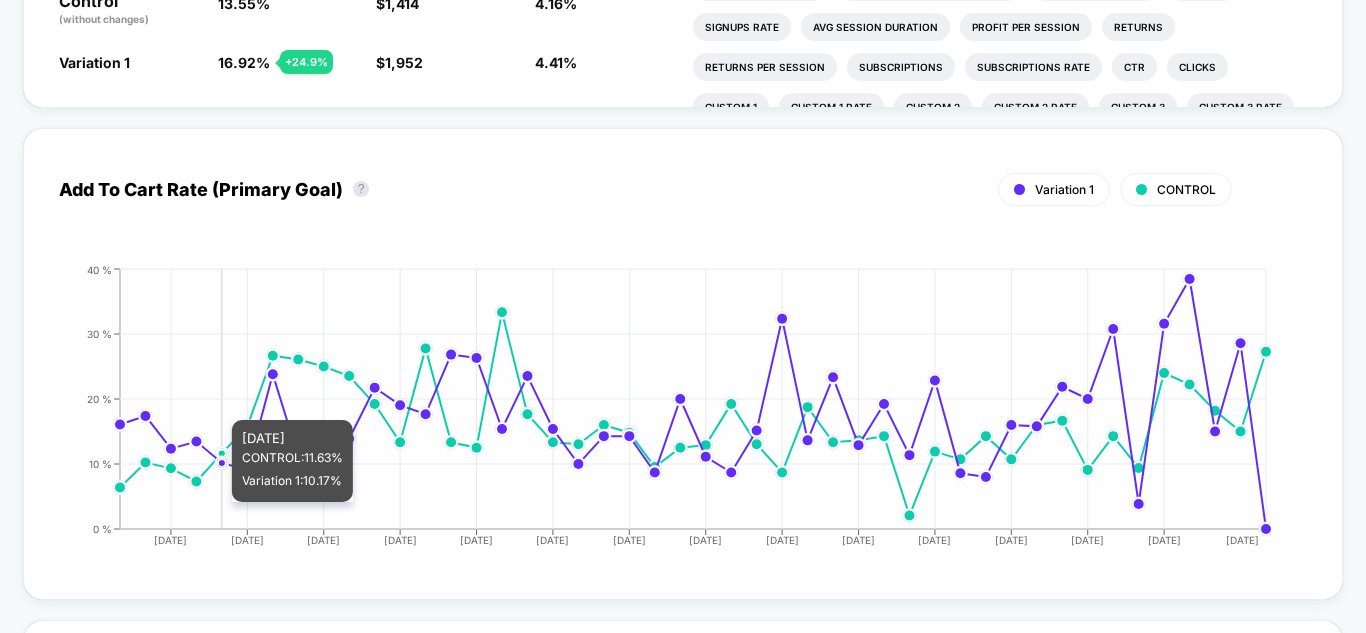 click on "2025-05-21 2025-05-24 2025-05-27 2025-05-30 2025-06-02 2025-06-05 2025-06-08 2025-06-11 2025-06-14 2025-06-17 2025-06-20 2025-06-23 2025-06-26 2025-06-29 2025-07-03 0 % 10 % 20 % 30 % 40 %" 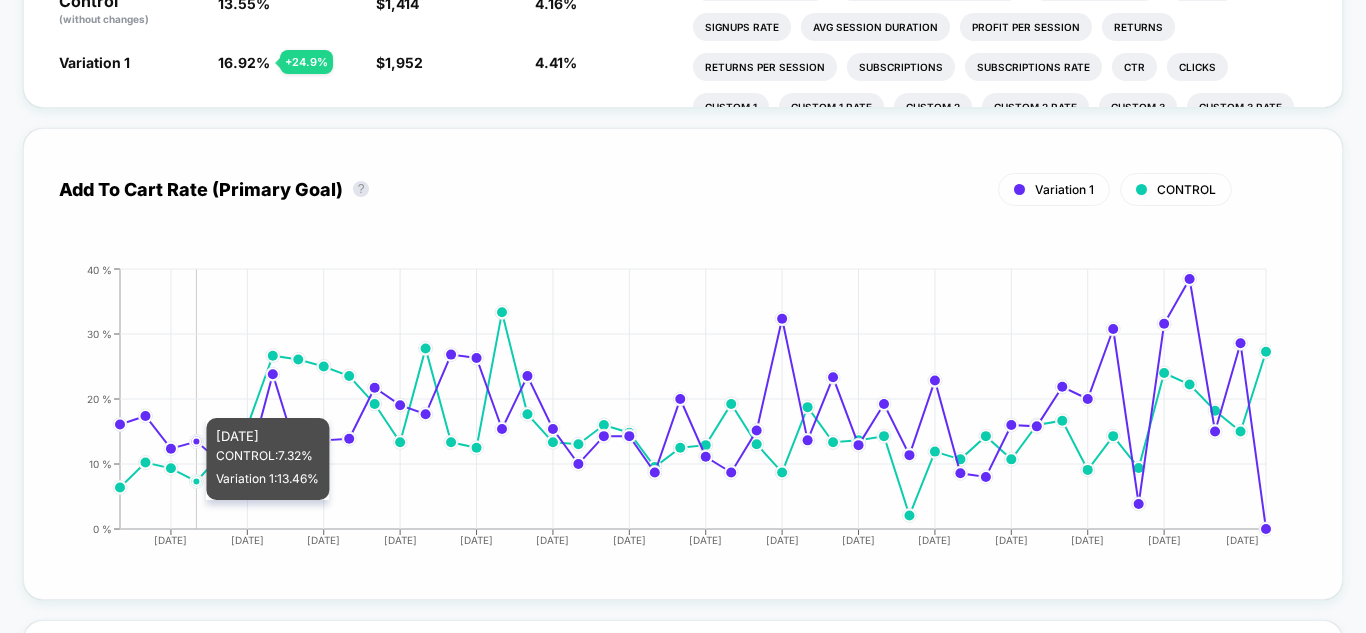click on "2025-05-21 2025-05-24 2025-05-27 2025-05-30 2025-06-02 2025-06-05 2025-06-08 2025-06-11 2025-06-14 2025-06-17 2025-06-20 2025-06-23 2025-06-26 2025-06-29 2025-07-03 0 % 10 % 20 % 30 % 40 %" 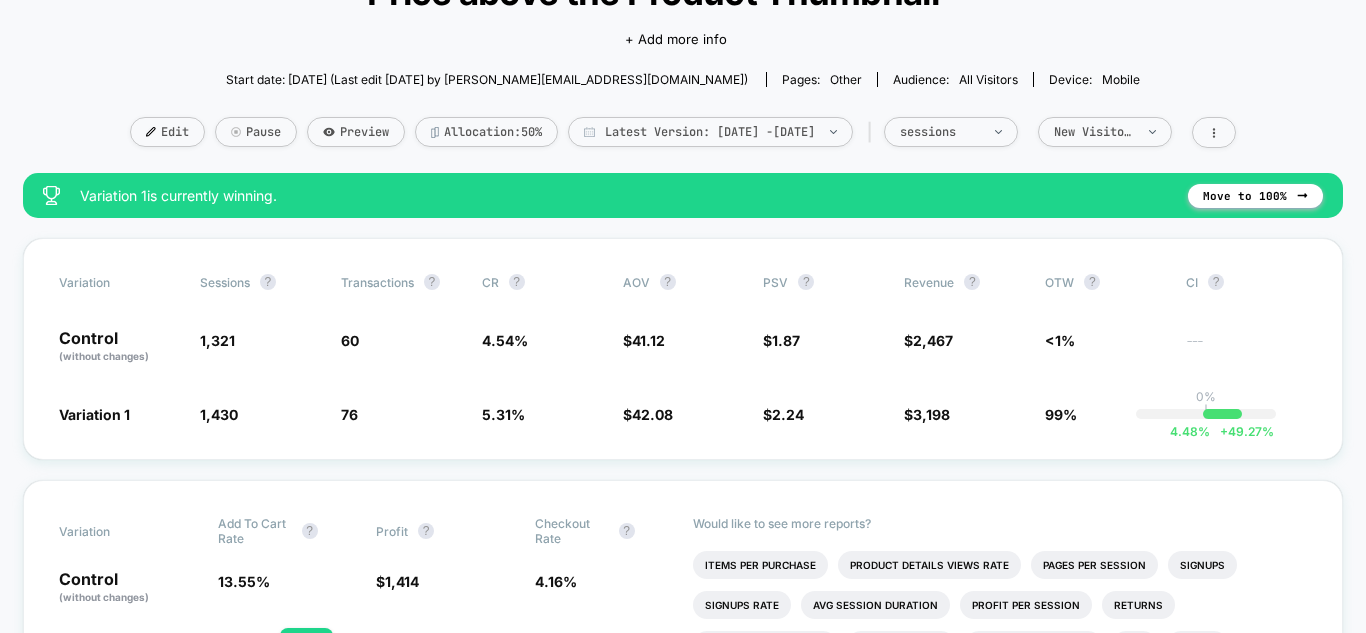 scroll, scrollTop: 100, scrollLeft: 0, axis: vertical 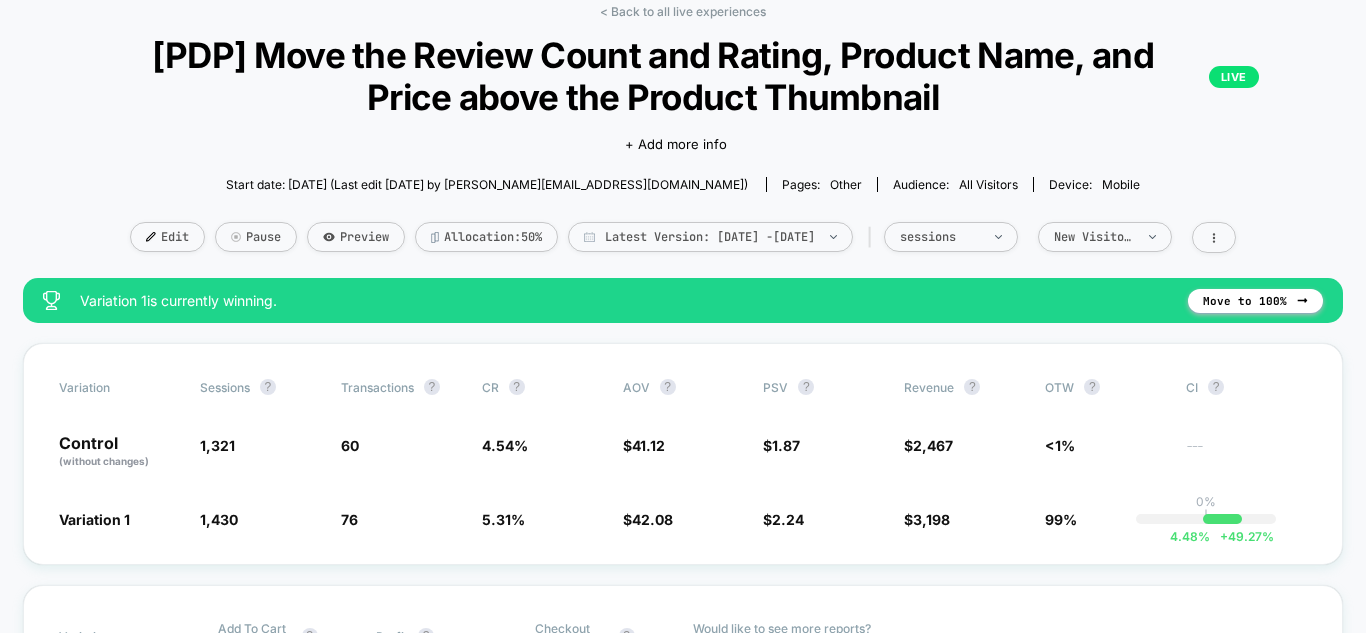 click on "< Back to all live experiences  [PDP] Move the Review Count and Rating, Product Name, and Price above the Product Thumbnail LIVE Click to edit experience details + Add more info Start date: [DATE] (Last edit [DATE] by [PERSON_NAME][EMAIL_ADDRESS][DOMAIN_NAME]) Pages: other Audience: All Visitors Device: mobile Edit Pause  Preview Allocation:  50% Latest Version:     [DATE]    -    [DATE] |   sessions   New Visitors Variation 1  is currently winning. Move to 100%    Variation Sessions ? Transactions ? CR ? AOV ? PSV ? Revenue ? OTW ? CI ? Control (without changes) 1,321 60 4.54 % $ 41.12 $ 1.87 $ 2,467 <1% --- Variation 1 1,430 + 8.3 % 76 + 17 % 5.31 % + 17 % $ 42.08 + 2.3 % $ 2.24 + 19.8 % $ 3,198 + 19.8 % 99% 0% | 4.48 % + 49.27 % Variation Add To Cart Rate ? Profit ? Checkout Rate ? Control (without changes) 13.55 % $ 1,414 4.16 % Variation 1 16.92 % + 24.9 % $ 1,952 + 27.5 % 4.41 % + 5.8 % Would like to see more reports? Items Per Purchase Product Details Views Rate Pages Per Session Signups Signups Rate" at bounding box center (683, 3243) 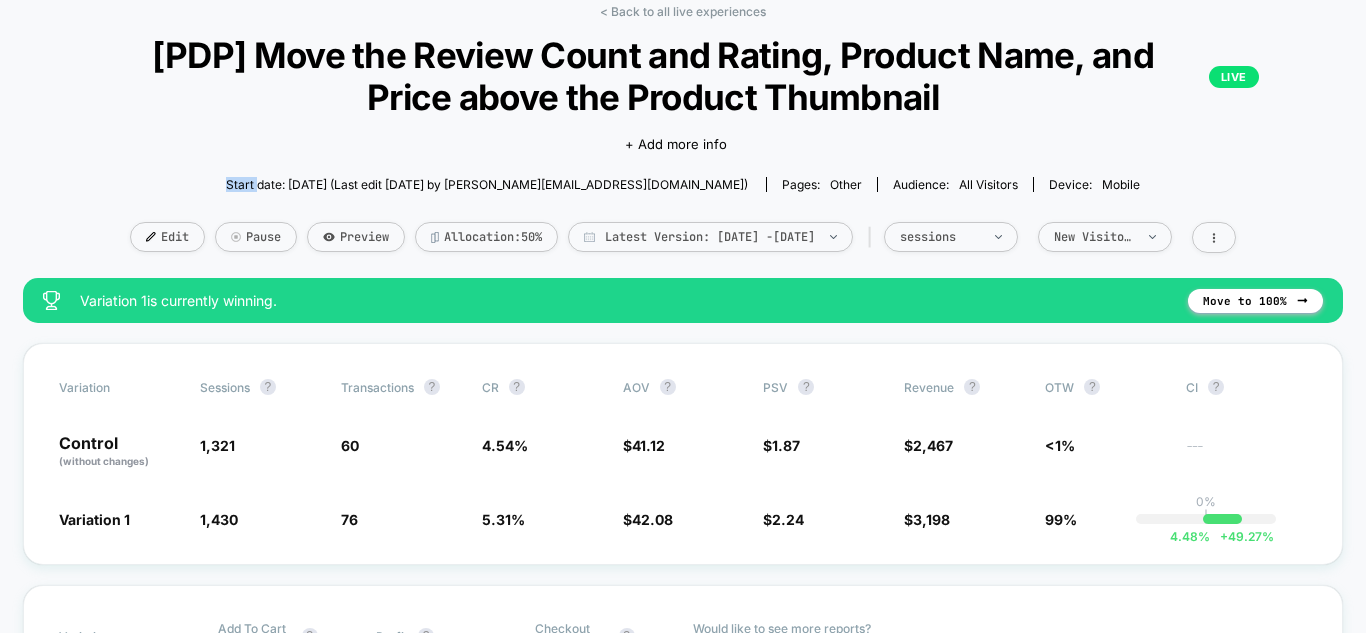 click on "< Back to all live experiences  [PDP] Move the Review Count and Rating, Product Name, and Price above the Product Thumbnail LIVE Click to edit experience details + Add more info Start date: [DATE] (Last edit [DATE] by [PERSON_NAME][EMAIL_ADDRESS][DOMAIN_NAME]) Pages: other Audience: All Visitors Device: mobile Edit Pause  Preview Allocation:  50% Latest Version:     [DATE]    -    [DATE] |   sessions   New Visitors Variation 1  is currently winning. Move to 100%    Variation Sessions ? Transactions ? CR ? AOV ? PSV ? Revenue ? OTW ? CI ? Control (without changes) 1,321 60 4.54 % $ 41.12 $ 1.87 $ 2,467 <1% --- Variation 1 1,430 + 8.3 % 76 + 17 % 5.31 % + 17 % $ 42.08 + 2.3 % $ 2.24 + 19.8 % $ 3,198 + 19.8 % 99% 0% | 4.48 % + 49.27 % Variation Add To Cart Rate ? Profit ? Checkout Rate ? Control (without changes) 13.55 % $ 1,414 4.16 % Variation 1 16.92 % + 24.9 % $ 1,952 + 27.5 % 4.41 % + 5.8 % Would like to see more reports? Items Per Purchase Product Details Views Rate Pages Per Session Signups Signups Rate" at bounding box center [683, 3243] 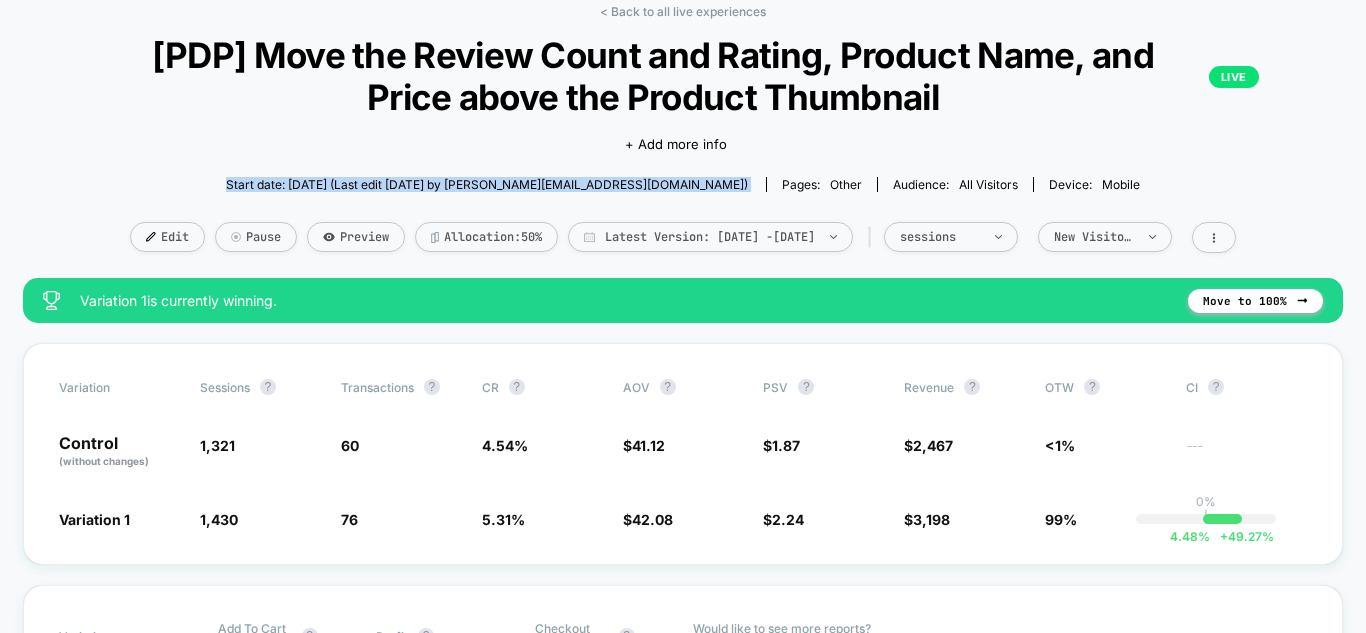 click on "< Back to all live experiences  [PDP] Move the Review Count and Rating, Product Name, and Price above the Product Thumbnail LIVE Click to edit experience details + Add more info Start date: [DATE] (Last edit [DATE] by [PERSON_NAME][EMAIL_ADDRESS][DOMAIN_NAME]) Pages: other Audience: All Visitors Device: mobile Edit Pause  Preview Allocation:  50% Latest Version:     [DATE]    -    [DATE] |   sessions   New Visitors Variation 1  is currently winning. Move to 100%    Variation Sessions ? Transactions ? CR ? AOV ? PSV ? Revenue ? OTW ? CI ? Control (without changes) 1,321 60 4.54 % $ 41.12 $ 1.87 $ 2,467 <1% --- Variation 1 1,430 + 8.3 % 76 + 17 % 5.31 % + 17 % $ 42.08 + 2.3 % $ 2.24 + 19.8 % $ 3,198 + 19.8 % 99% 0% | 4.48 % + 49.27 % Variation Add To Cart Rate ? Profit ? Checkout Rate ? Control (without changes) 13.55 % $ 1,414 4.16 % Variation 1 16.92 % + 24.9 % $ 1,952 + 27.5 % 4.41 % + 5.8 % Would like to see more reports? Items Per Purchase Product Details Views Rate Pages Per Session Signups Signups Rate" at bounding box center [683, 3243] 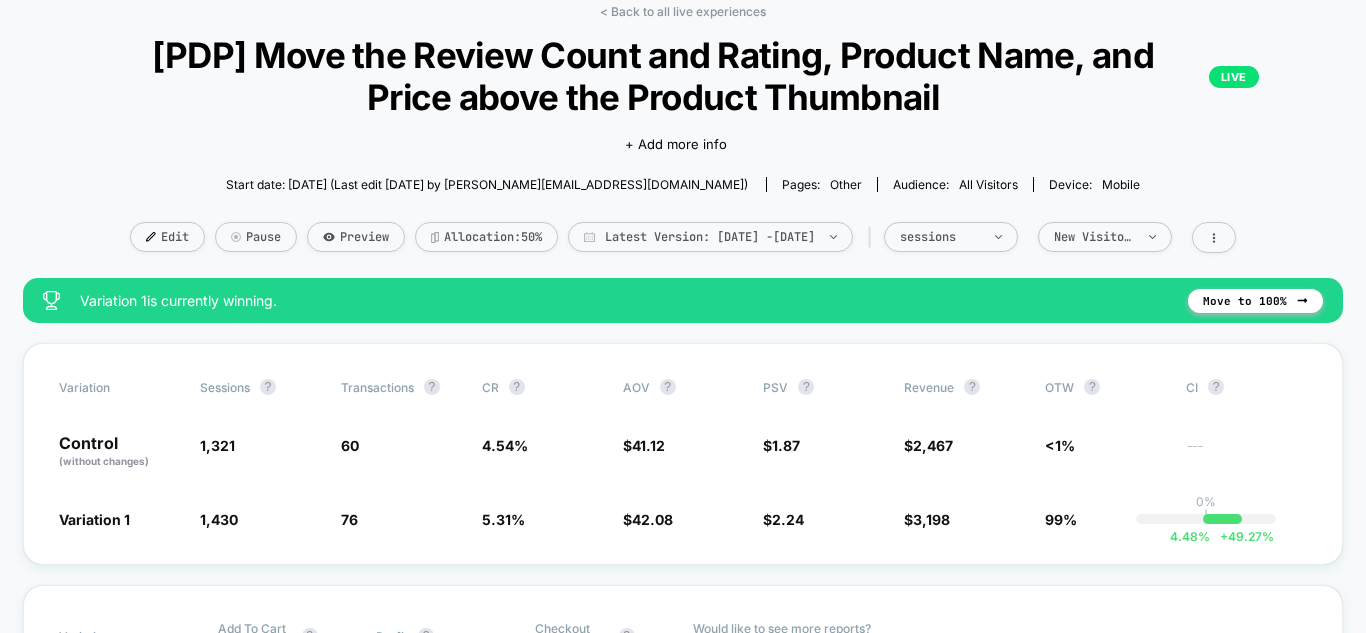 drag, startPoint x: 25, startPoint y: 171, endPoint x: 6, endPoint y: 124, distance: 50.695168 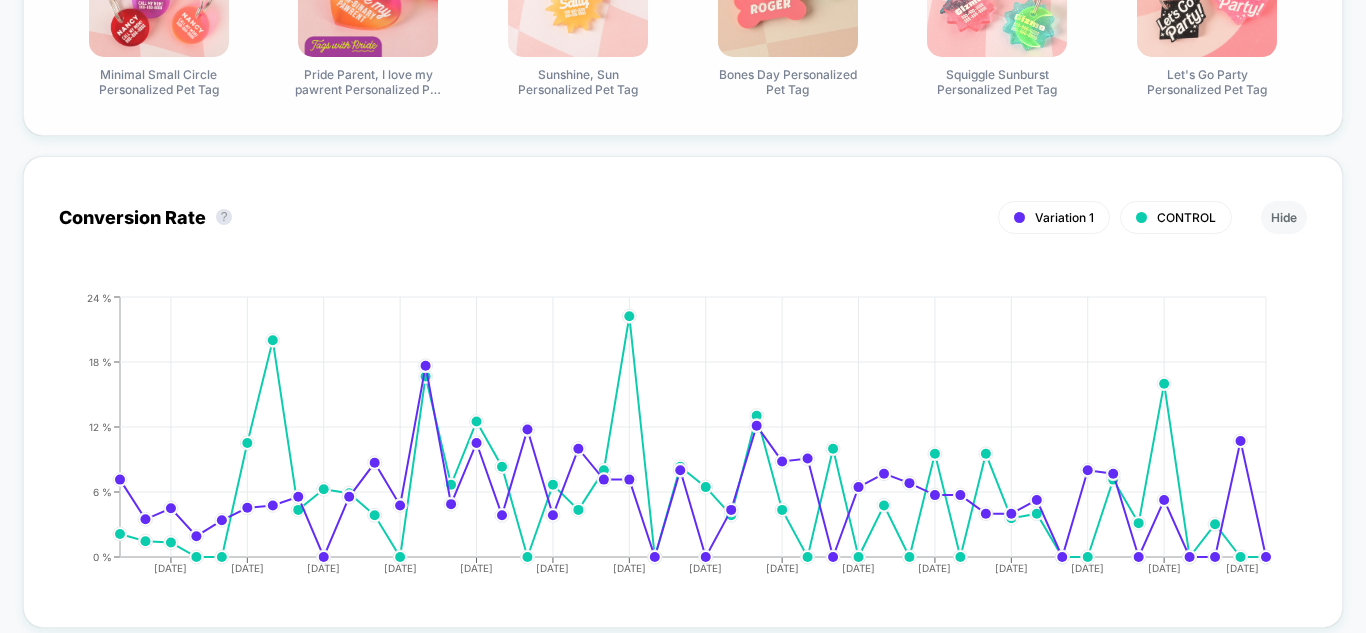 scroll, scrollTop: 1900, scrollLeft: 0, axis: vertical 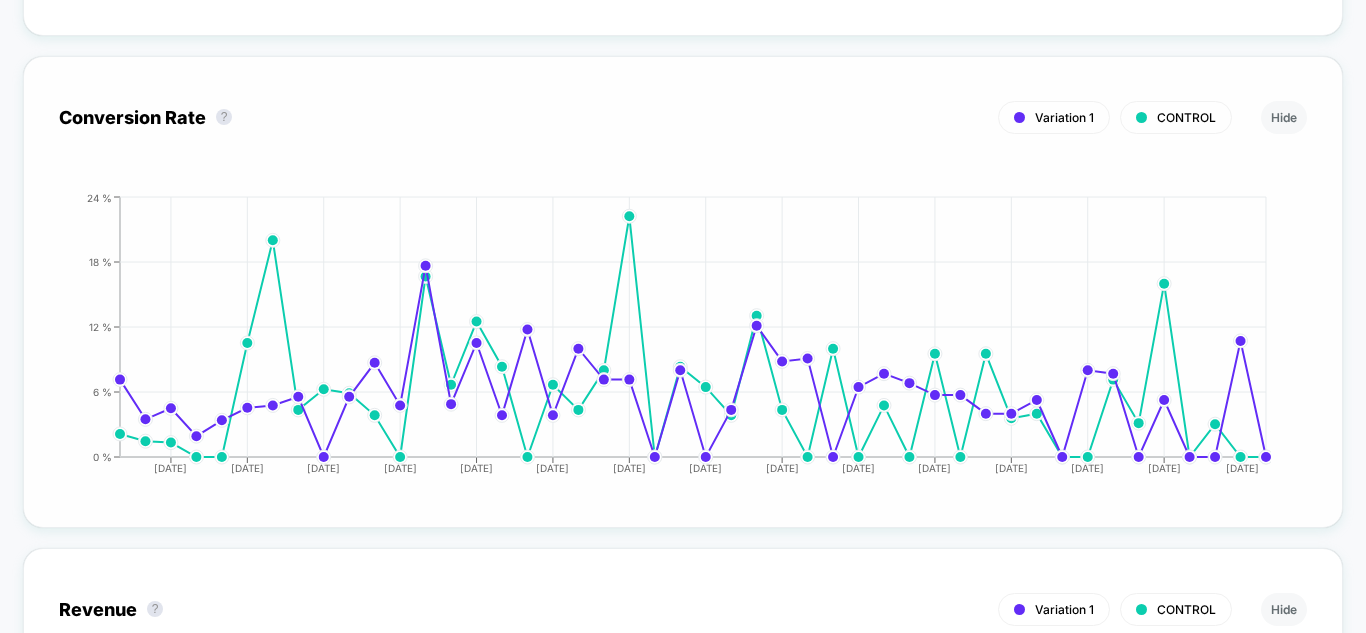 click on "CONTROL" at bounding box center (1186, 117) 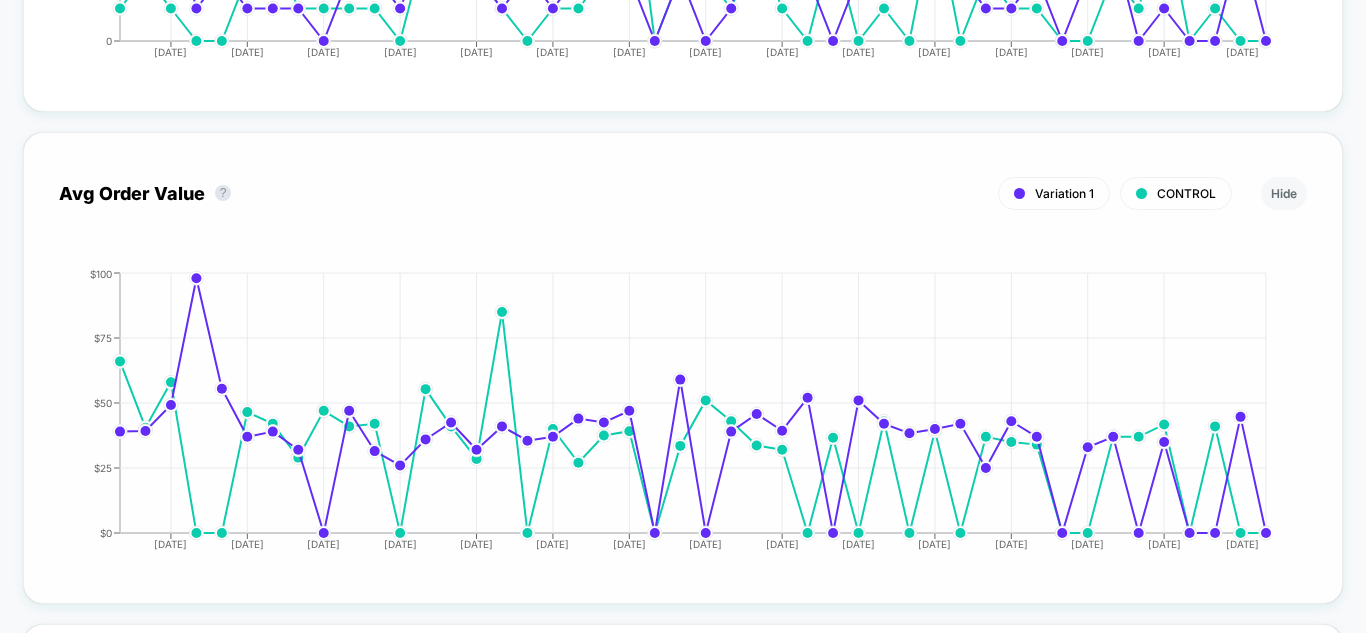 scroll, scrollTop: 3700, scrollLeft: 0, axis: vertical 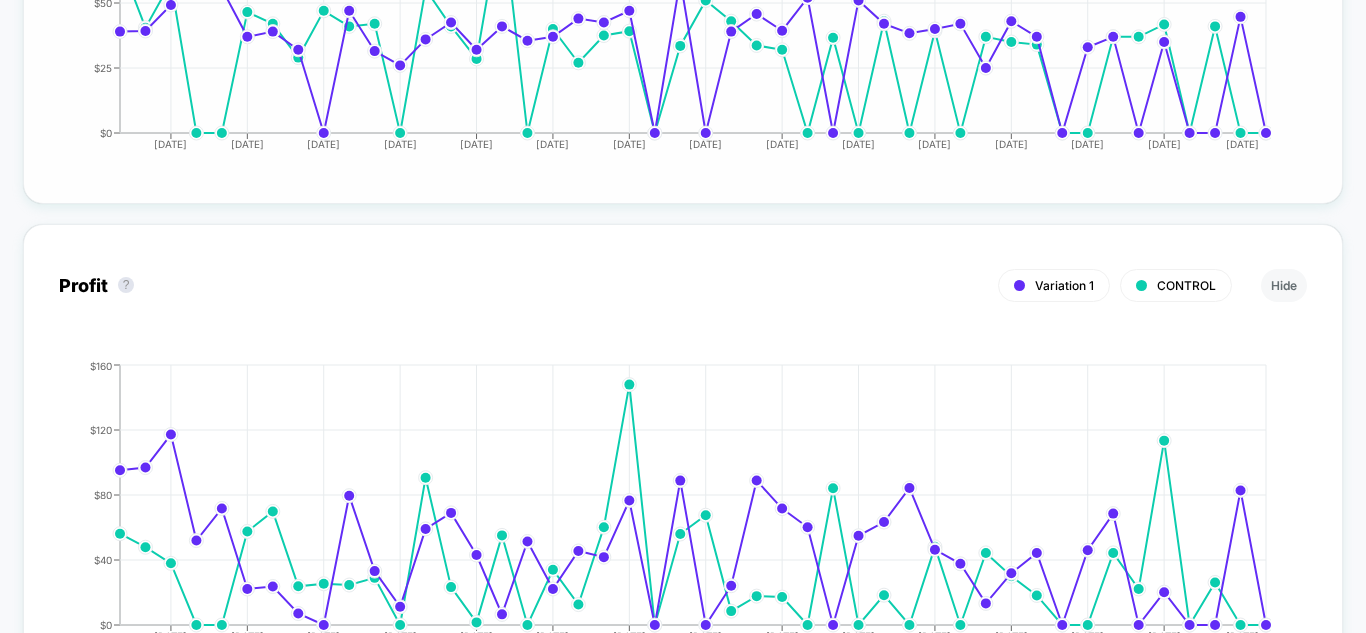 click on "Profit ? Variation 1 CONTROL Hide 2025-05-21 2025-05-24 2025-05-27 2025-05-30 2025-06-02 2025-06-05 2025-06-08 2025-06-11 2025-06-14 2025-06-17 2025-06-20 2025-06-23 2025-06-26 2025-06-29 2025-07-03 $0  $40  $80  $120  $160  2025-05-28" at bounding box center [683, 460] 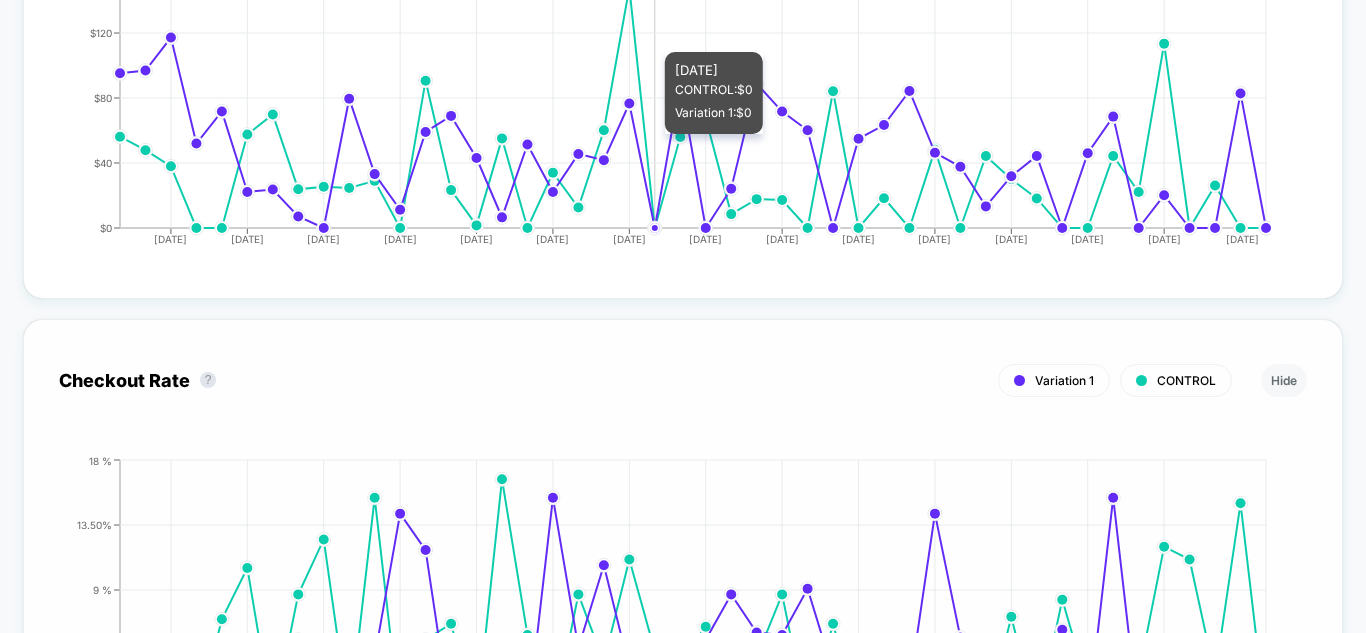 scroll, scrollTop: 4100, scrollLeft: 0, axis: vertical 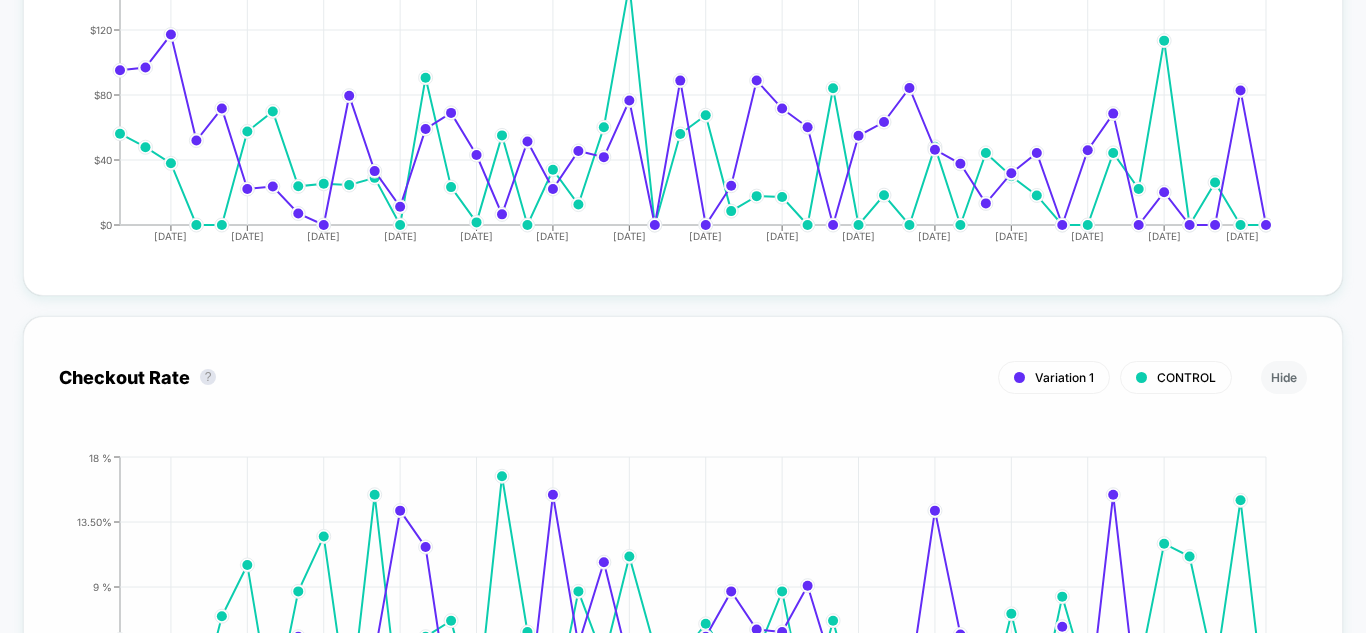 click on "Checkout Rate ? Variation 1 CONTROL Hide 2025-05-21 2025-05-24 2025-05-27 2025-05-30 2025-06-02 2025-06-05 2025-06-08 2025-06-11 2025-06-14 2025-06-17 2025-06-20 2025-06-23 2025-06-26 2025-06-29 2025-07-03 0 % 4.50% 9 % 13.50% 18 % 2025-05-26" at bounding box center (683, 552) 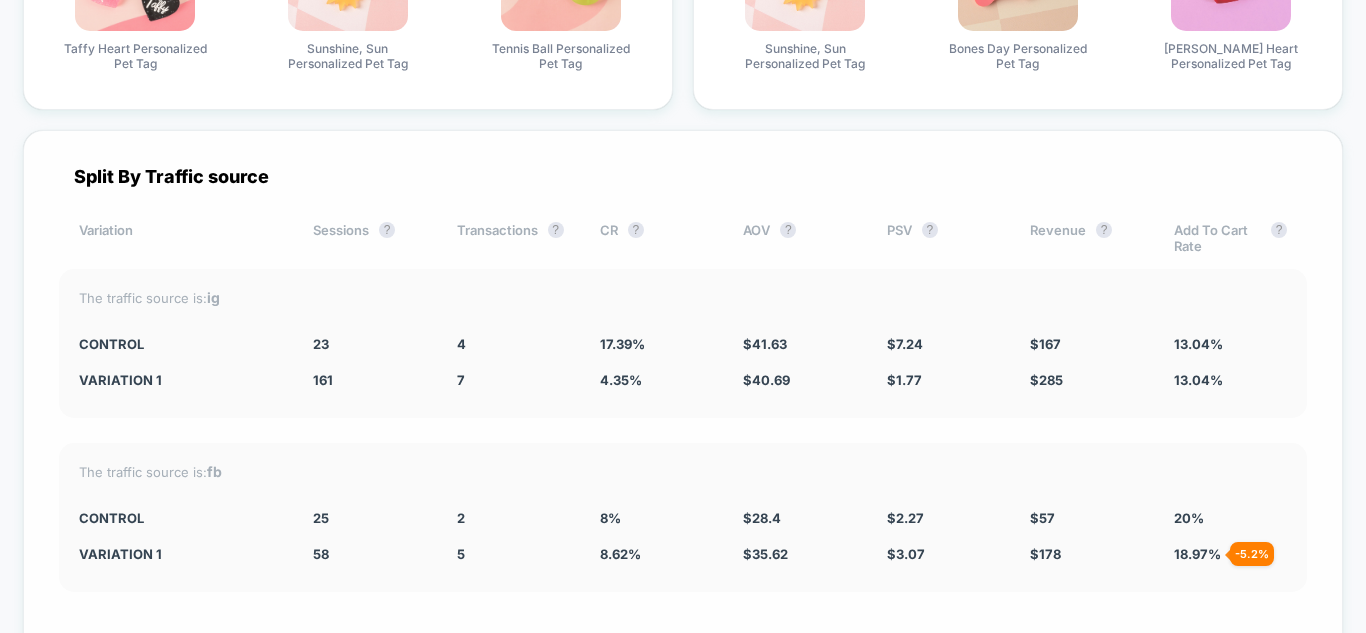 scroll, scrollTop: 5523, scrollLeft: 0, axis: vertical 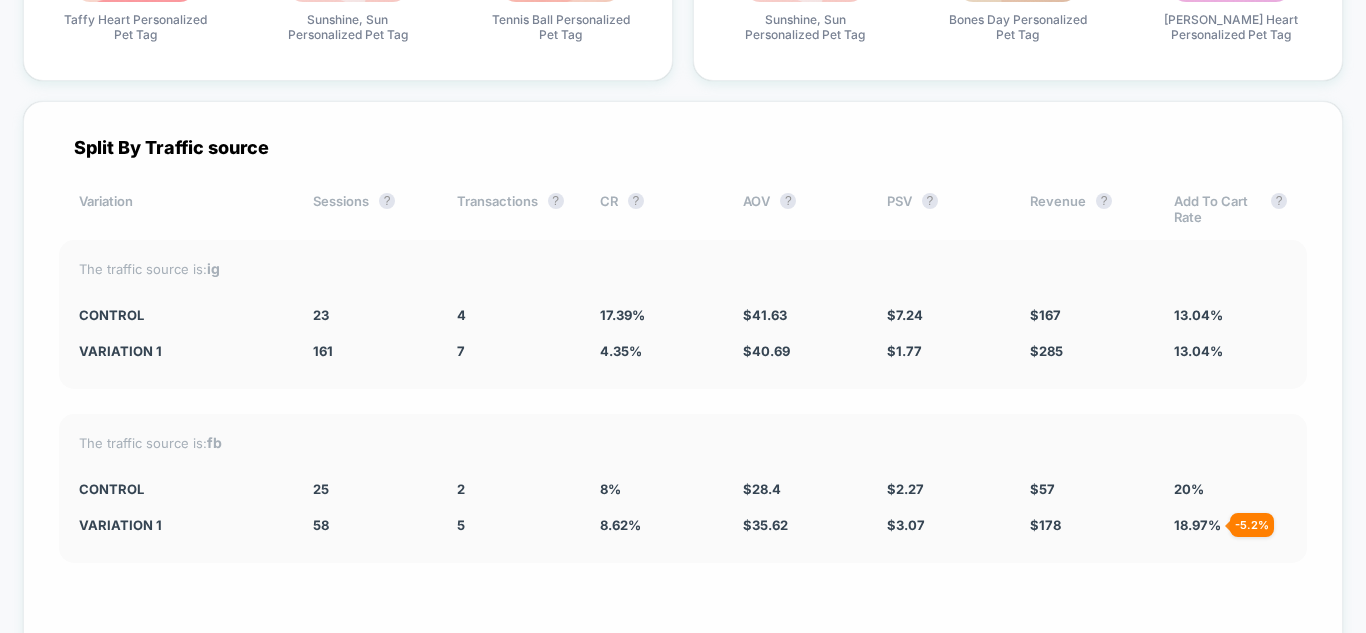 click on "Split By Traffic source Variation Sessions ? Transactions ? CR ? AOV ? PSV ? Revenue ? Add To Cart Rate ? The traffic source is:  ig CONTROL 23 4 17.39 % $ 41.63 $ 7.24 $ 167 13.04 % Variation 1 161 + 600 % 7 - 75 % 4.35 % - 75 % $ 40.69 - 2.3 % $ 1.77 - 75.6 % $ 285 - 75.6 % 13.04 % The traffic source is:  fb CONTROL 25 2 8 % $ 28.4 $ 2.27 $ 57 20 % Variation 1 58 + 132 % 5 + 7.8 % 8.62 % + 7.8 % $ 35.62 + 25.4 % $ 3.07 + 35.2 % $ 178 + 35.2 % 18.97 % - 5.2 % 1 1  -   2  of  2   sources" at bounding box center [683, 421] 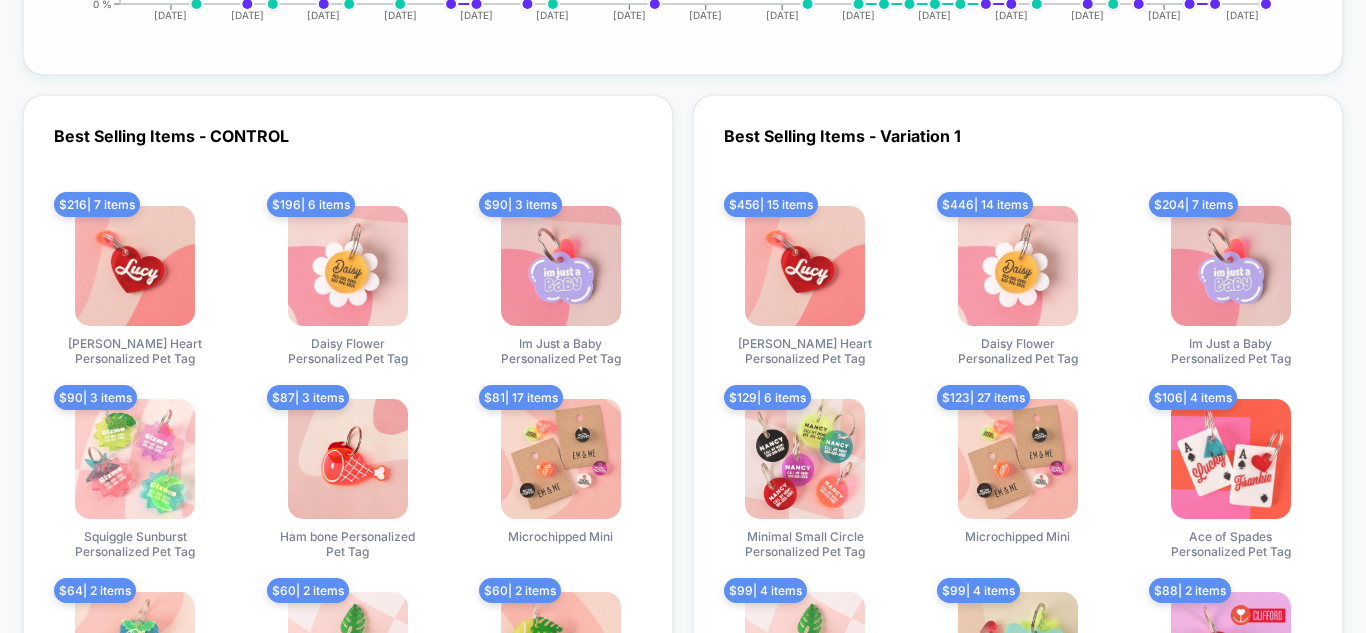 scroll, scrollTop: 4723, scrollLeft: 0, axis: vertical 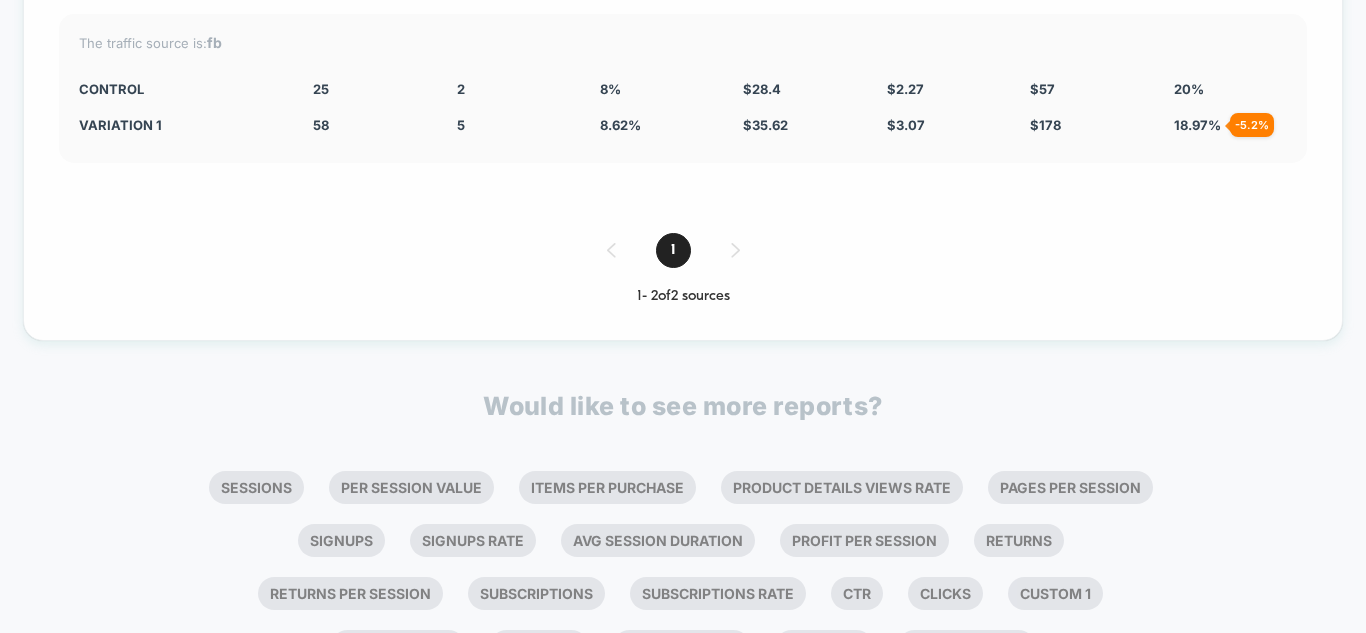 click on "1" at bounding box center [683, 250] 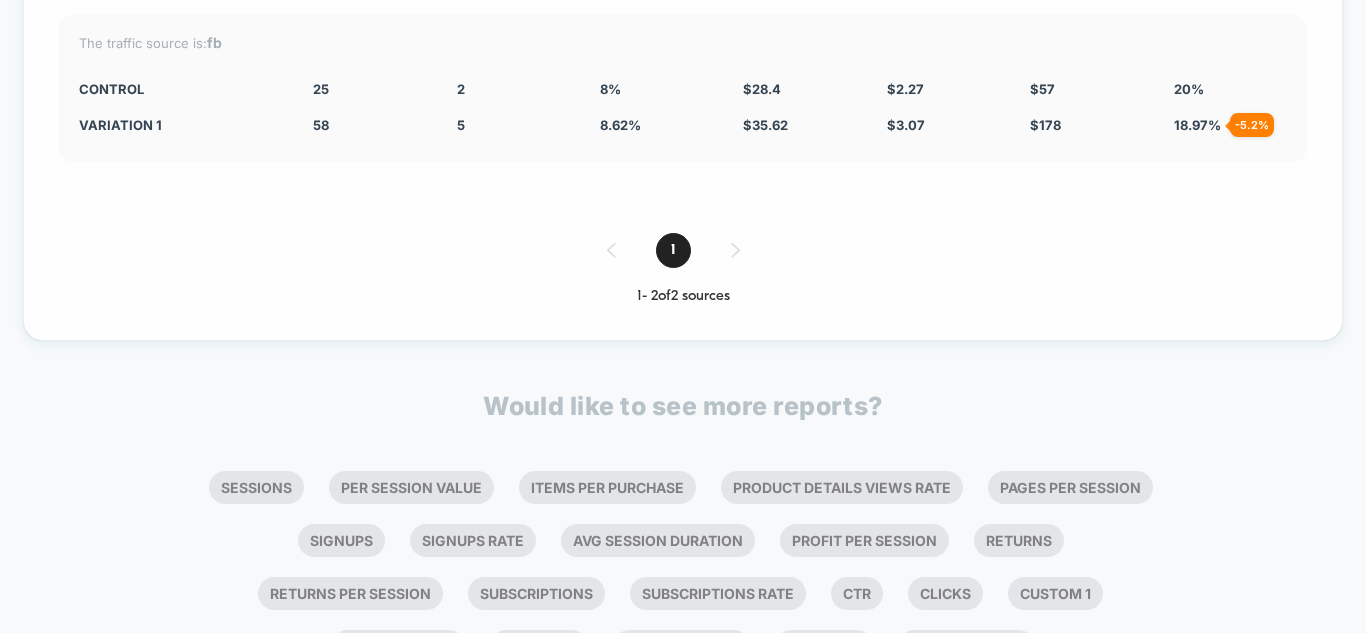 drag, startPoint x: 739, startPoint y: 243, endPoint x: 725, endPoint y: 248, distance: 14.866069 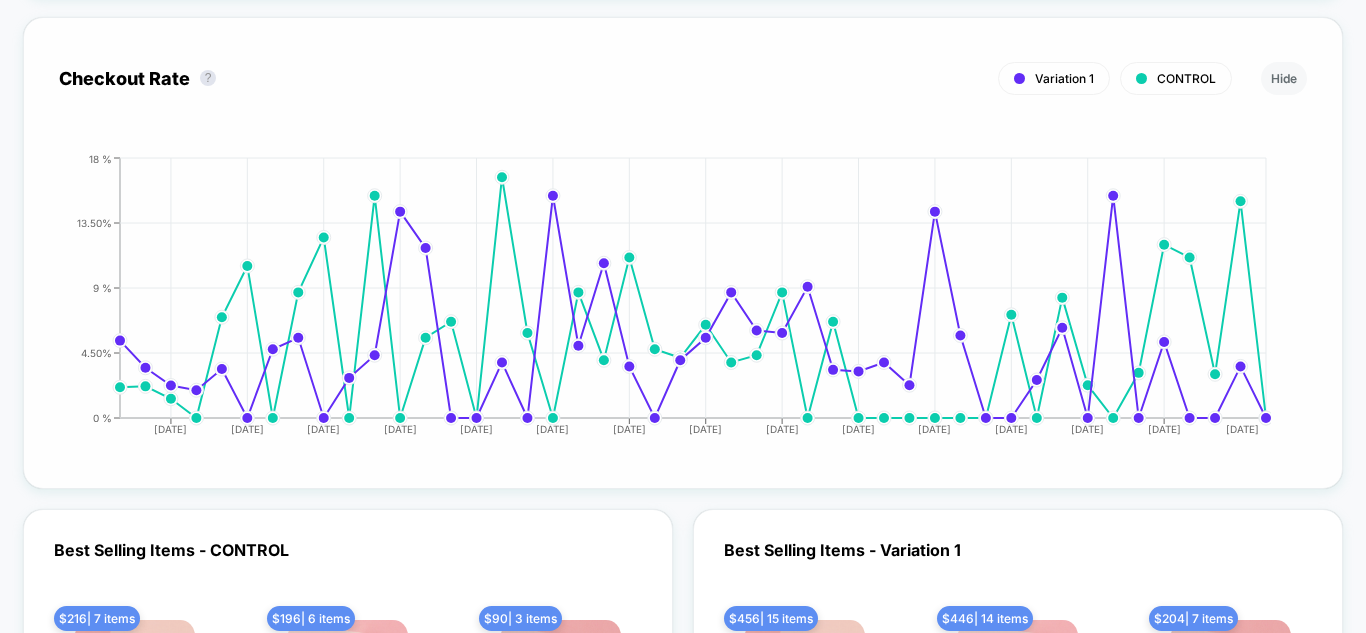 scroll, scrollTop: 4423, scrollLeft: 0, axis: vertical 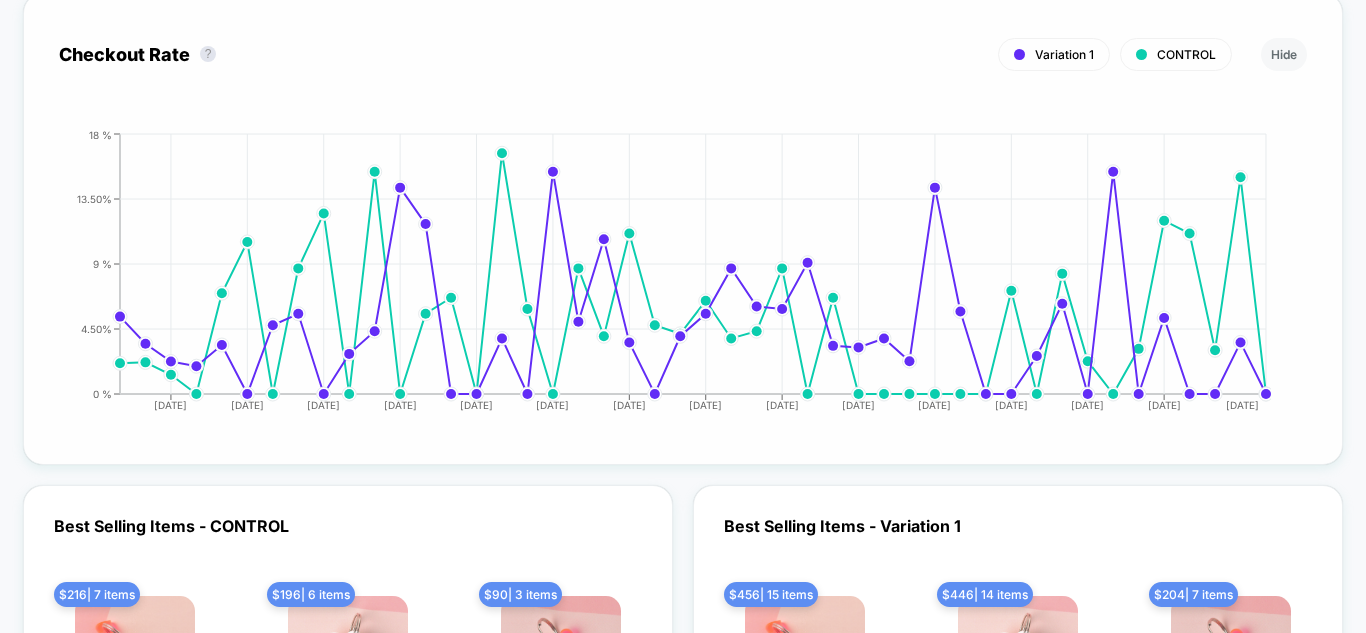click on "Checkout Rate ? Variation 1 CONTROL Hide" at bounding box center [683, 54] 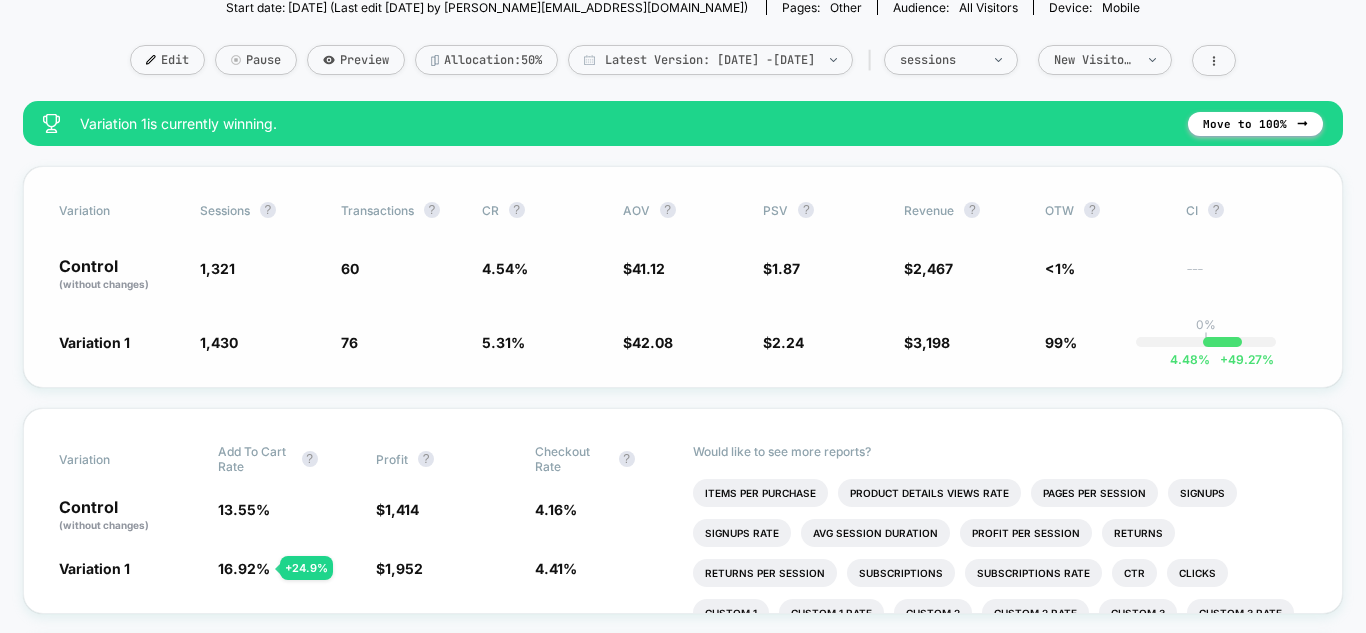 scroll, scrollTop: 300, scrollLeft: 0, axis: vertical 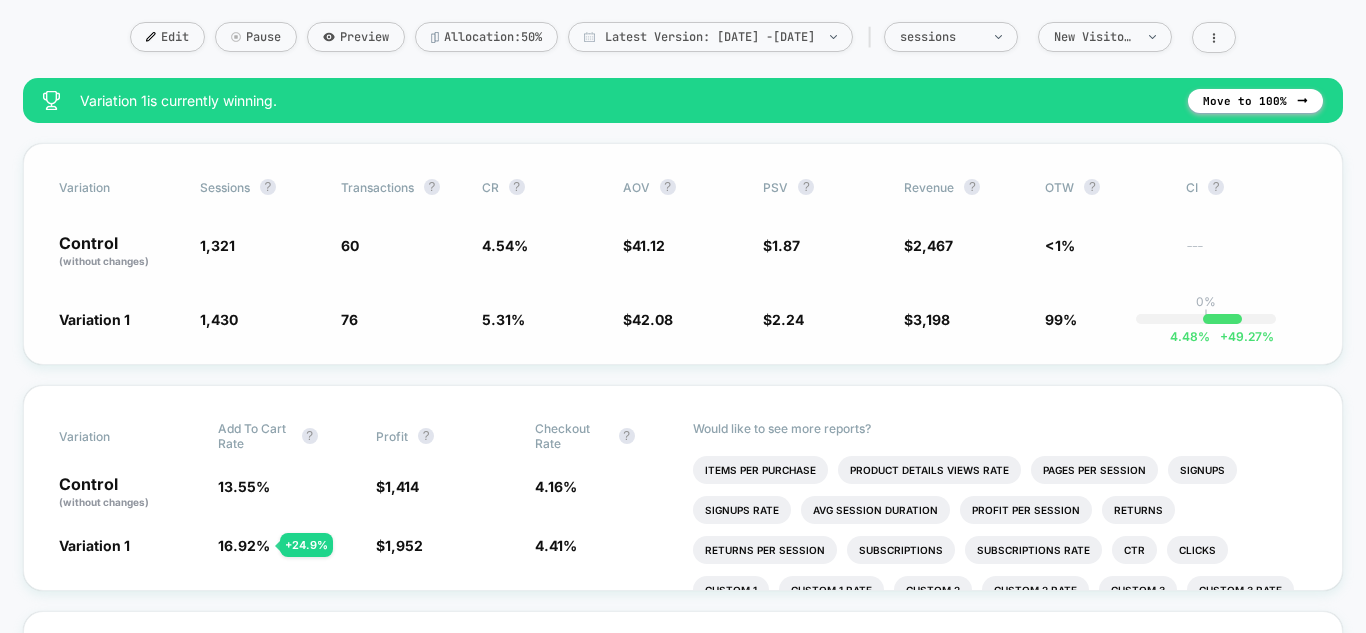drag, startPoint x: 210, startPoint y: 241, endPoint x: 298, endPoint y: 241, distance: 88 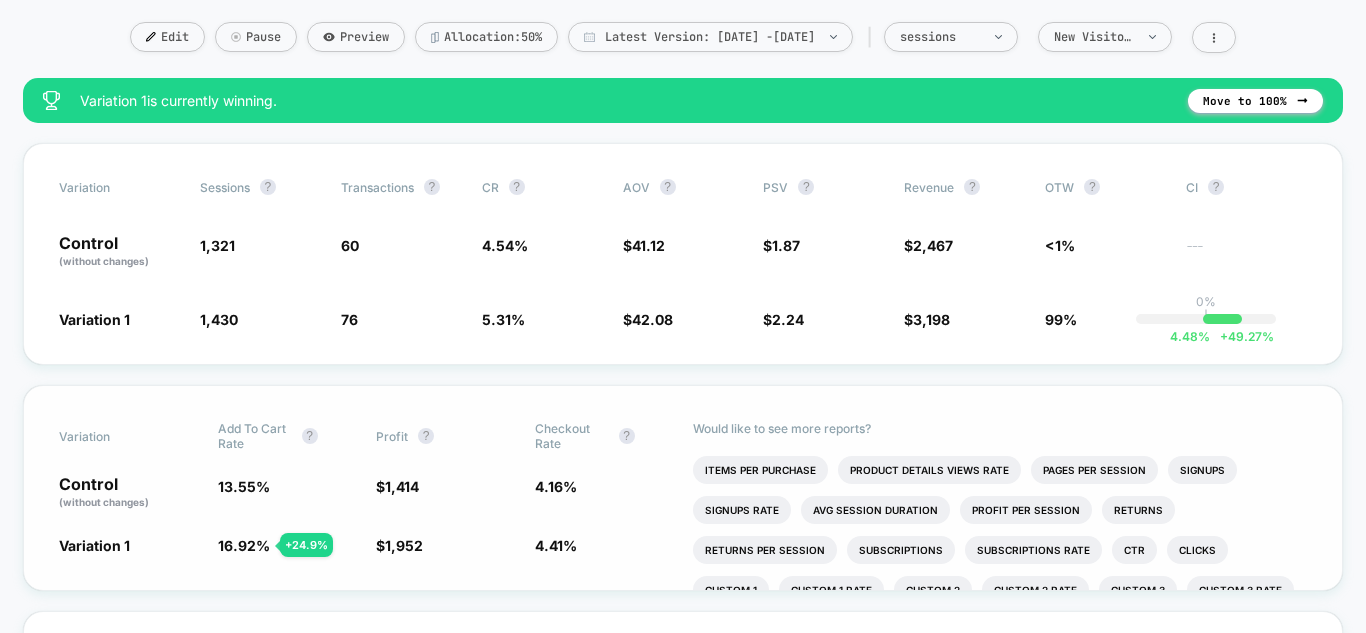 click on "+ 24.9 %" 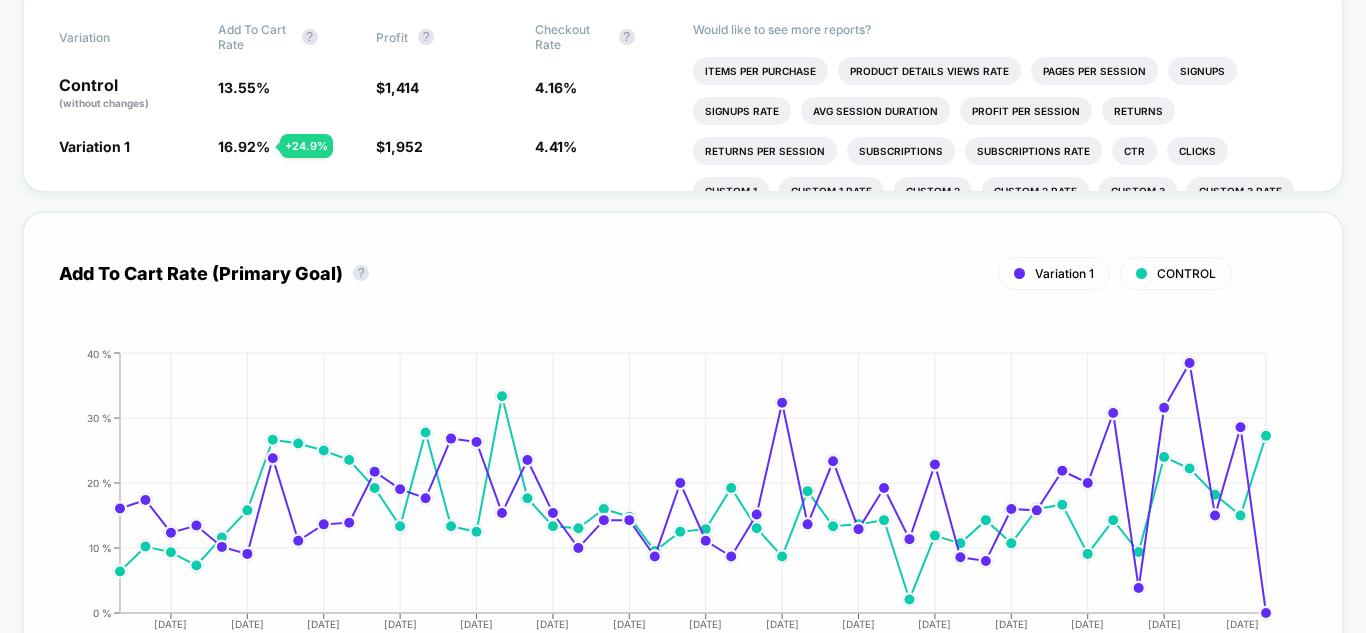 scroll, scrollTop: 700, scrollLeft: 0, axis: vertical 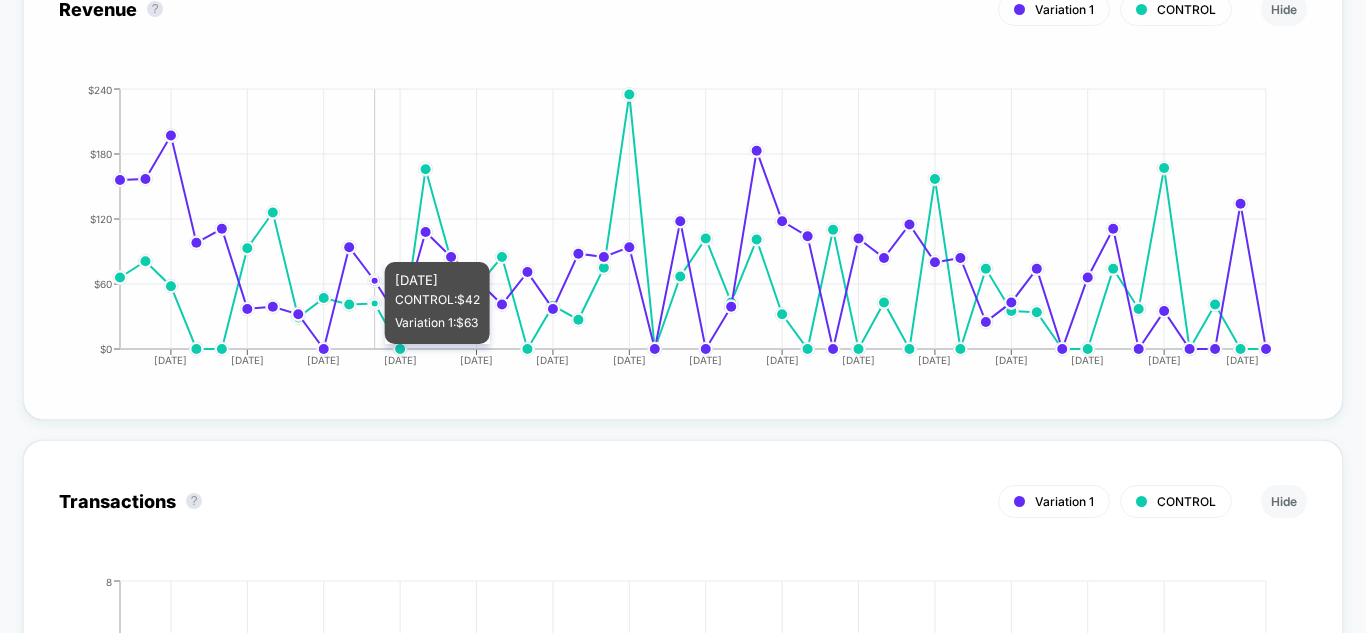 click on "2025-05-21 2025-05-24 2025-05-27 2025-05-30 2025-06-02 2025-06-05 2025-06-08 2025-06-11 2025-06-14 2025-06-17 2025-06-20 2025-06-23 2025-06-26 2025-06-29 2025-07-03 $0  $60  $120  $180  $240" 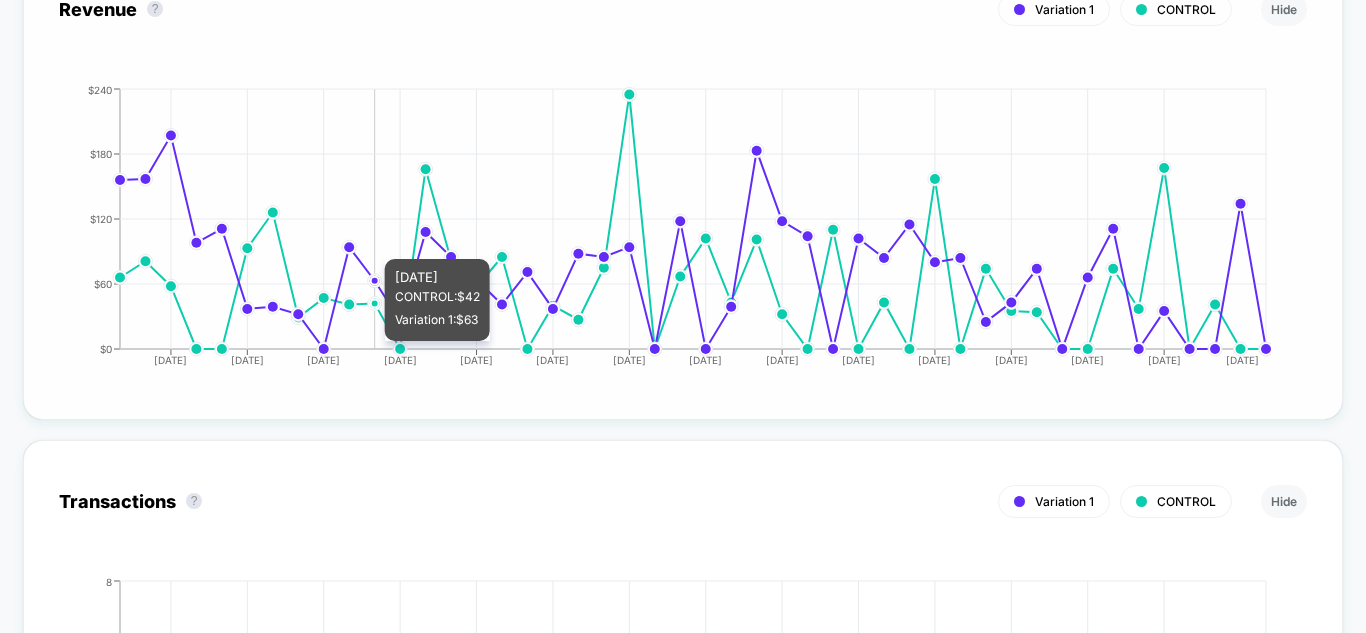 click on "2025-05-21 2025-05-24 2025-05-27 2025-05-30 2025-06-02 2025-06-05 2025-06-08 2025-06-11 2025-06-14 2025-06-17 2025-06-20 2025-06-23 2025-06-26 2025-06-29 2025-07-03 $0  $60  $120  $180  $240" 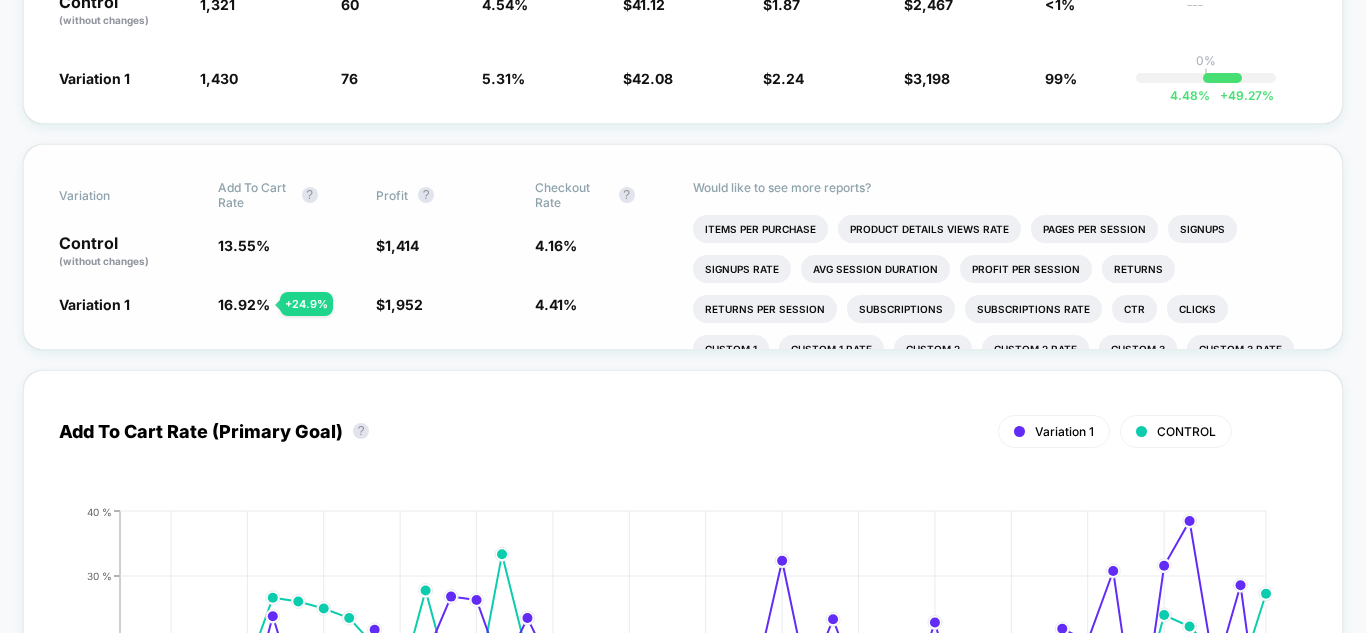 scroll, scrollTop: 500, scrollLeft: 0, axis: vertical 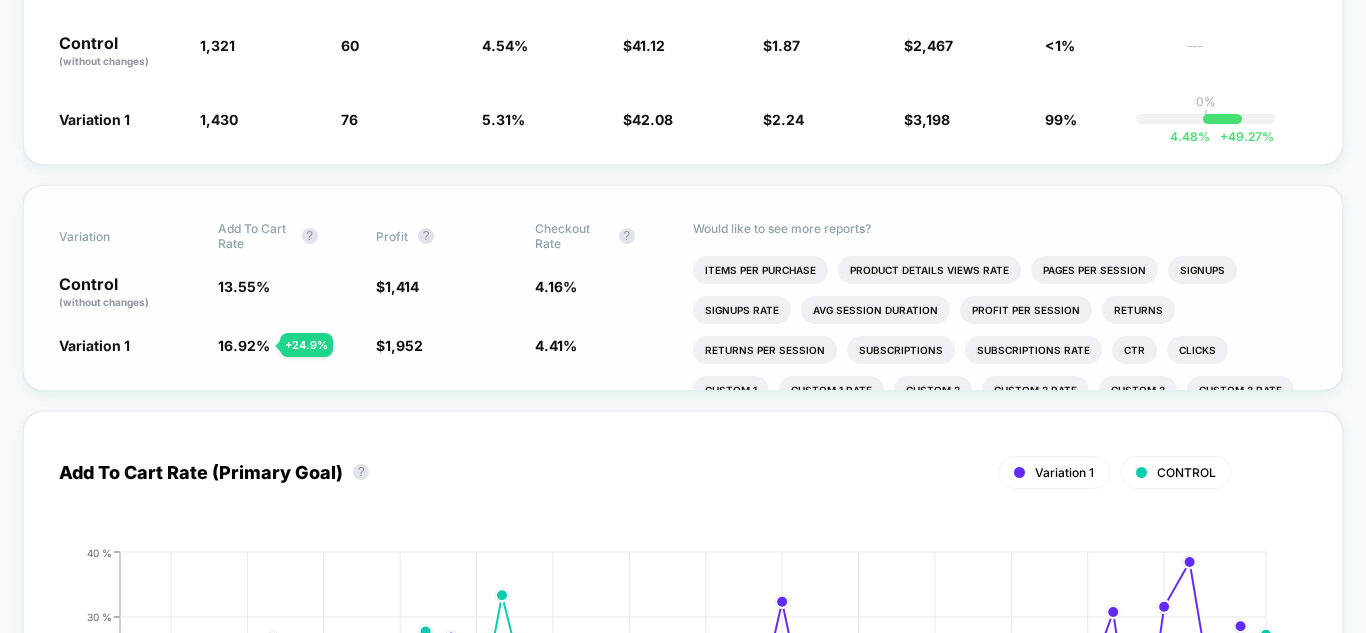 click on "Control (without changes)" at bounding box center (128, 293) 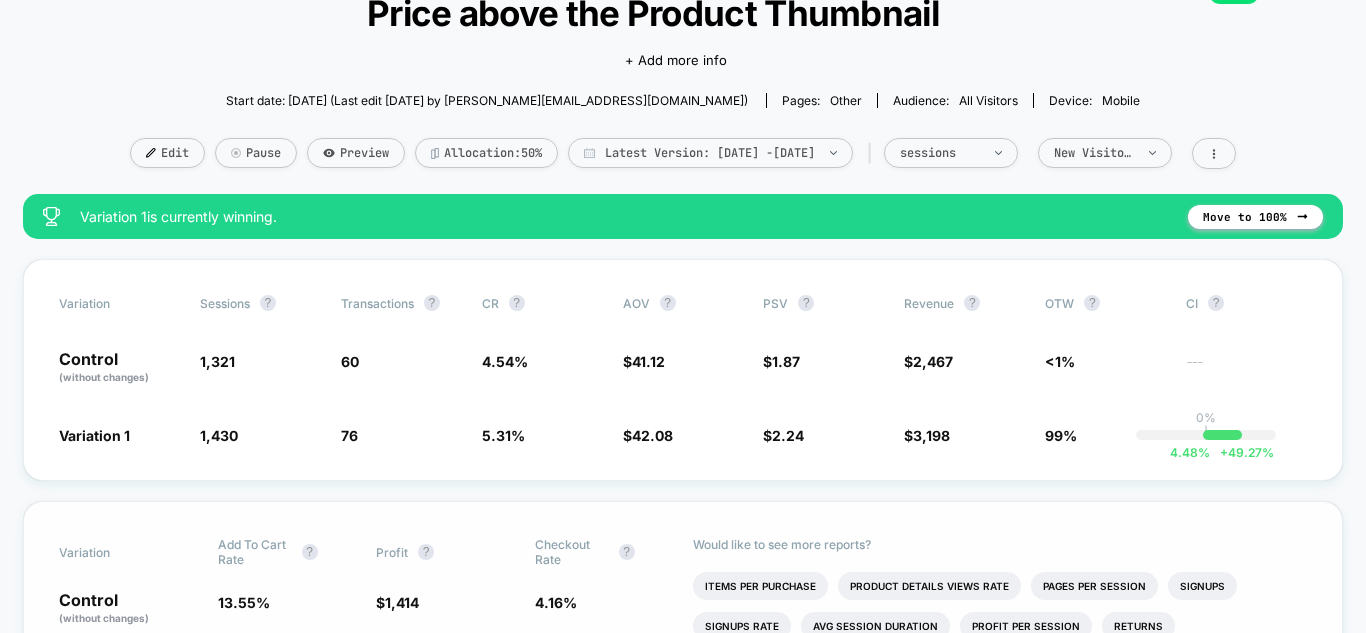scroll, scrollTop: 200, scrollLeft: 0, axis: vertical 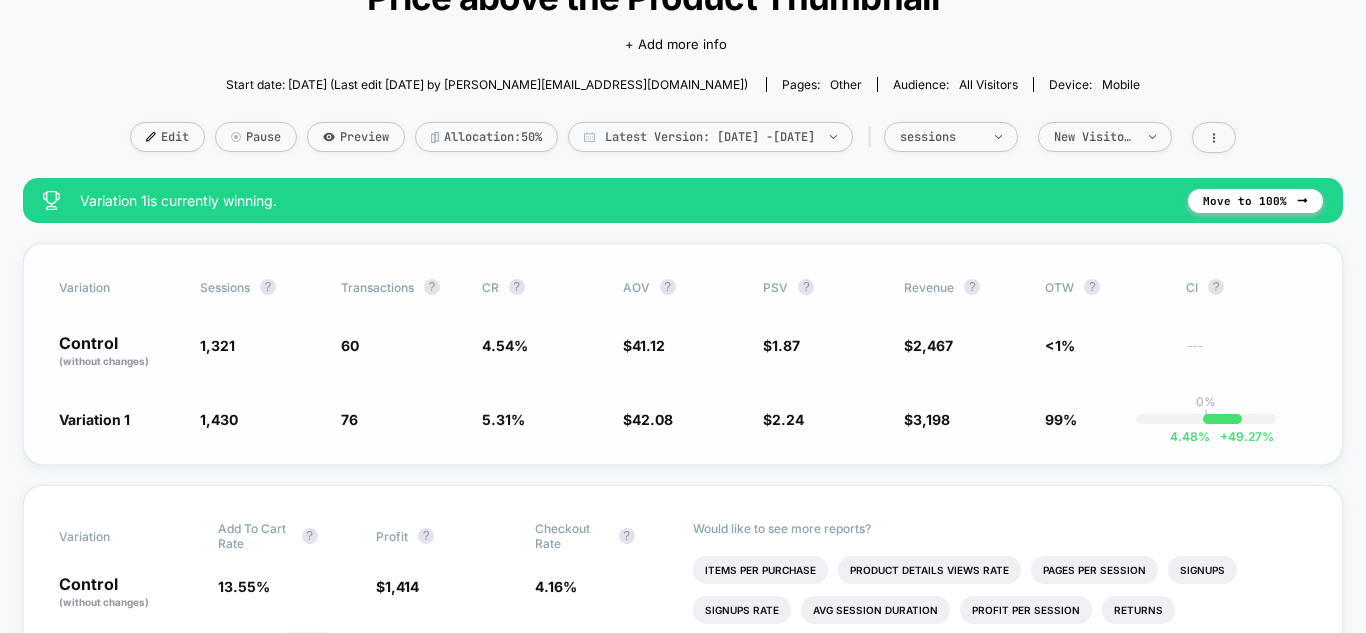 drag, startPoint x: 194, startPoint y: 335, endPoint x: 270, endPoint y: 334, distance: 76.00658 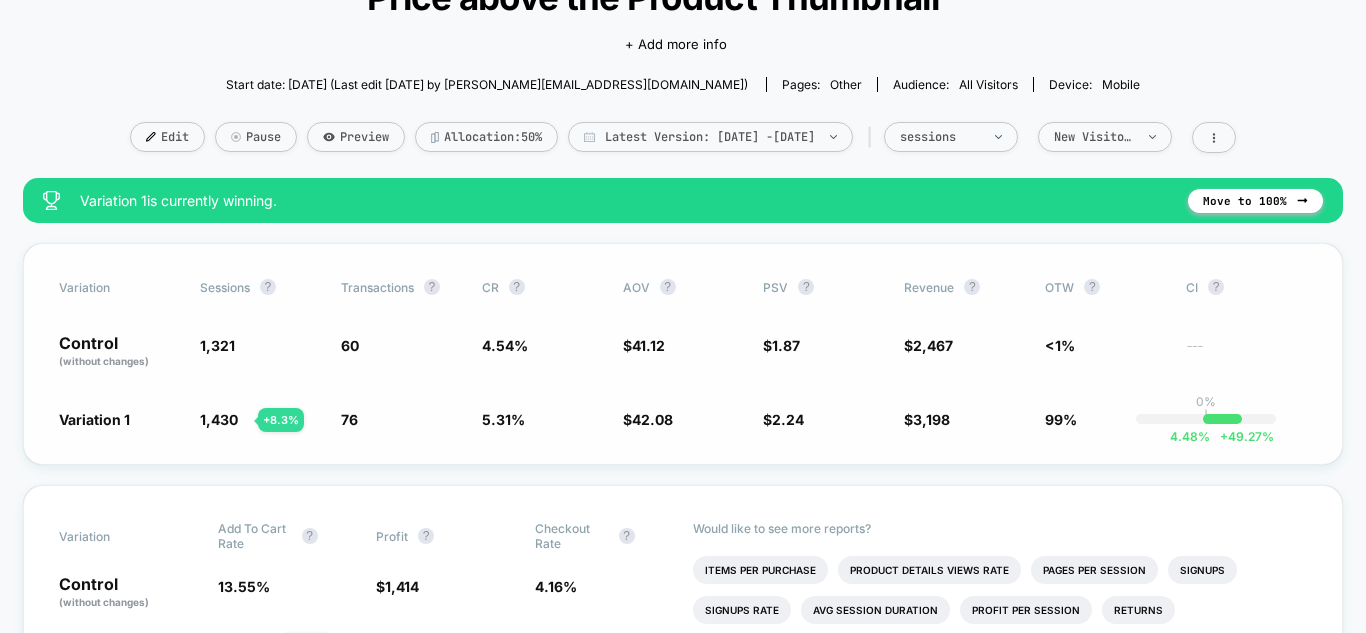 drag, startPoint x: 241, startPoint y: 416, endPoint x: 184, endPoint y: 425, distance: 57.706154 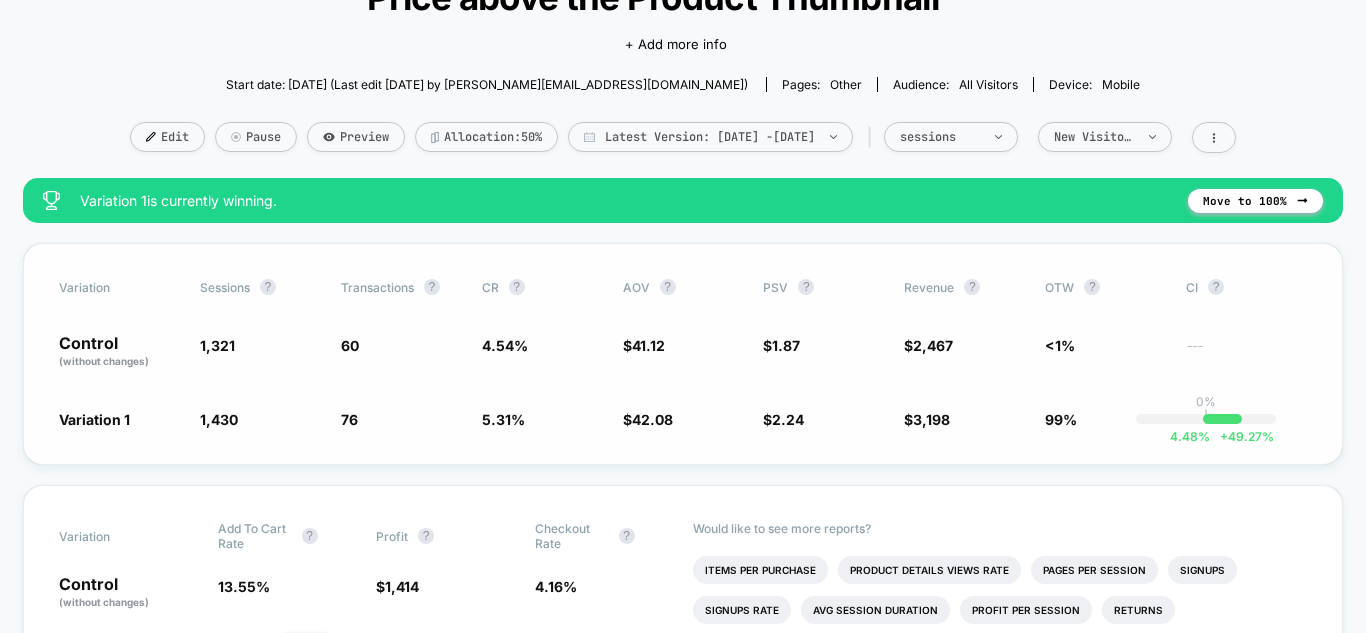 drag, startPoint x: 166, startPoint y: 406, endPoint x: 238, endPoint y: 421, distance: 73.545906 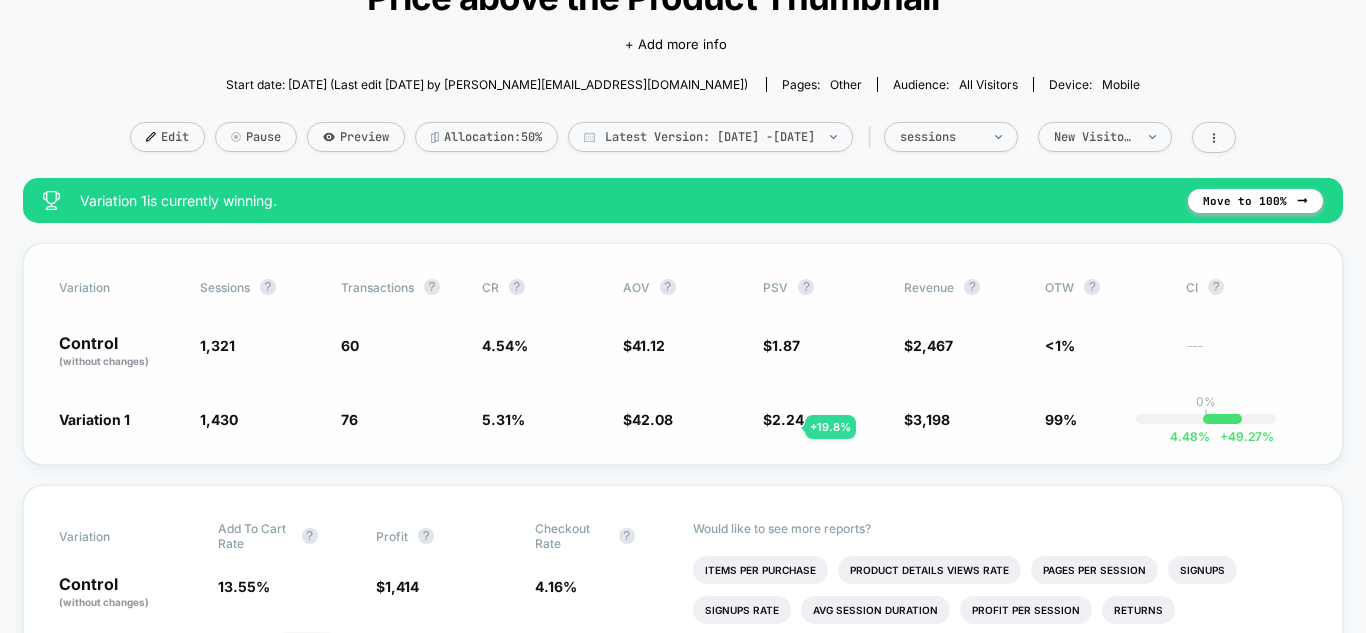 drag, startPoint x: 755, startPoint y: 416, endPoint x: 813, endPoint y: 420, distance: 58.137768 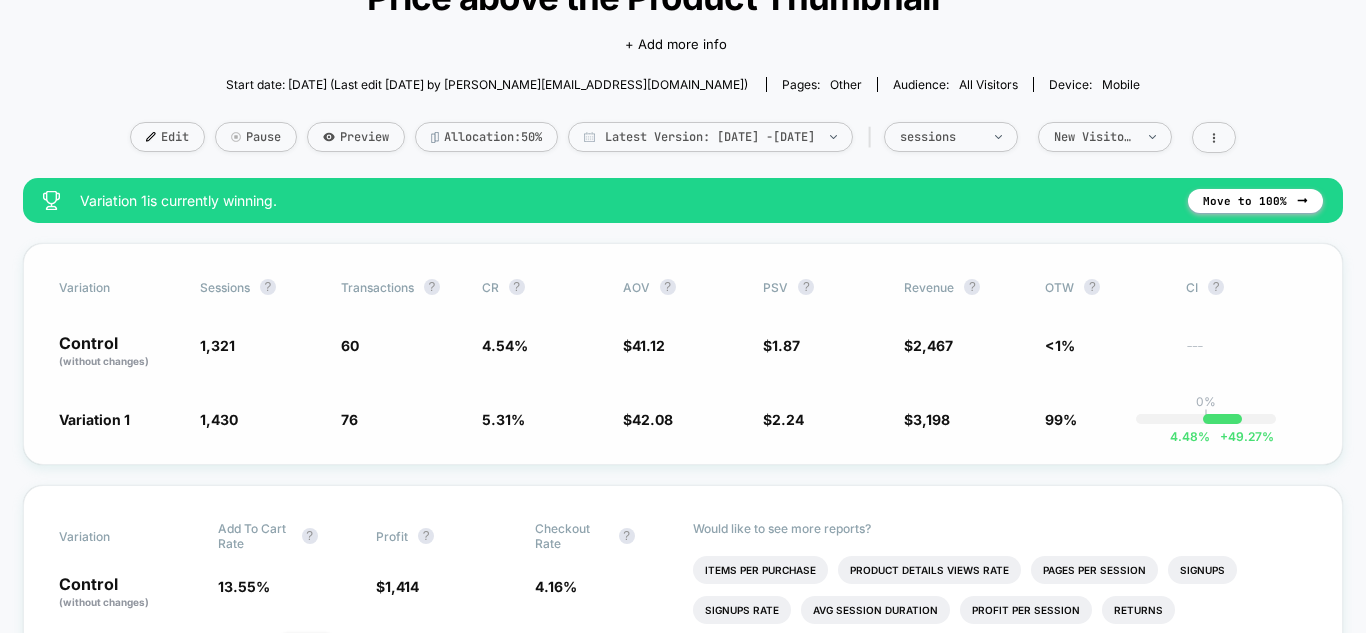 drag, startPoint x: 925, startPoint y: 432, endPoint x: 961, endPoint y: 438, distance: 36.496574 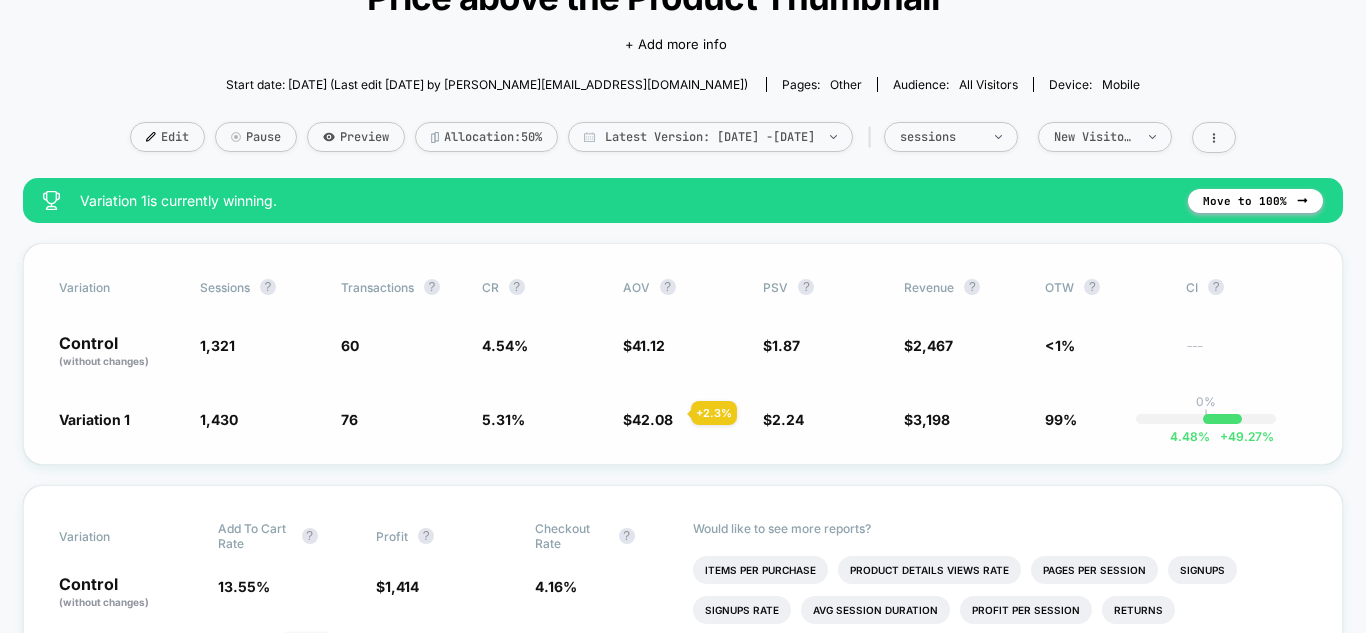 click on "42.08" at bounding box center [652, 419] 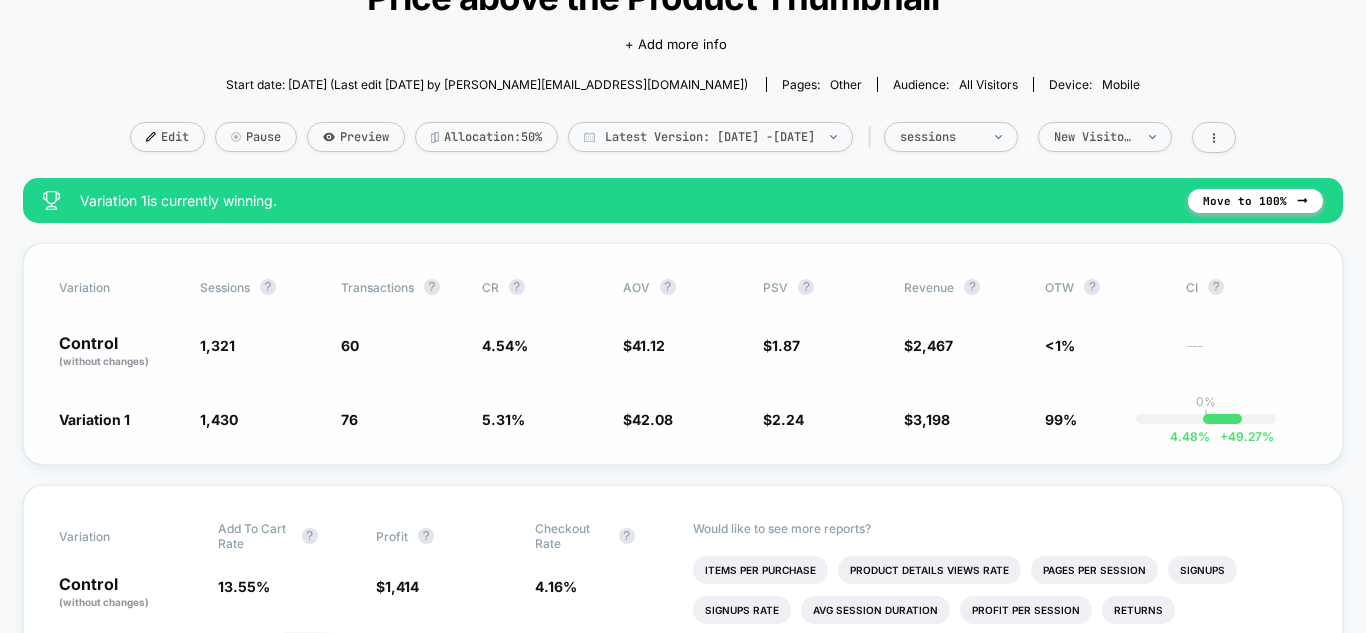 drag, startPoint x: 535, startPoint y: 410, endPoint x: 410, endPoint y: 412, distance: 125.016 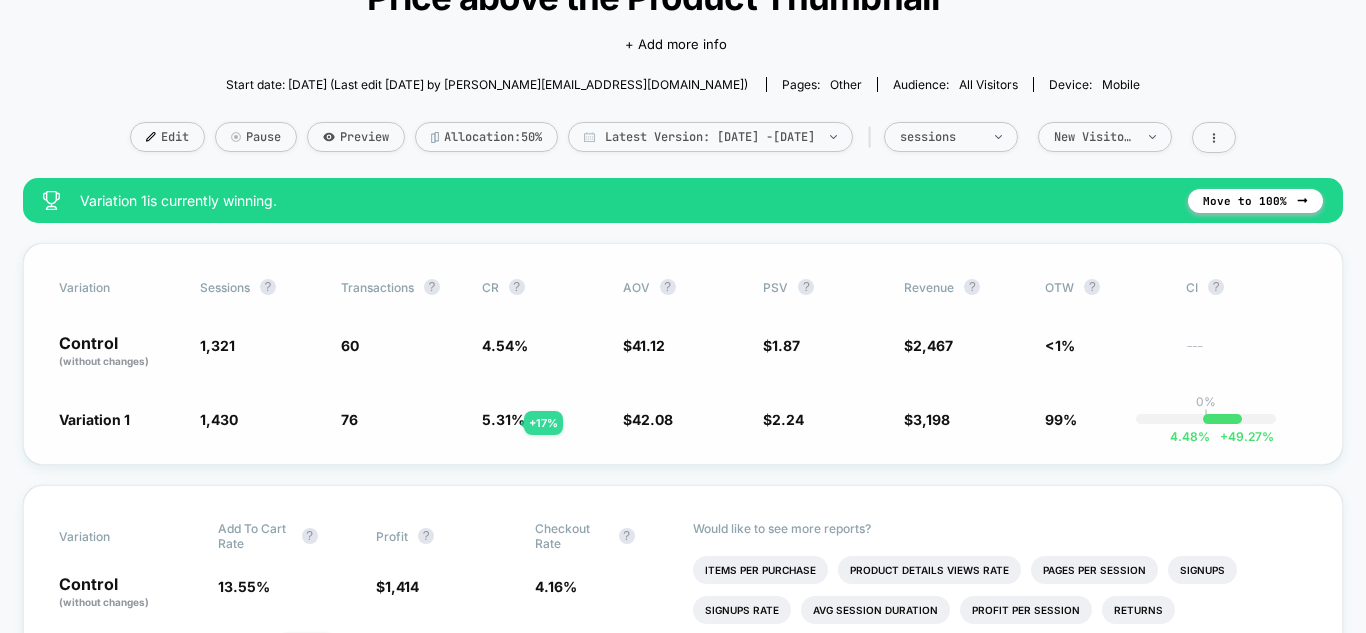 drag 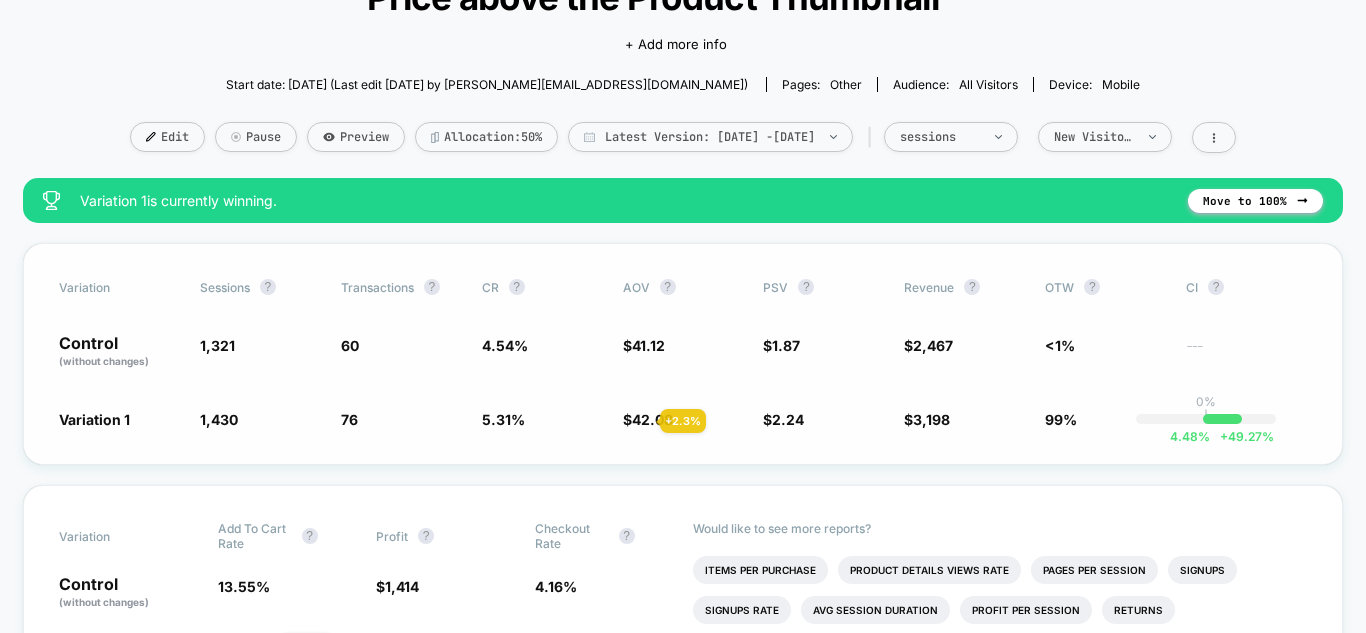 click on "42.08" at bounding box center [652, 419] 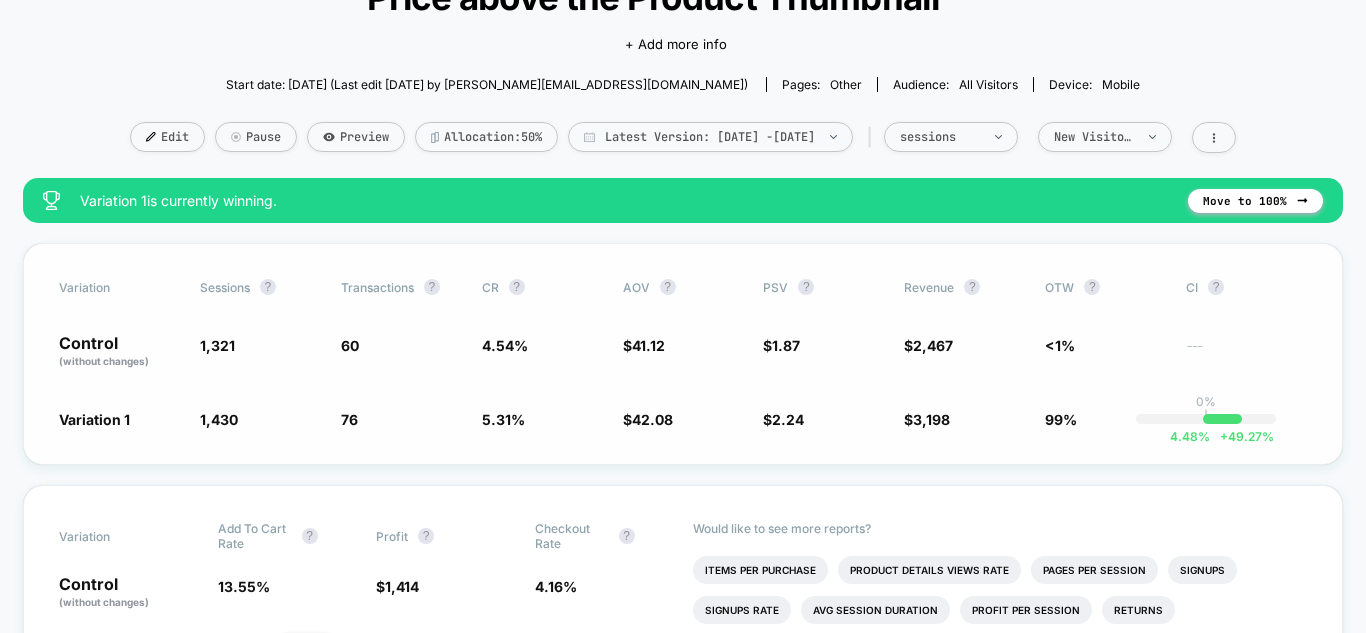 click on "$ 2.24 + 19.8 %" at bounding box center (823, 419) 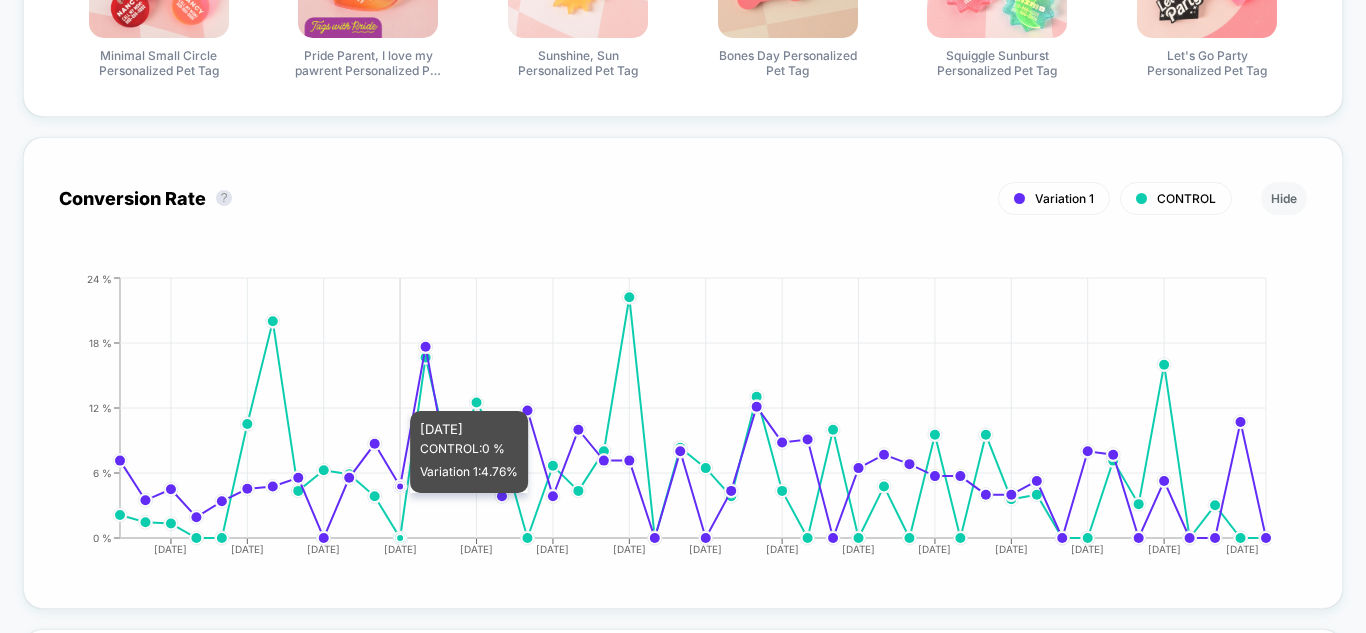 scroll, scrollTop: 1900, scrollLeft: 0, axis: vertical 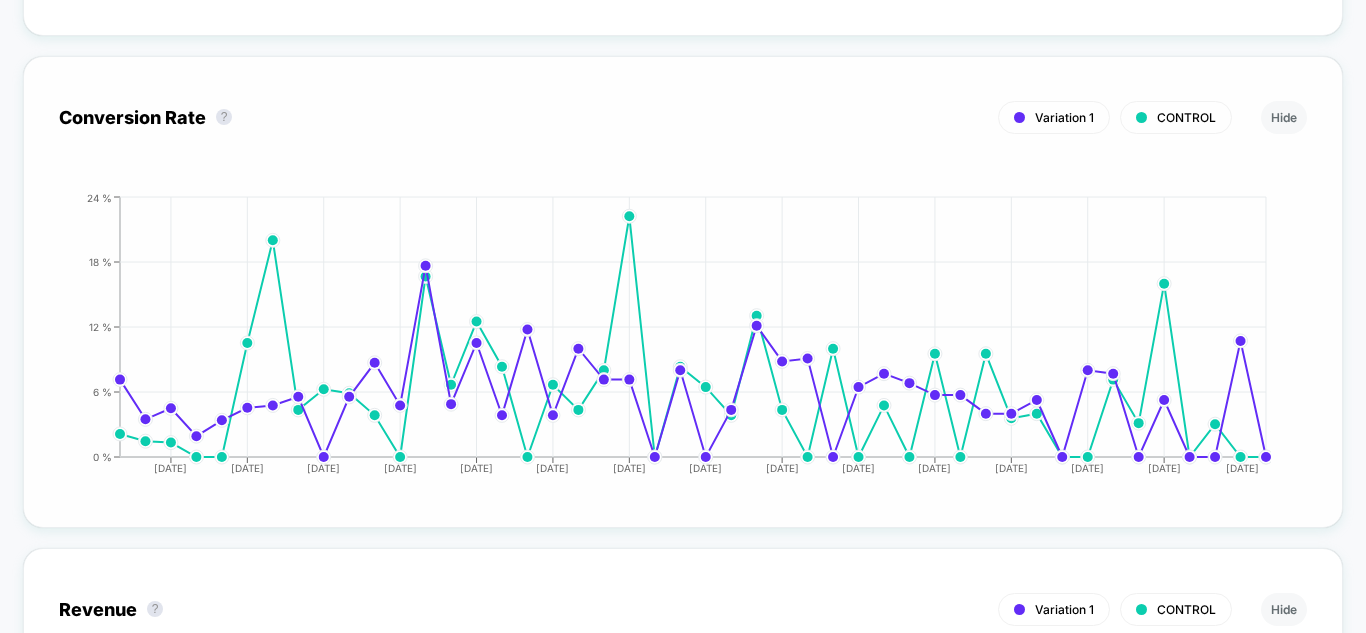 drag, startPoint x: 380, startPoint y: 110, endPoint x: 378, endPoint y: 126, distance: 16.124516 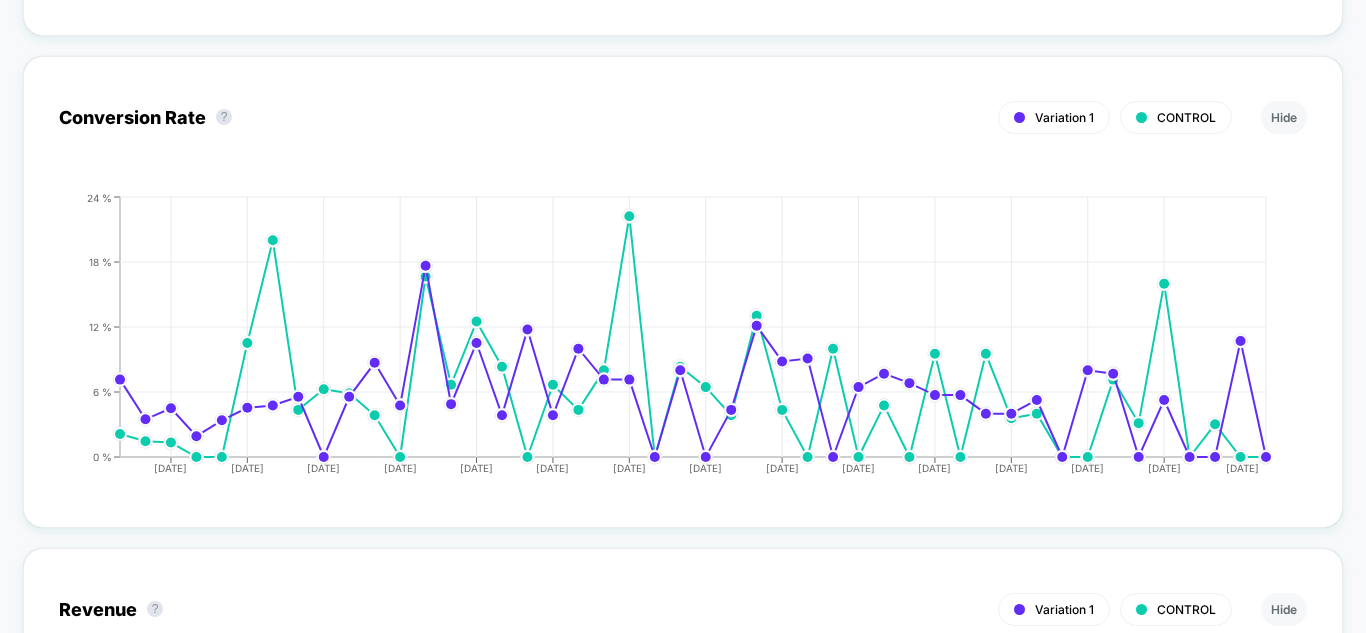 drag, startPoint x: 203, startPoint y: 114, endPoint x: 10, endPoint y: 103, distance: 193.31322 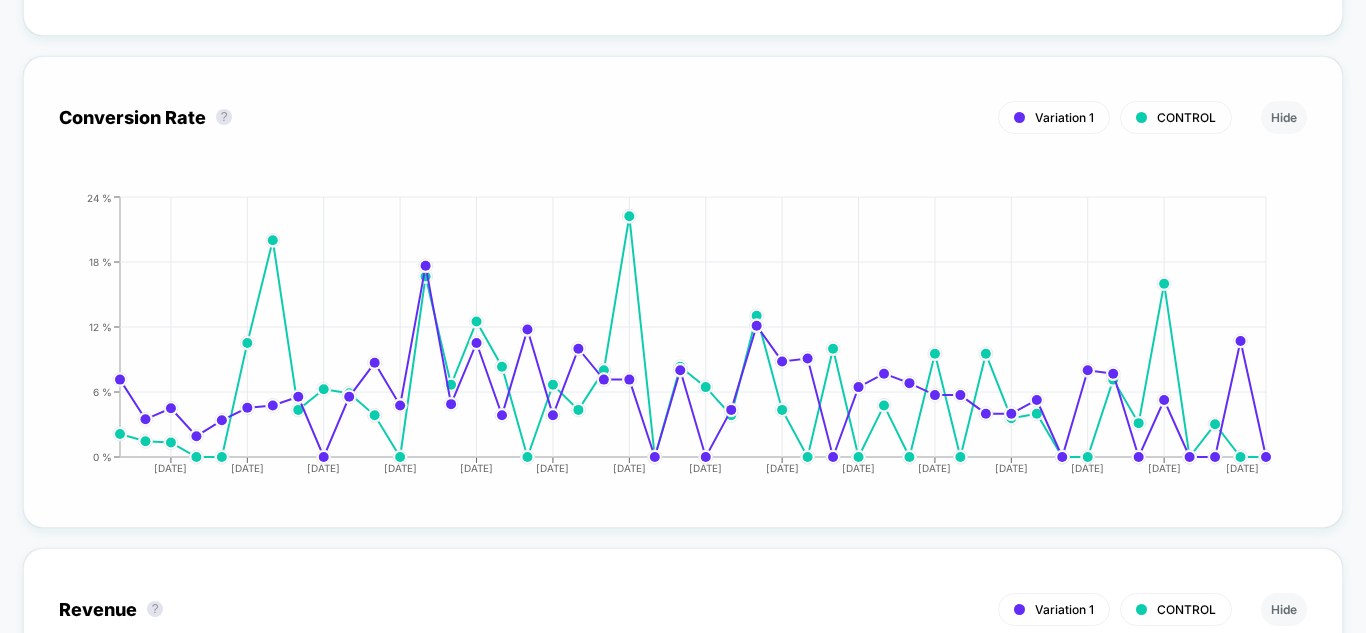 drag, startPoint x: 53, startPoint y: 112, endPoint x: 213, endPoint y: 111, distance: 160.00313 